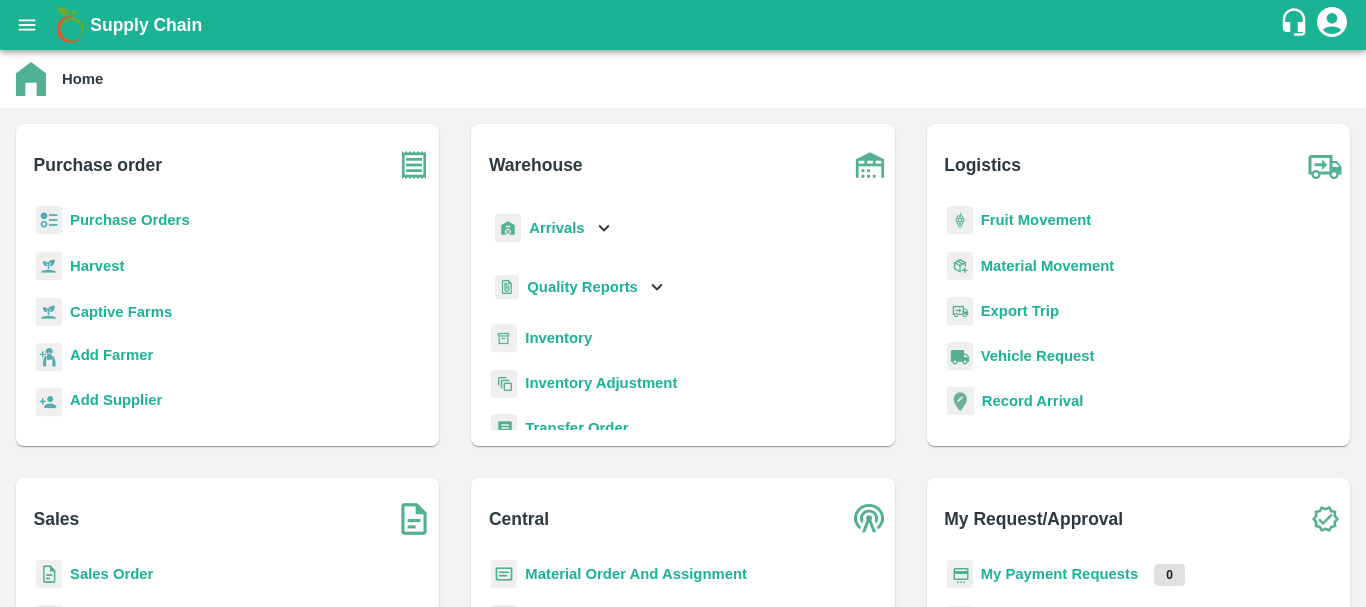 scroll, scrollTop: 0, scrollLeft: 0, axis: both 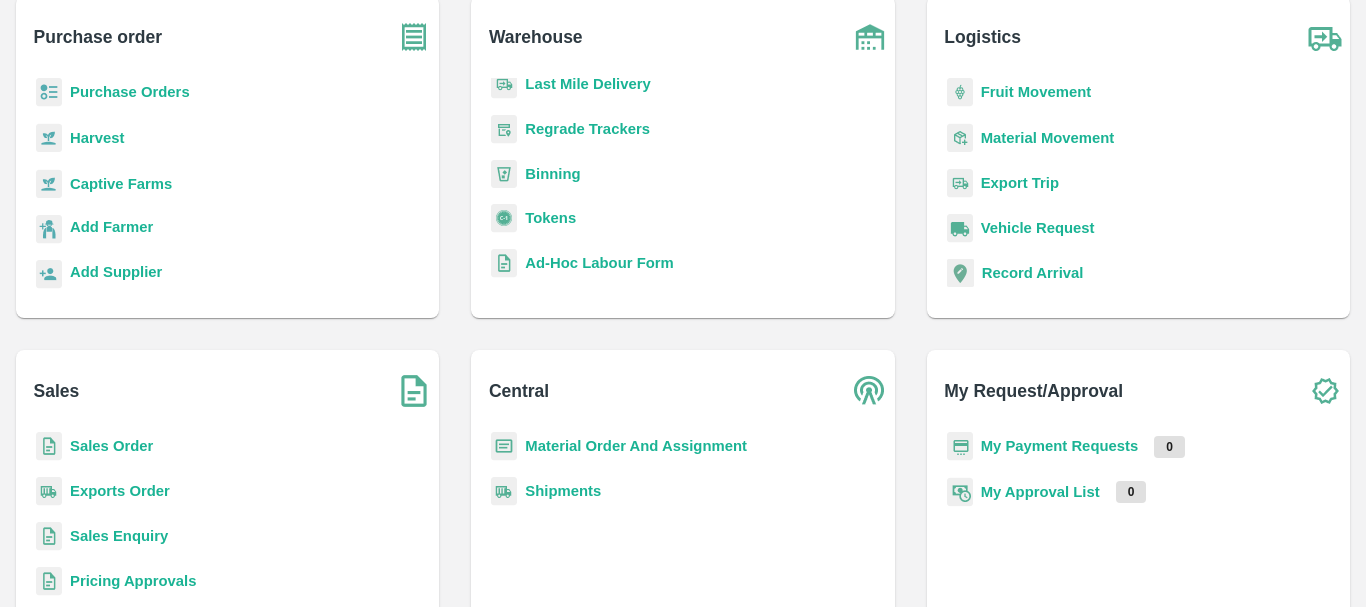 click on "Sales Order" at bounding box center [111, 446] 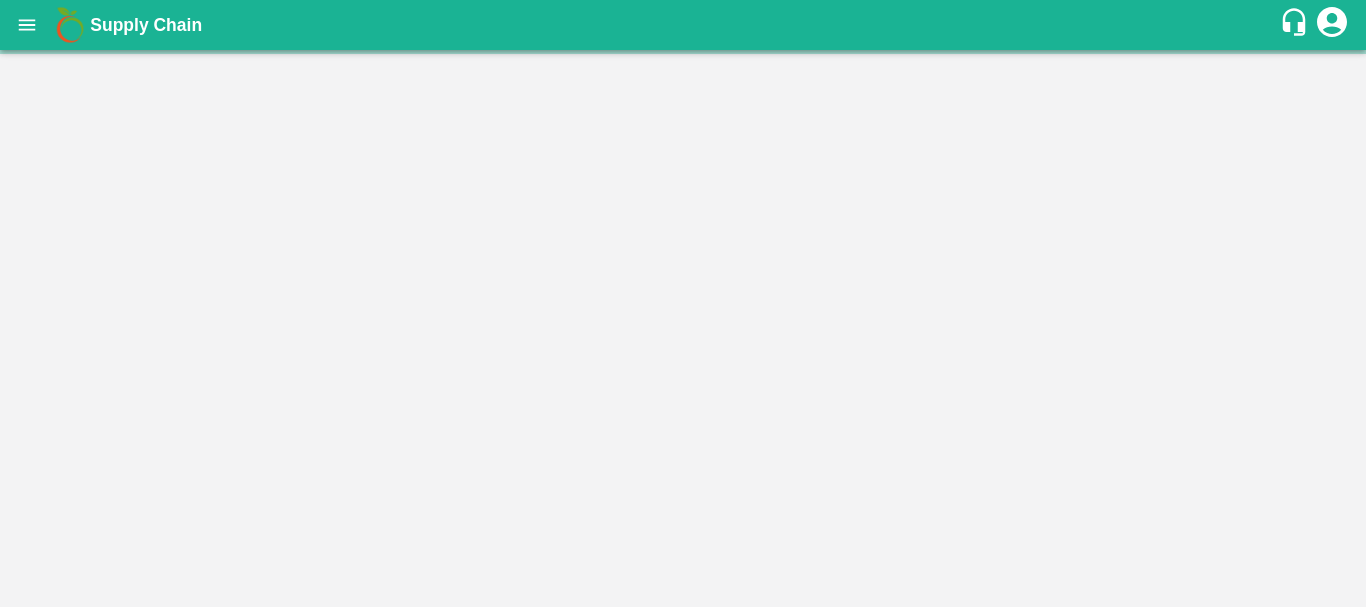 scroll, scrollTop: 0, scrollLeft: 0, axis: both 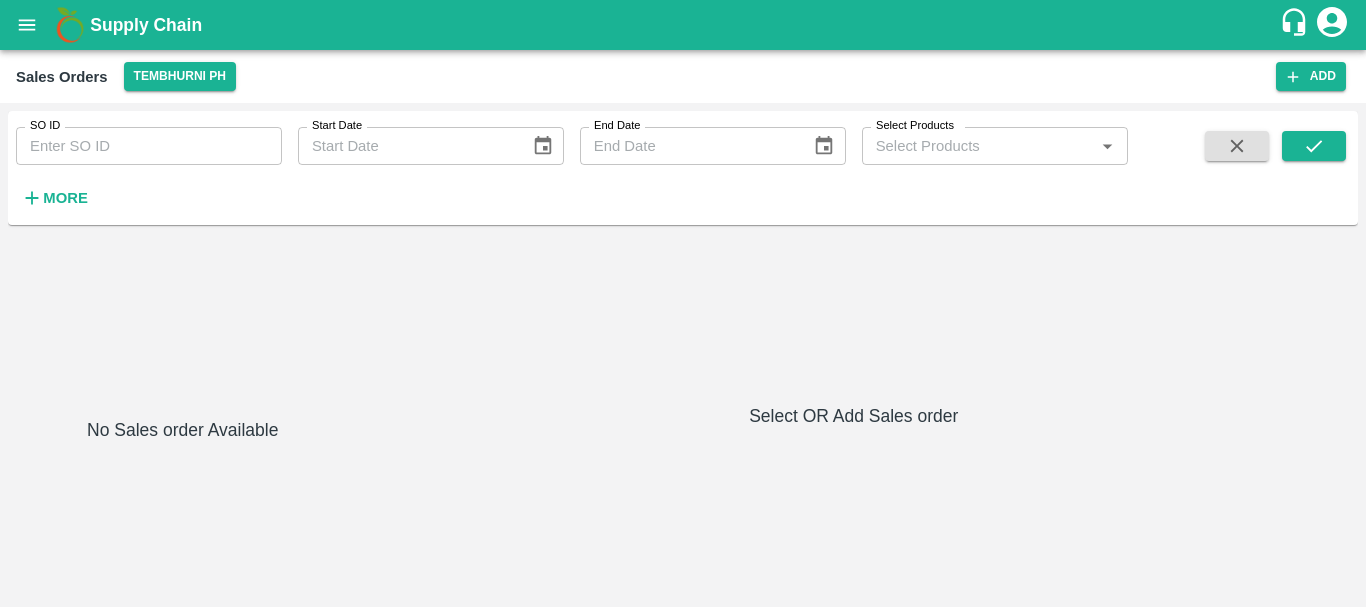 click on "SO ID" at bounding box center (149, 146) 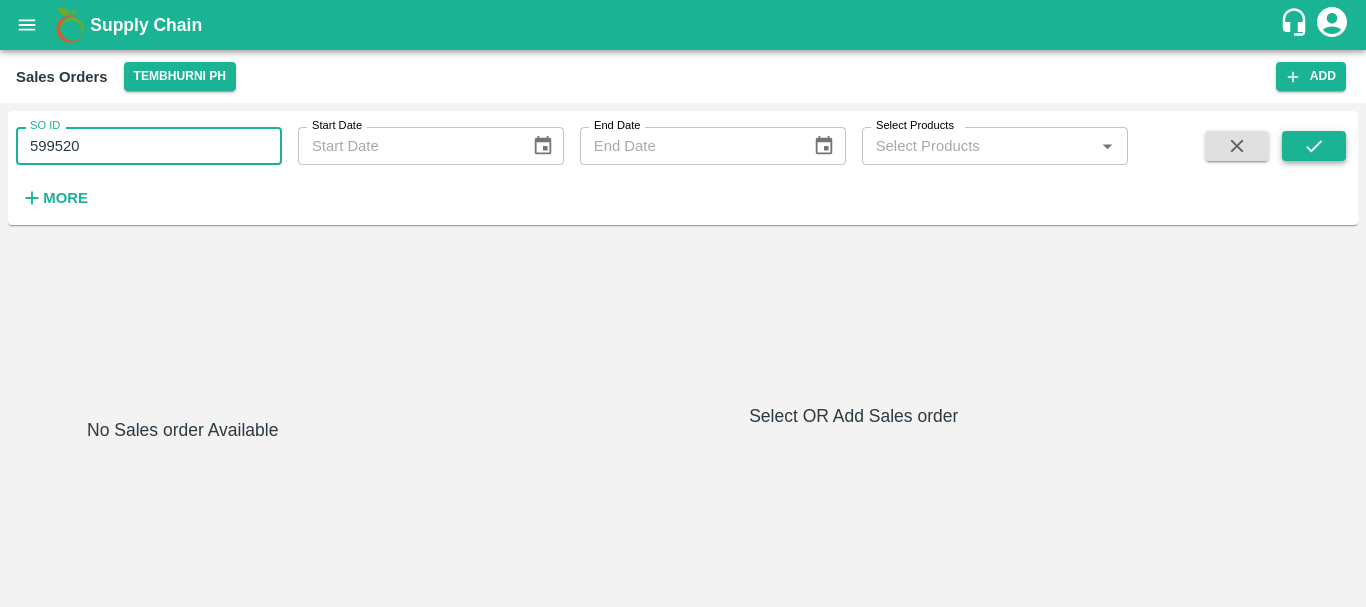 type on "599520" 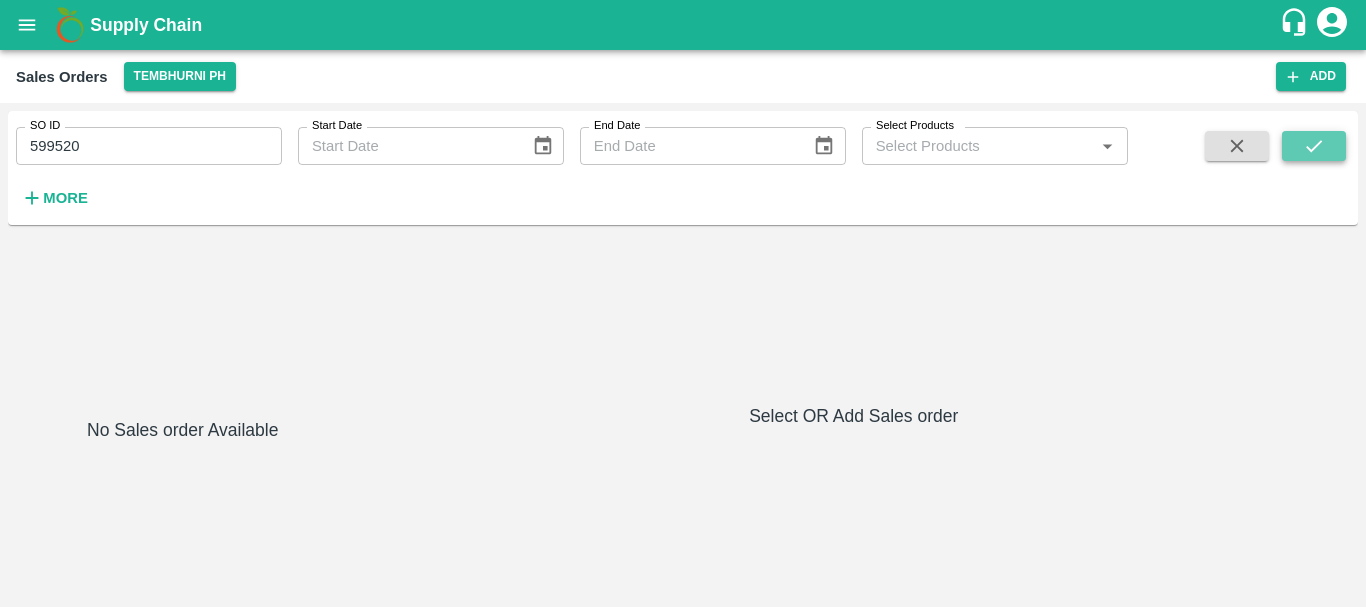 click 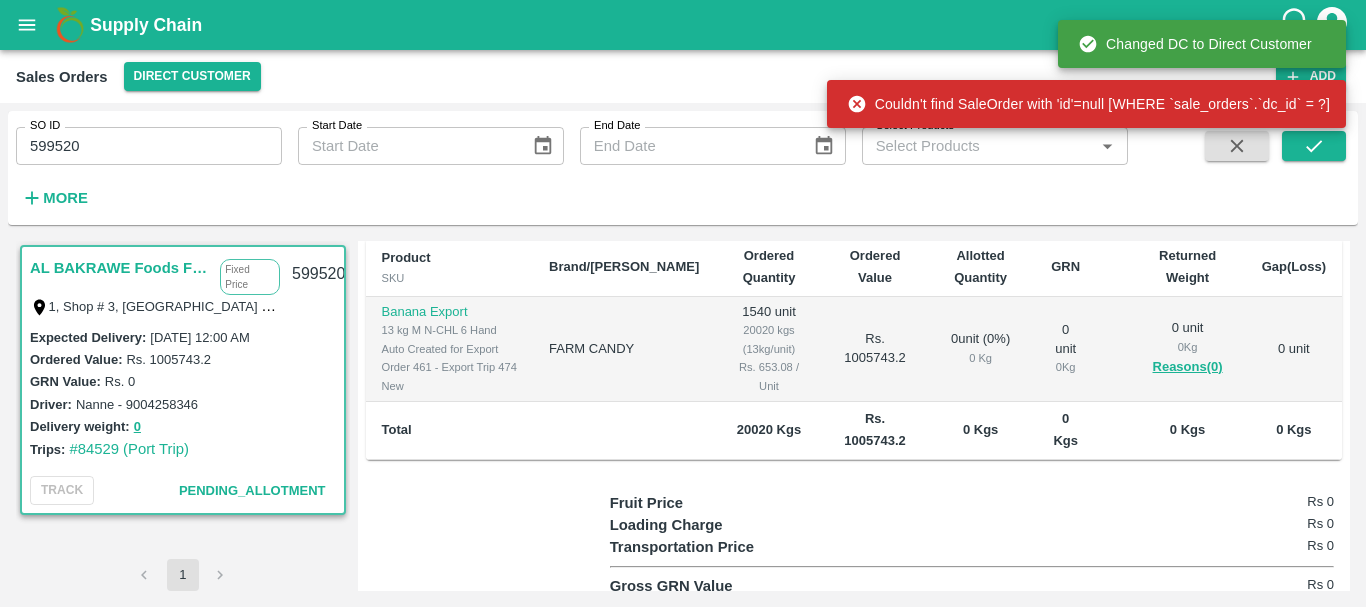 scroll, scrollTop: 558, scrollLeft: 0, axis: vertical 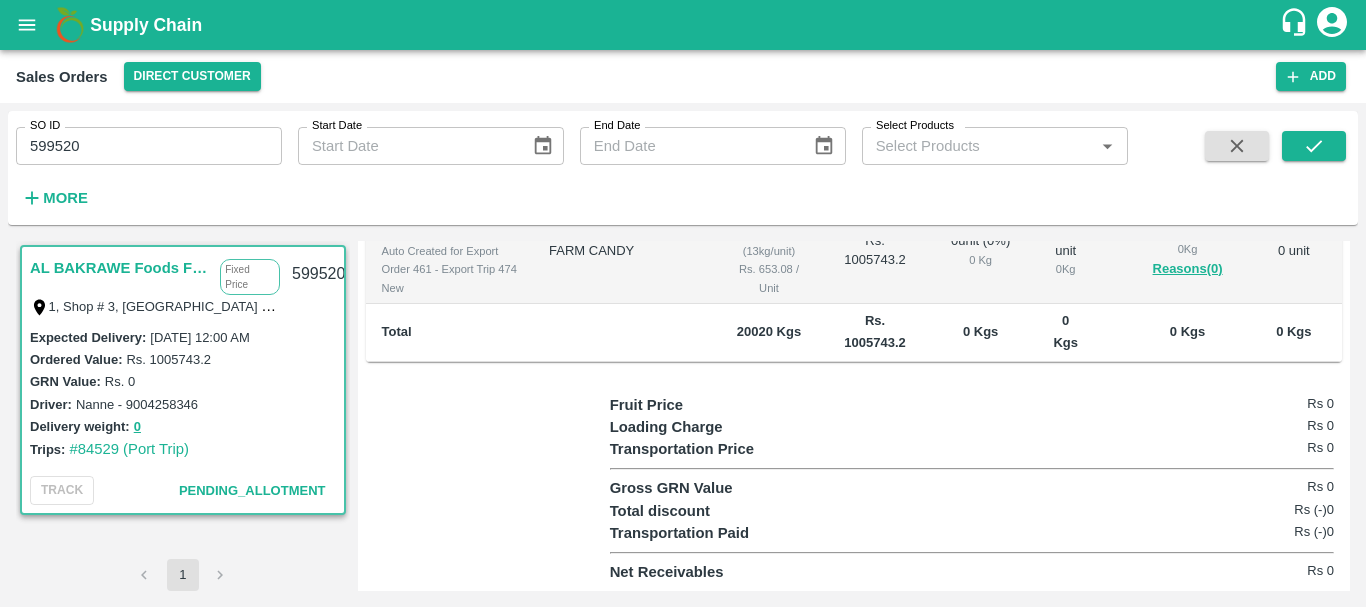 type 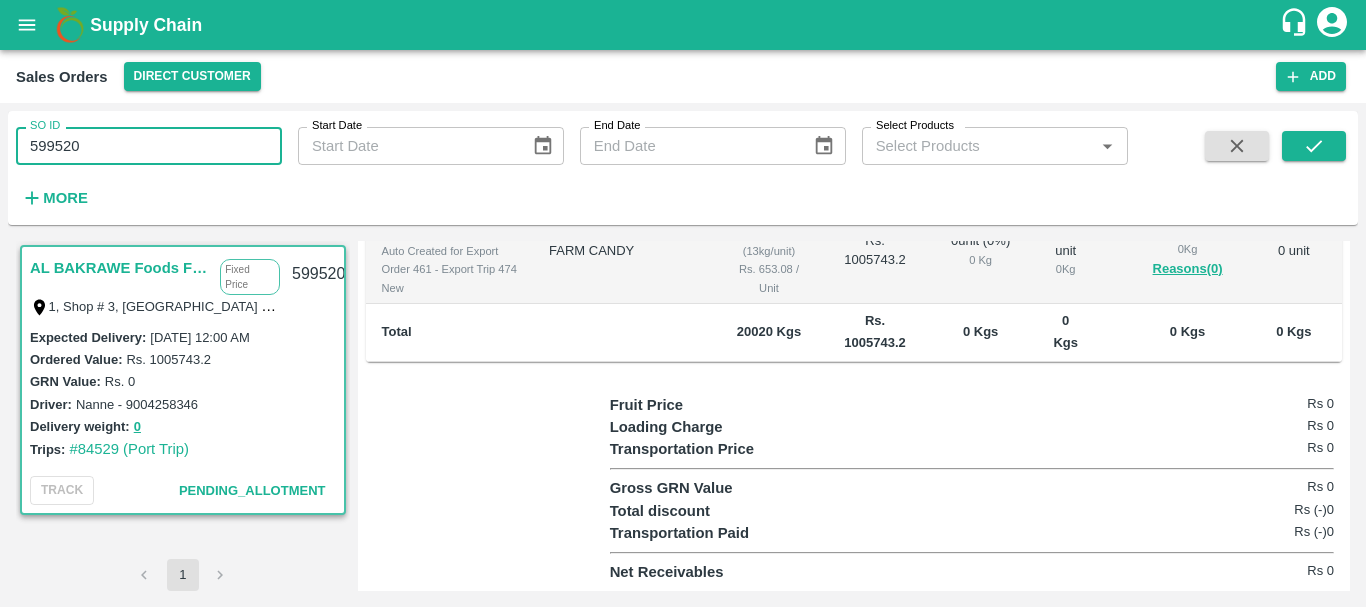 click on "599520" at bounding box center (149, 146) 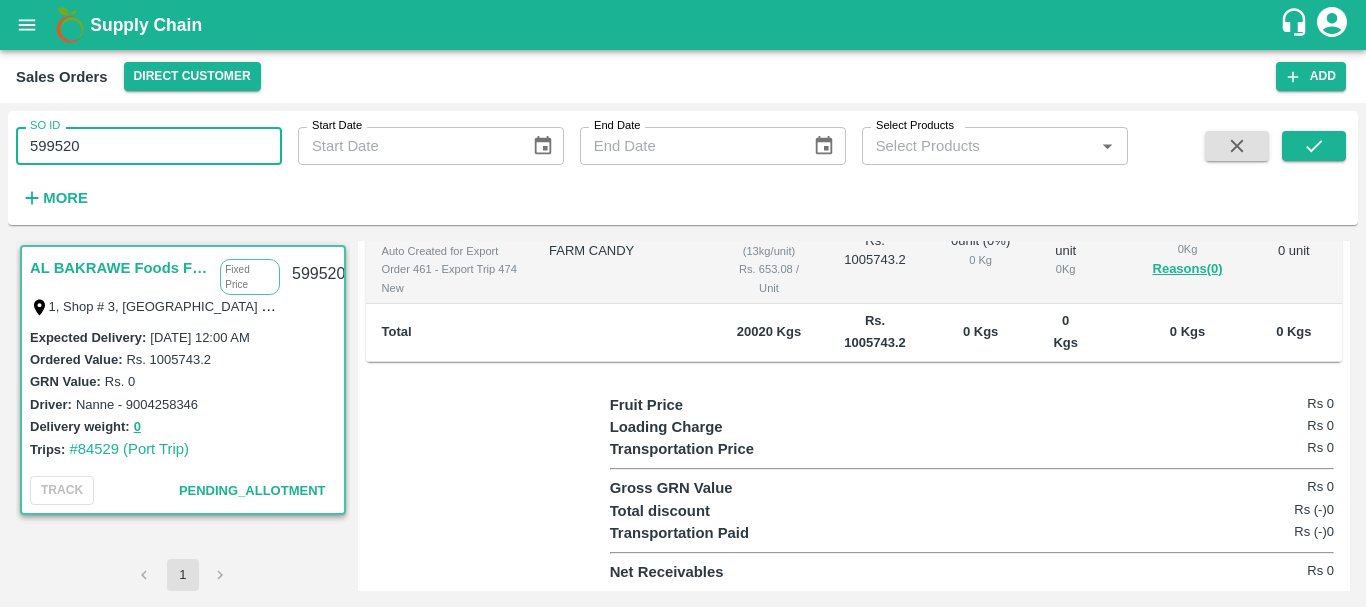paste 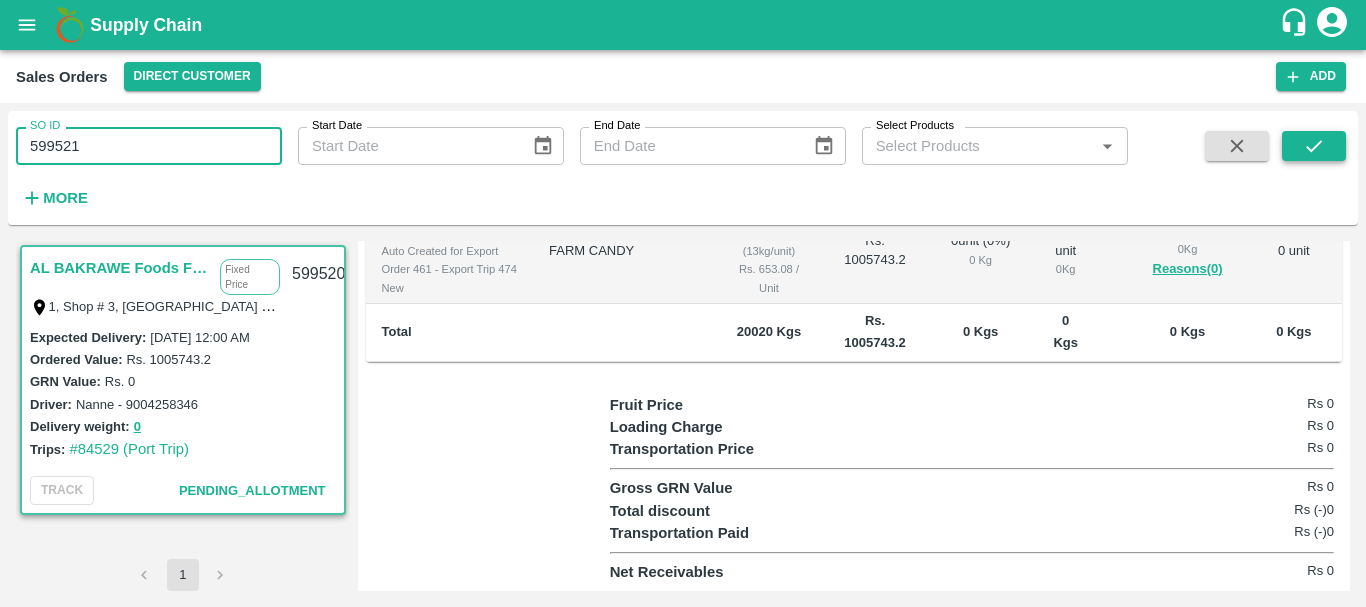 type on "599521" 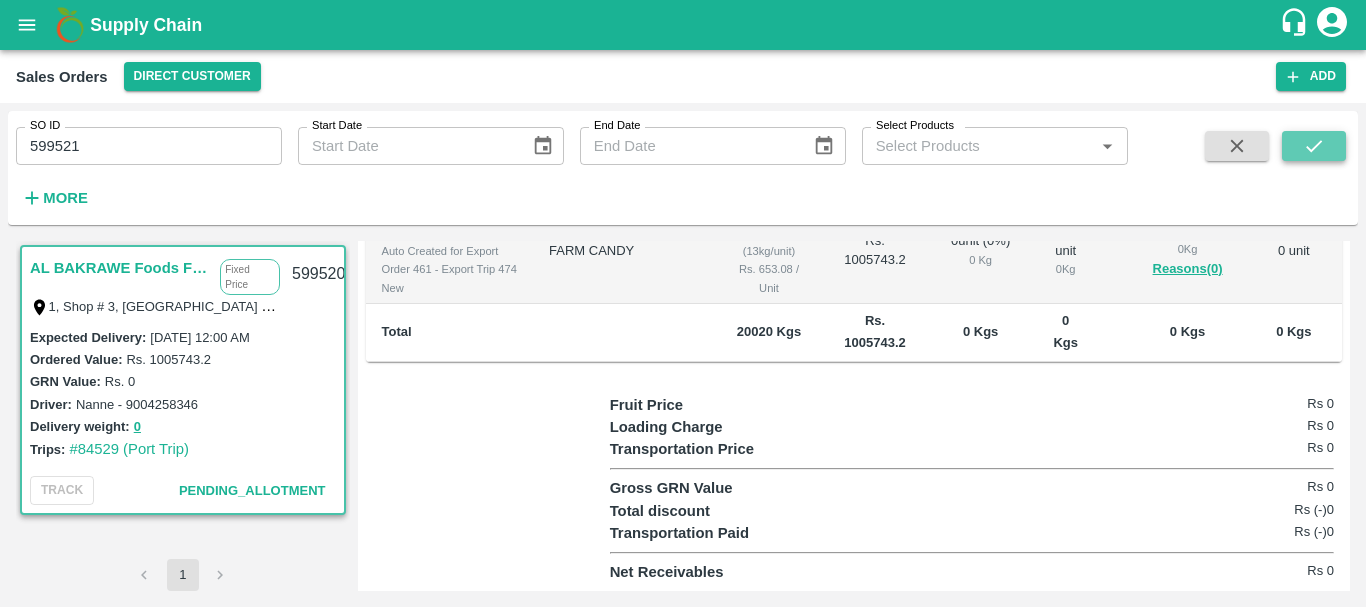 click 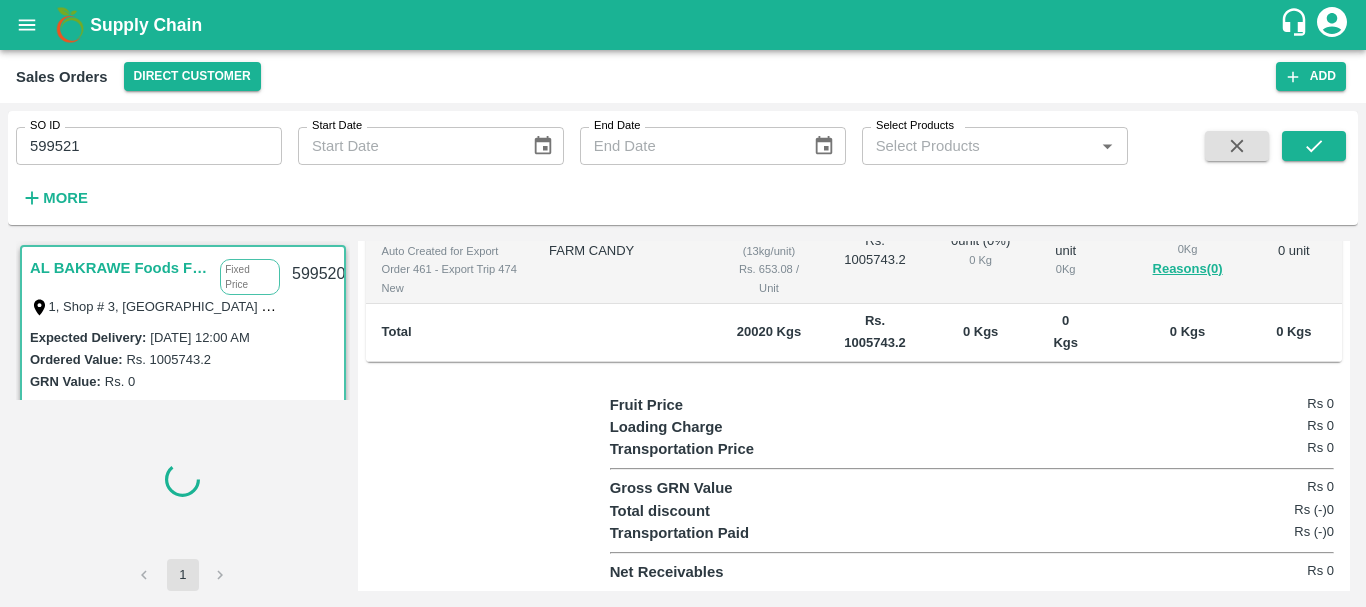 scroll, scrollTop: 219, scrollLeft: 0, axis: vertical 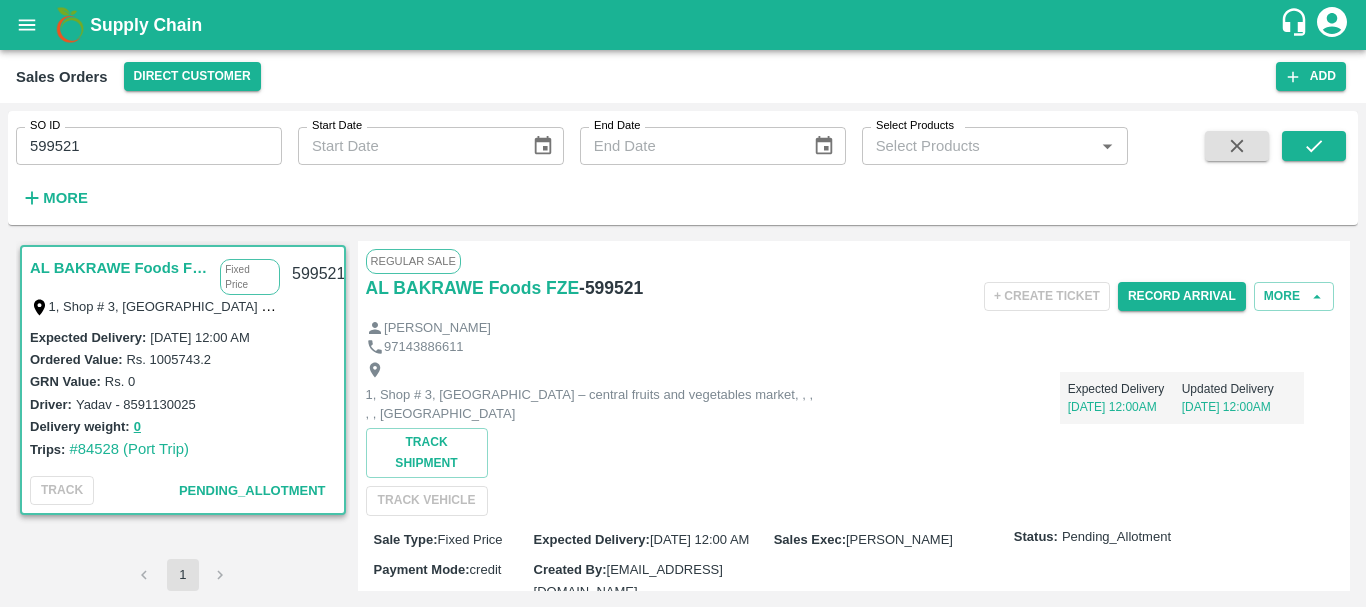 click on "Expected Delivery [DATE] 12:00AM Updated Delivery [DATE] 12:00AM" at bounding box center [1060, 390] 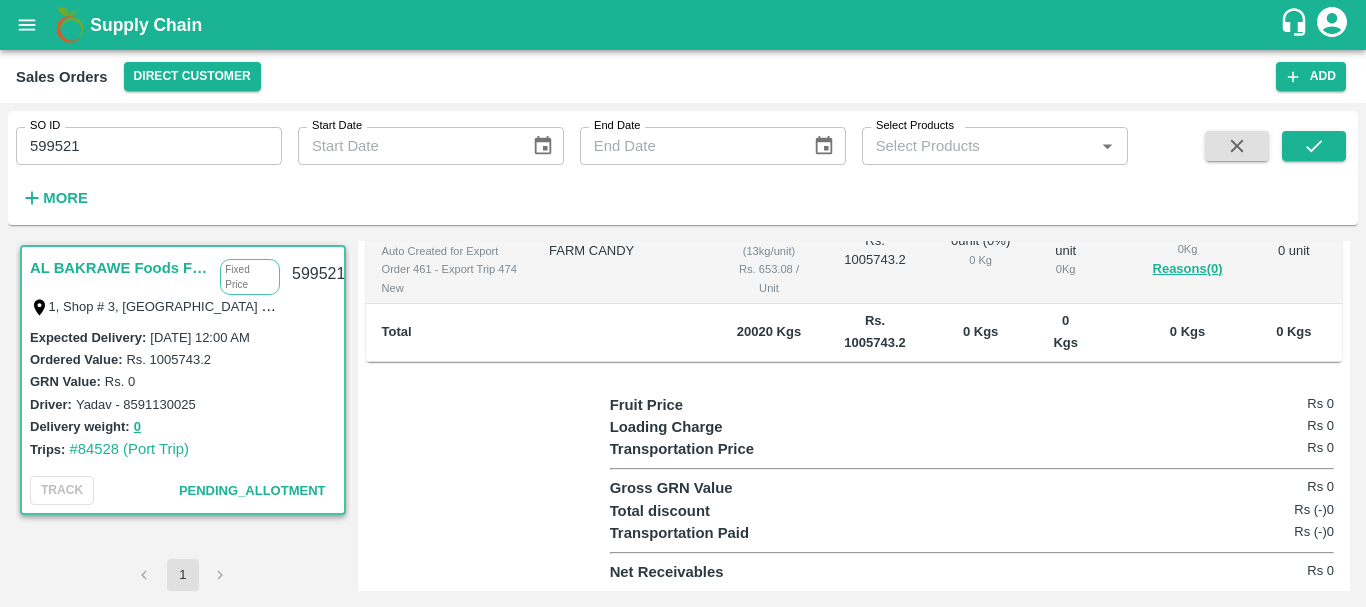 scroll, scrollTop: 0, scrollLeft: 0, axis: both 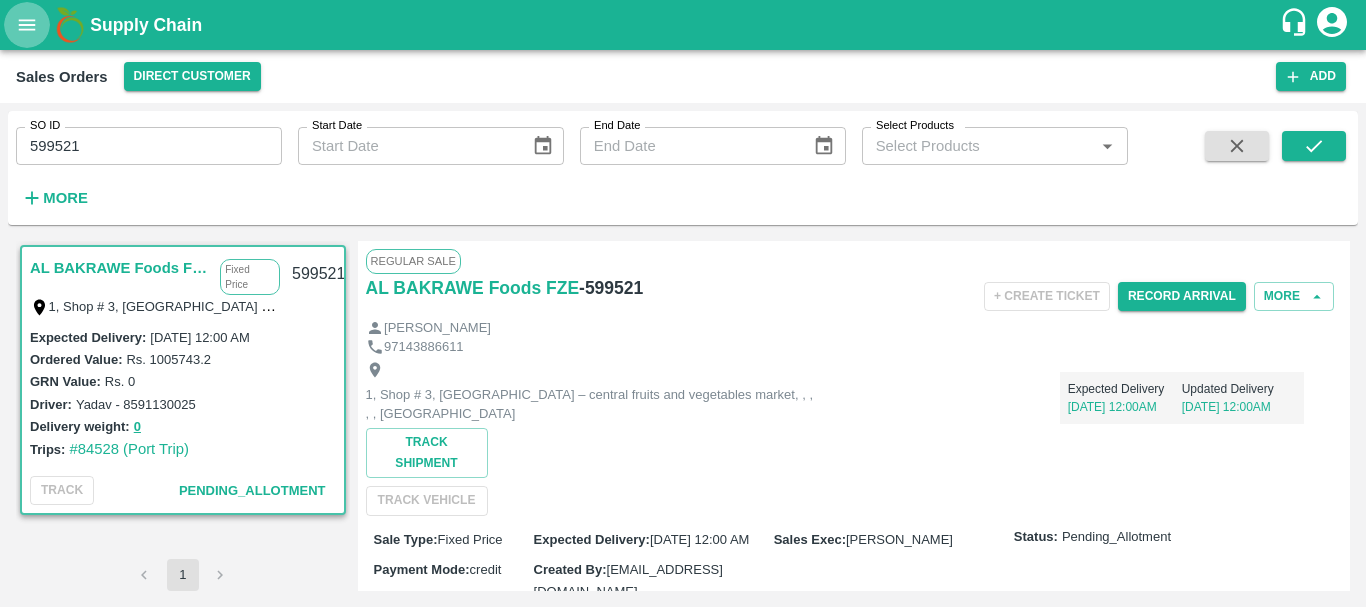 click at bounding box center [27, 25] 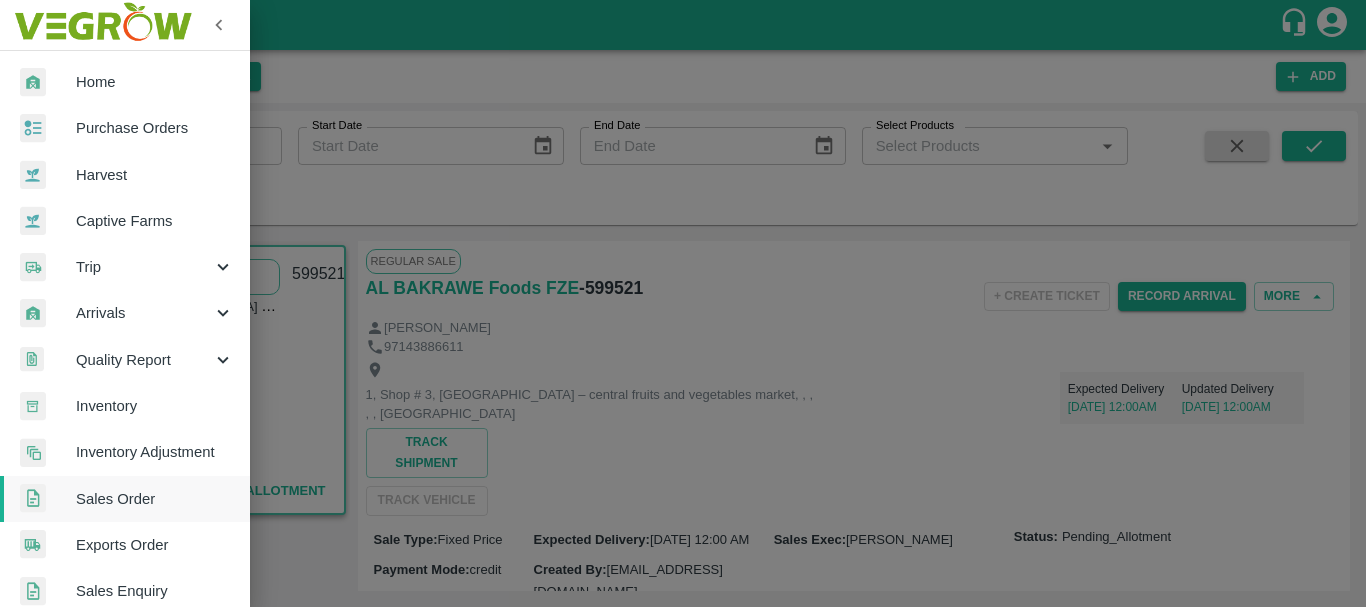 scroll, scrollTop: 233, scrollLeft: 0, axis: vertical 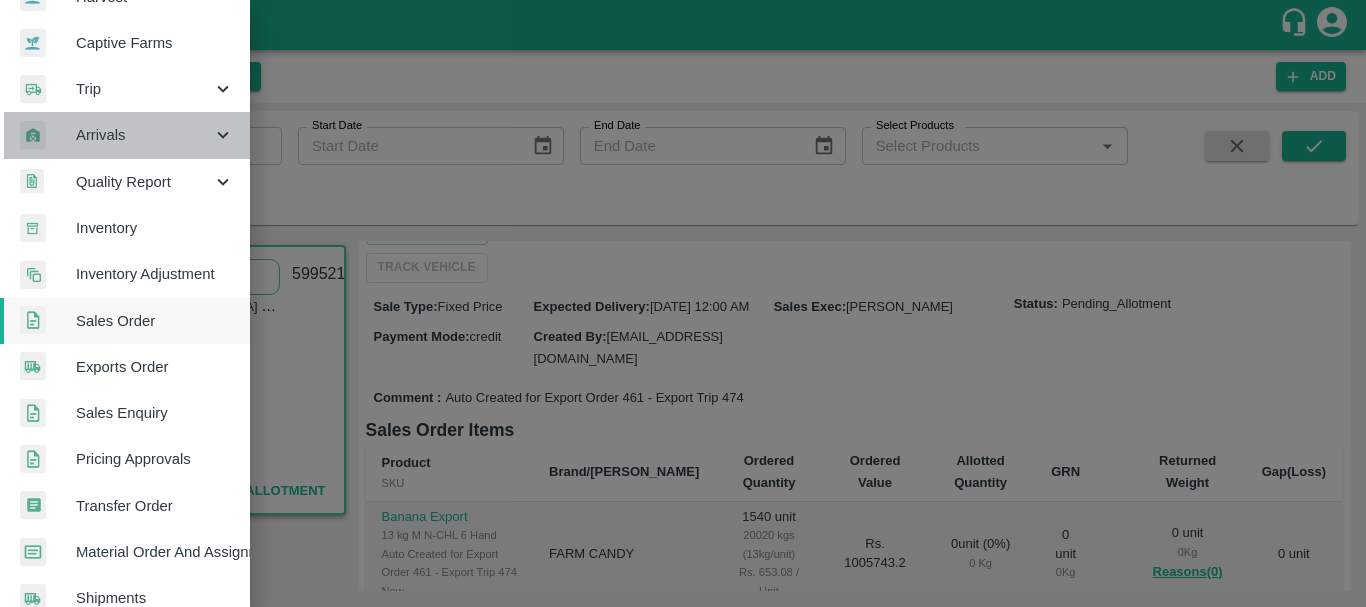 click on "Arrivals" at bounding box center (144, 135) 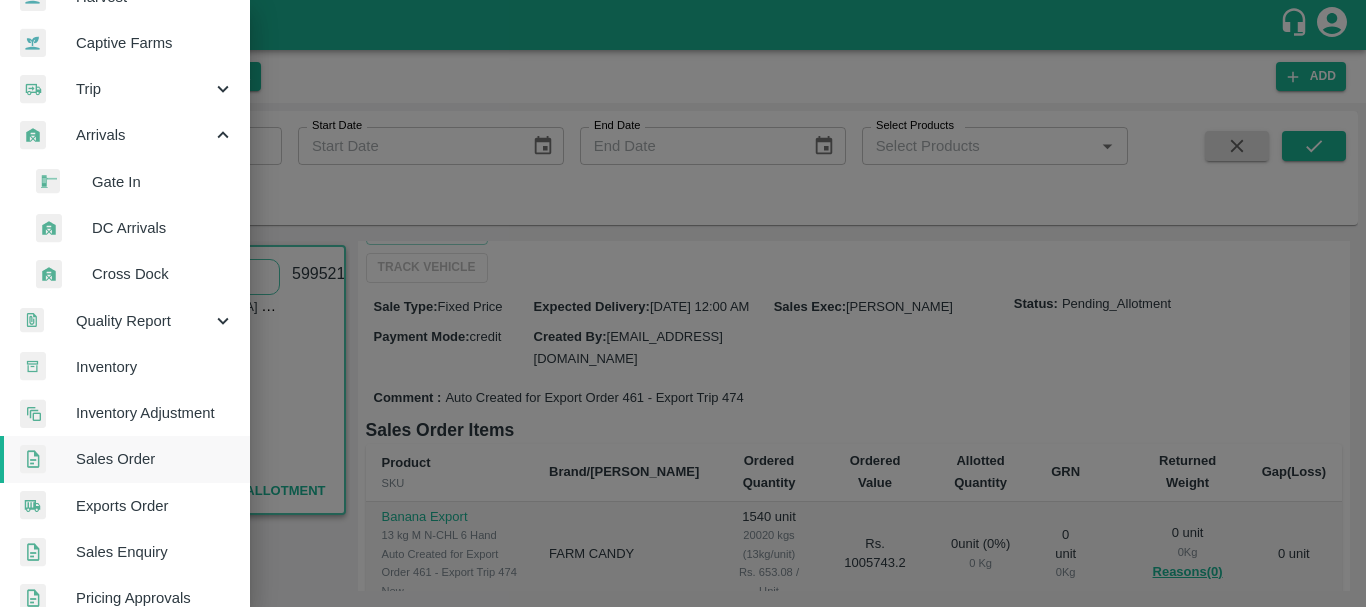 click on "DC Arrivals" at bounding box center (163, 228) 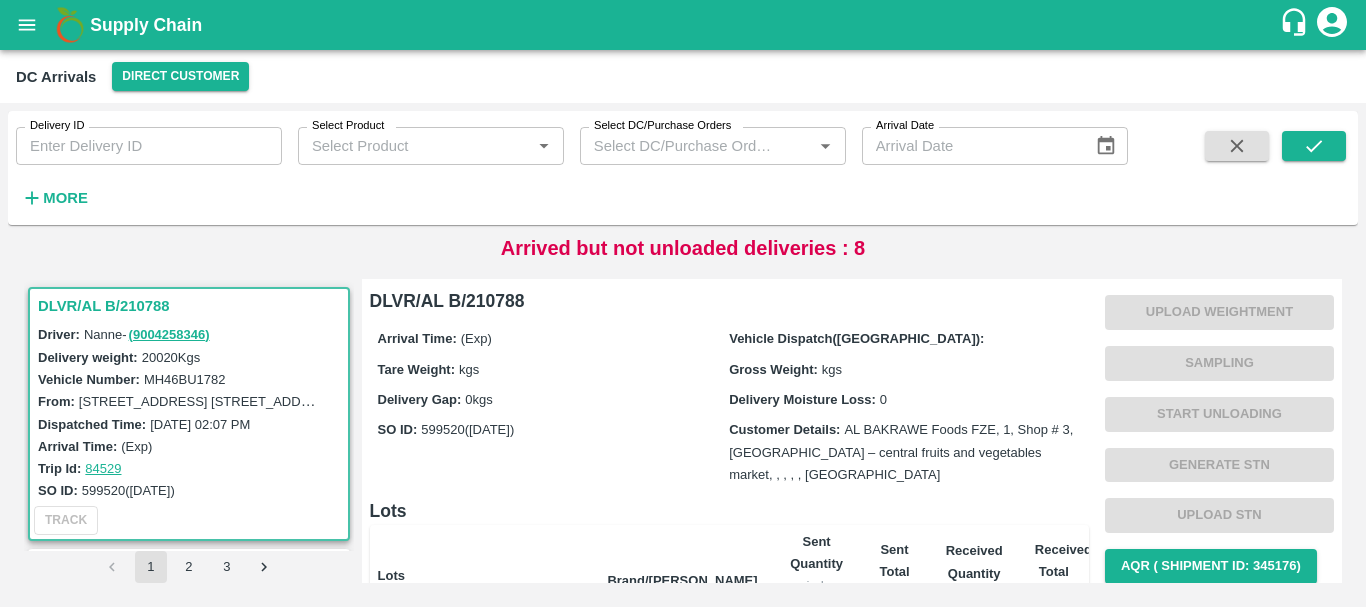 type 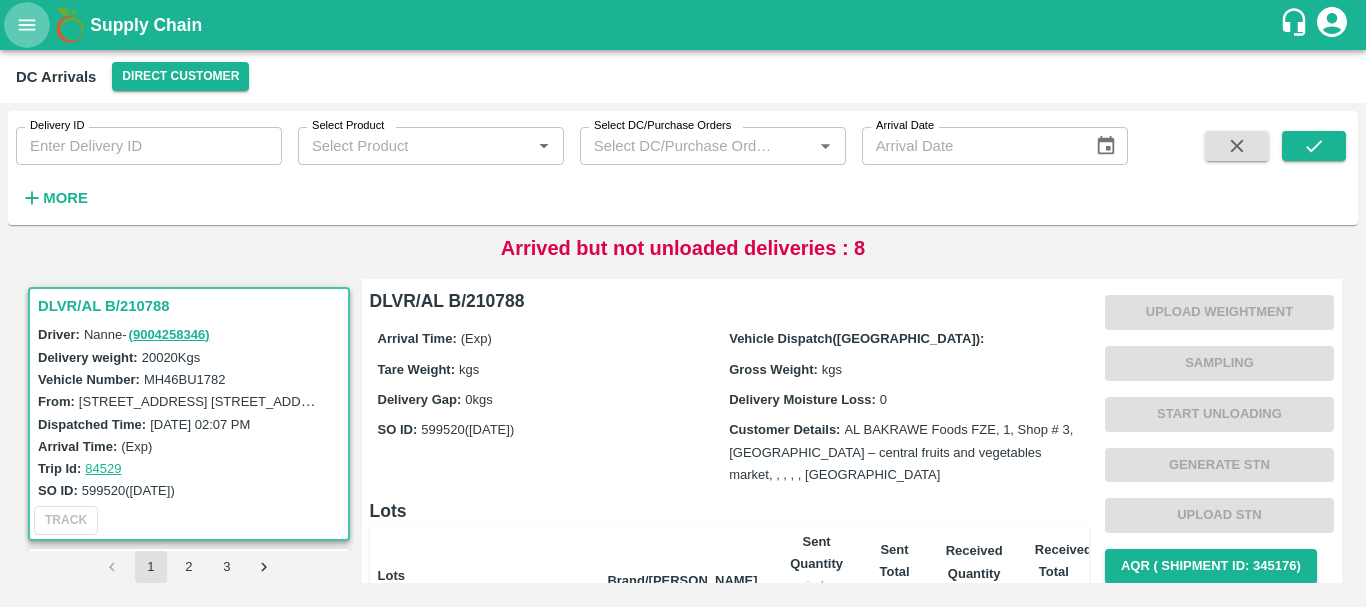 click 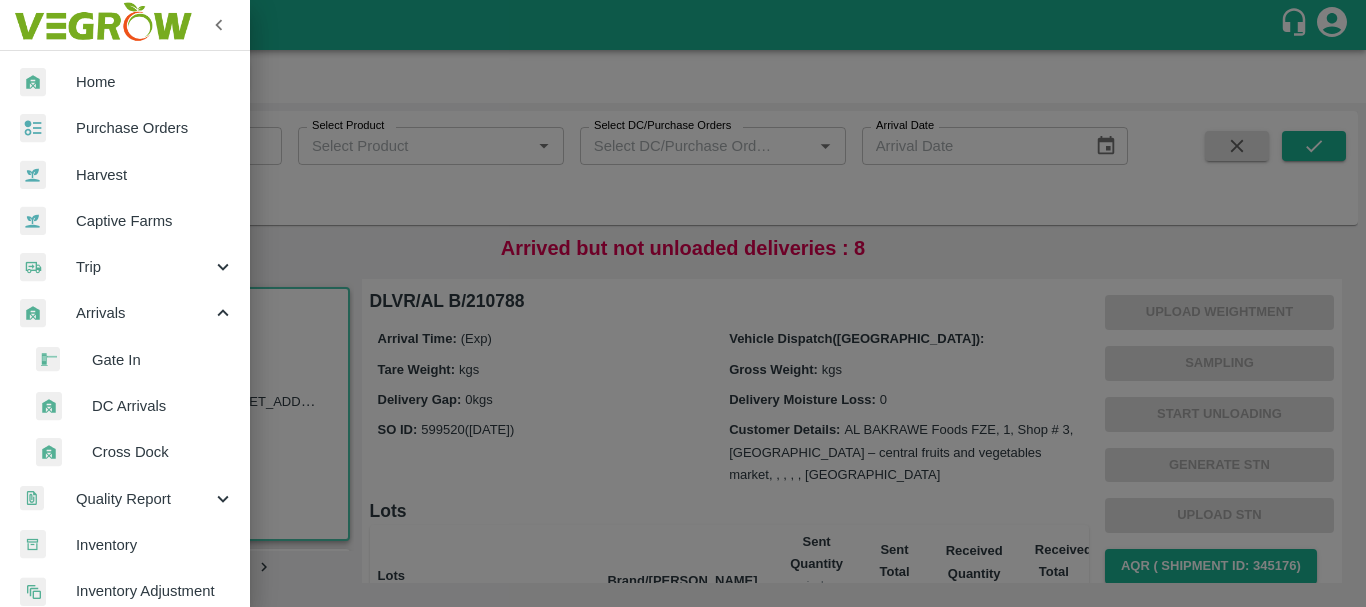 click at bounding box center (683, 303) 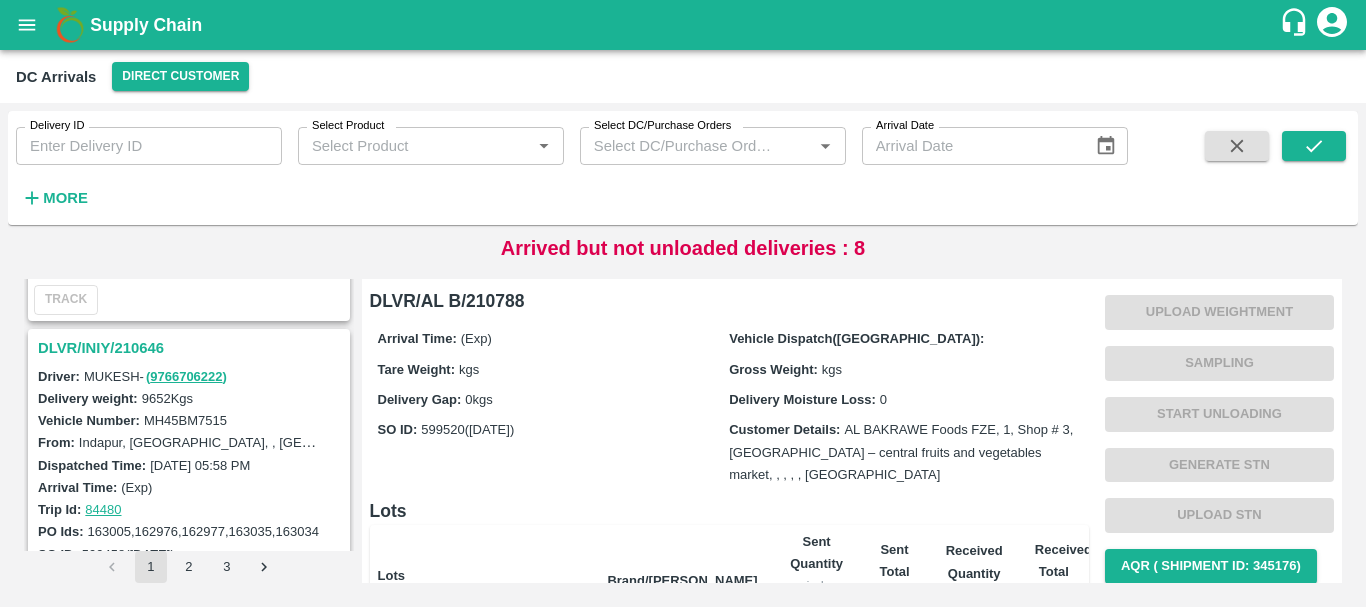 scroll, scrollTop: 503, scrollLeft: 0, axis: vertical 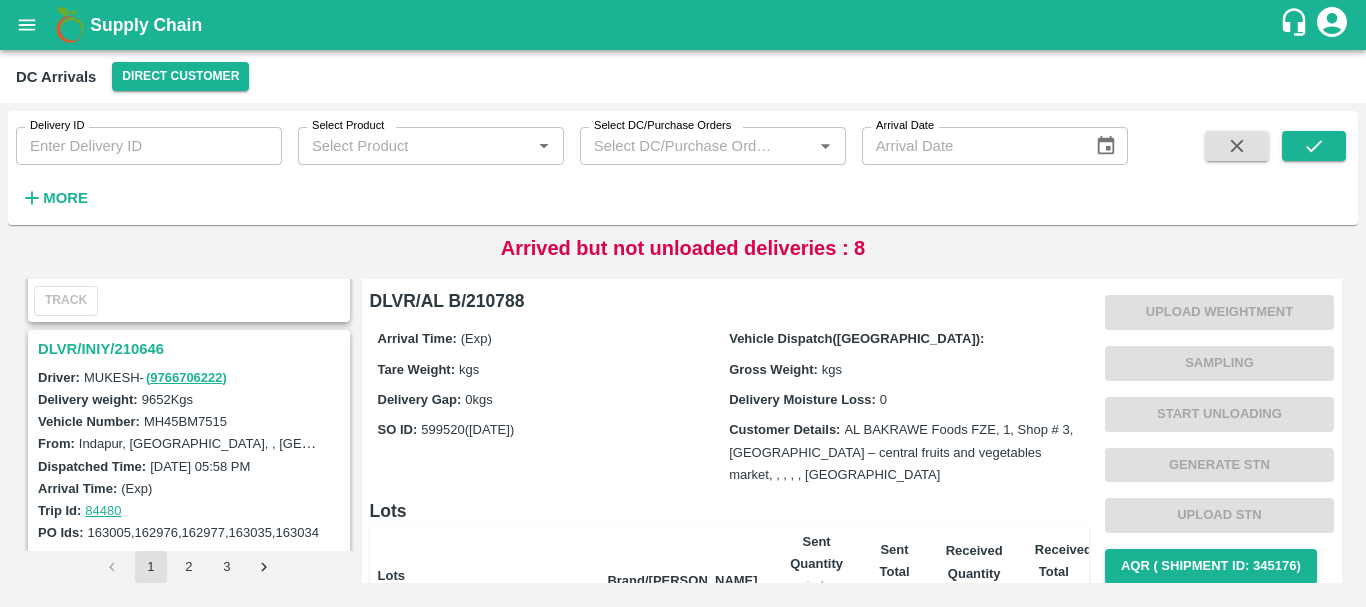 click on "DLVR/INIY/210646" at bounding box center [192, 349] 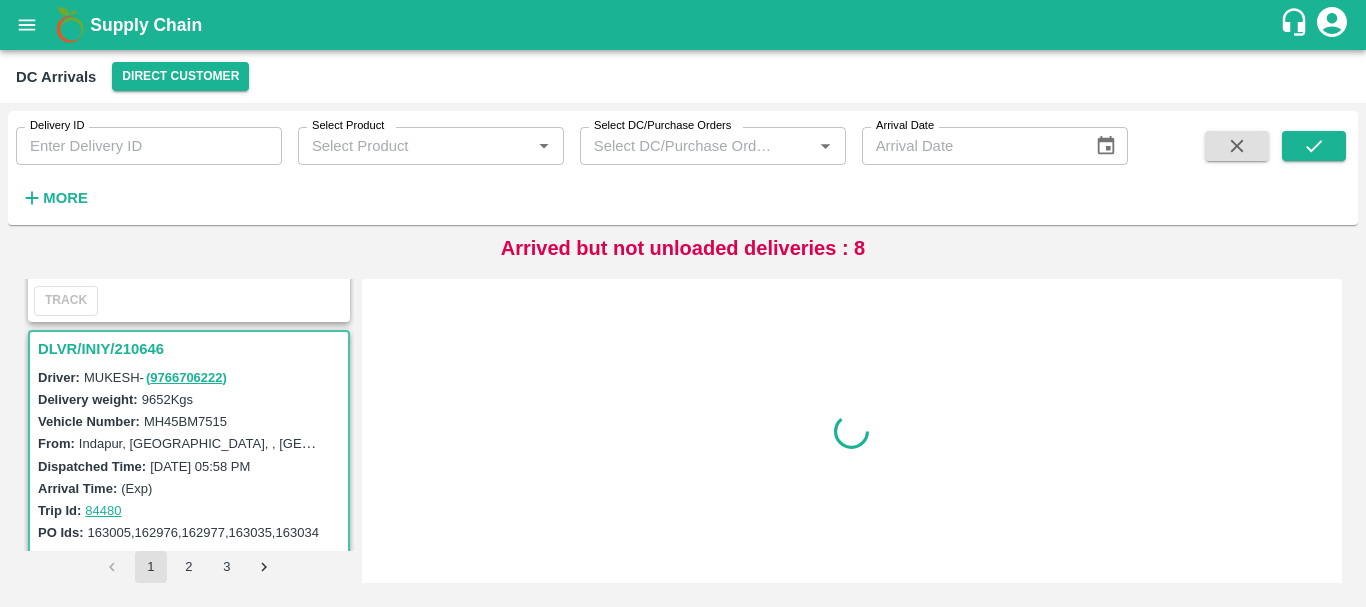 scroll, scrollTop: 553, scrollLeft: 0, axis: vertical 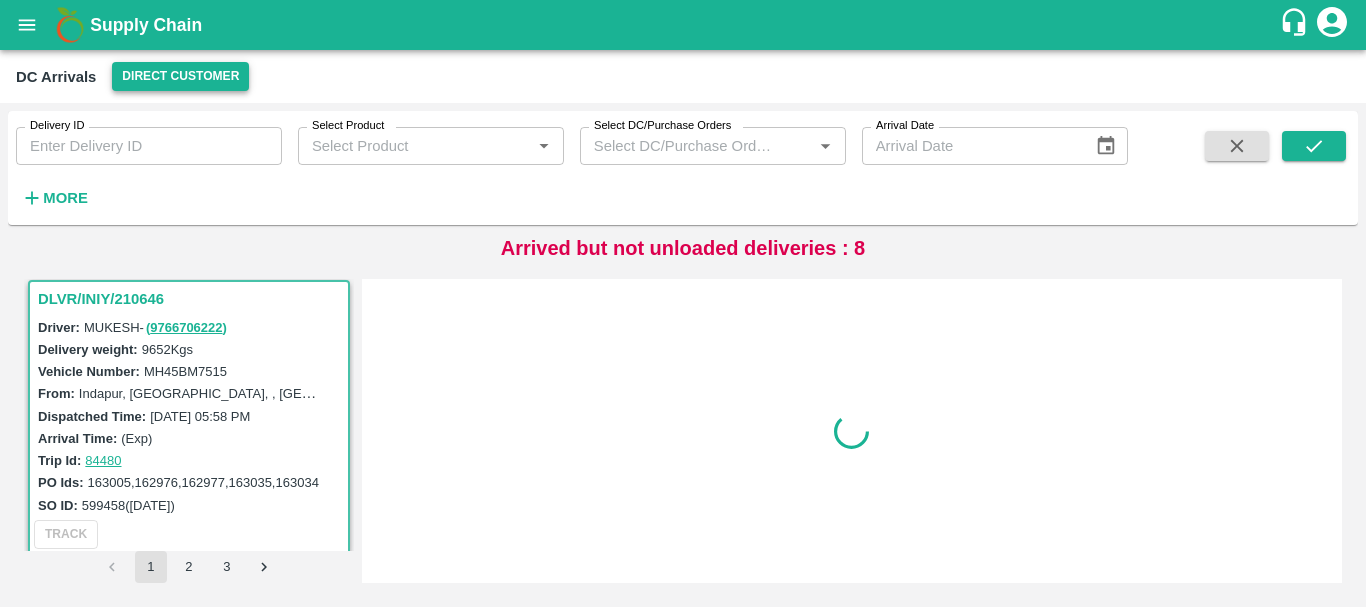 click on "Direct Customer" at bounding box center (180, 76) 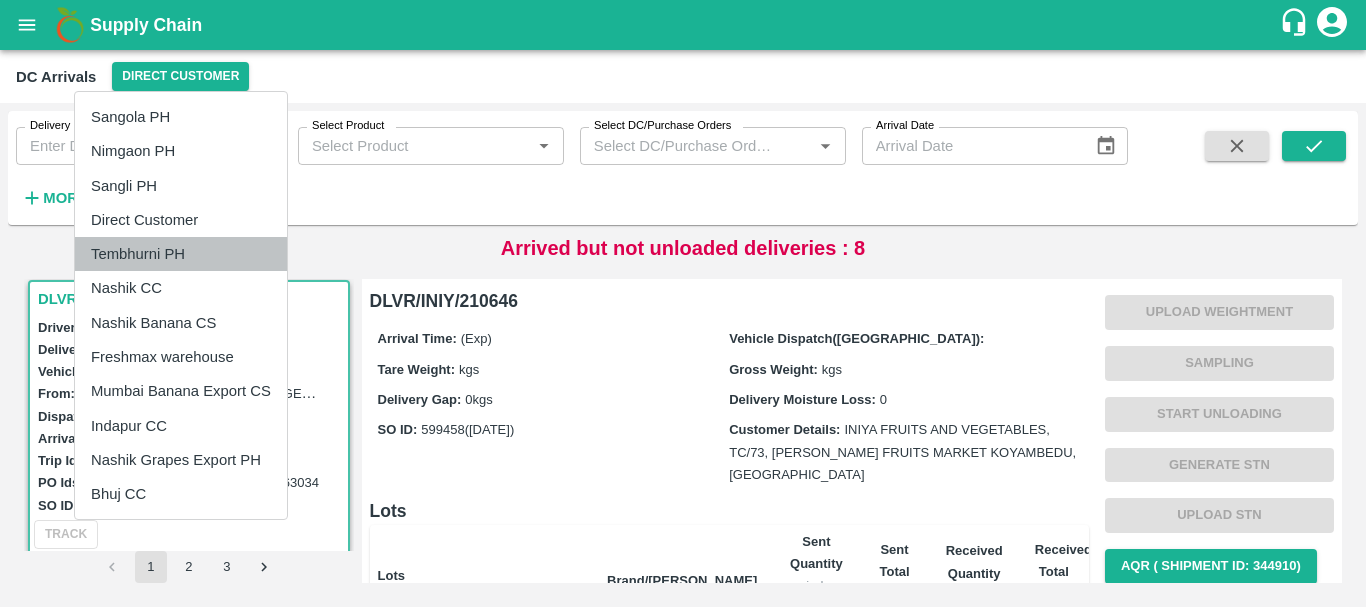 click on "Tembhurni PH" at bounding box center [181, 254] 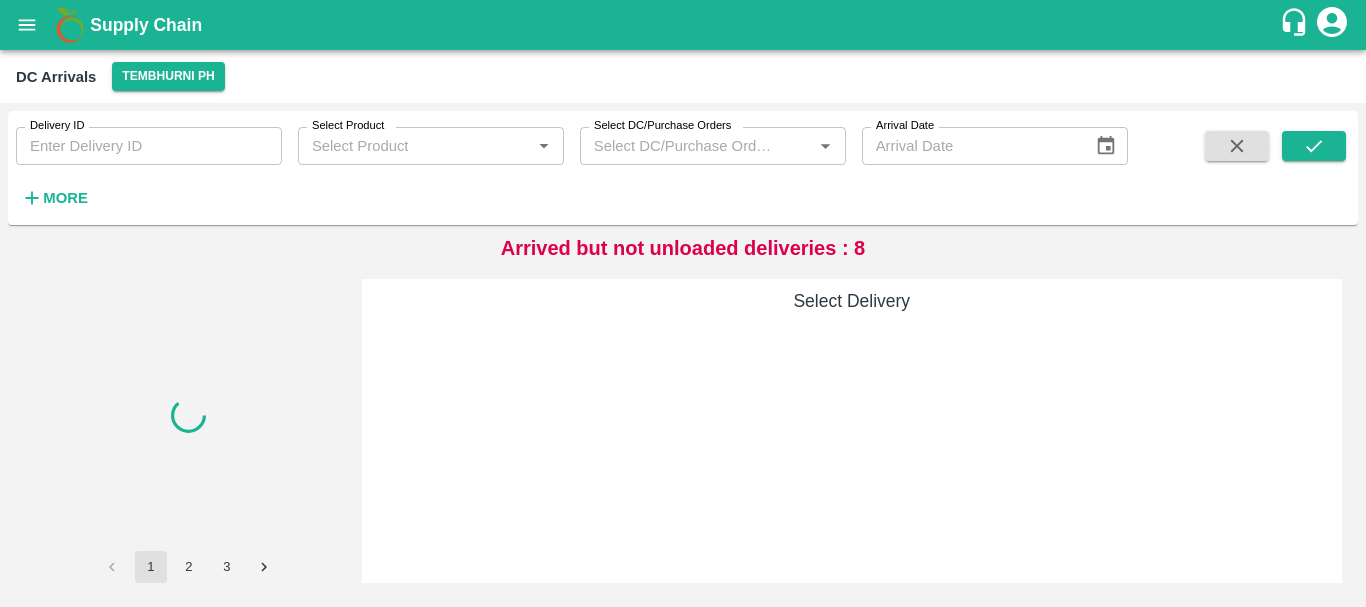 scroll, scrollTop: 0, scrollLeft: 0, axis: both 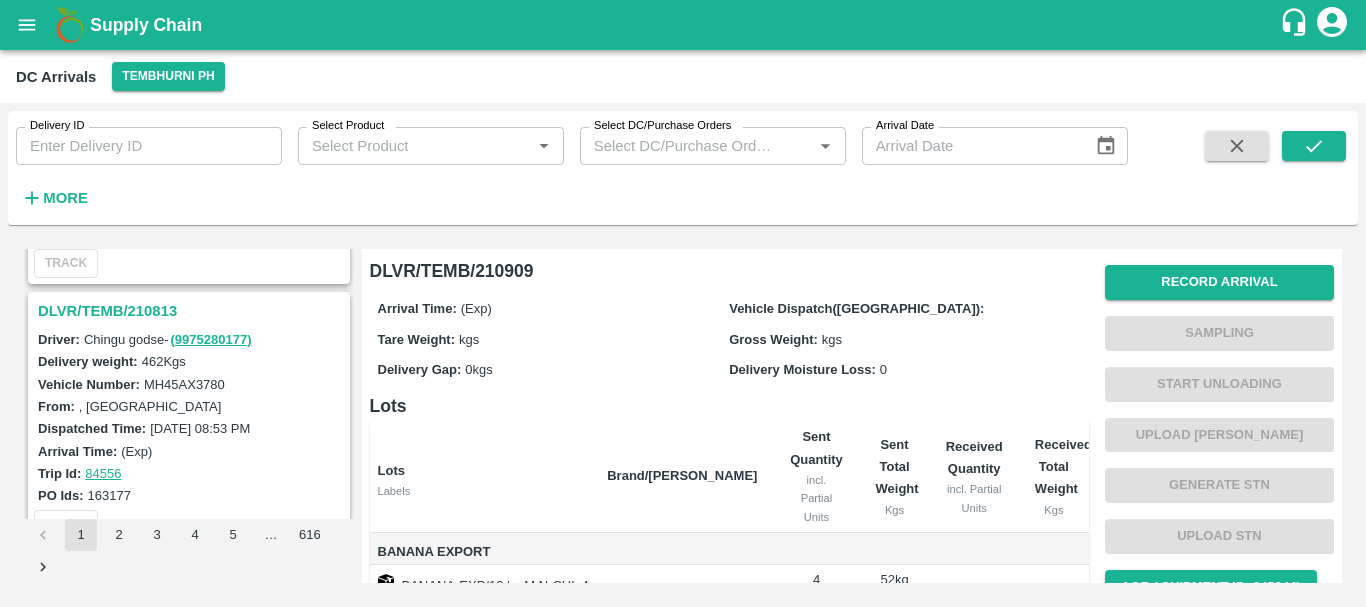 click on "DLVR/TEMB/210813" at bounding box center (192, 311) 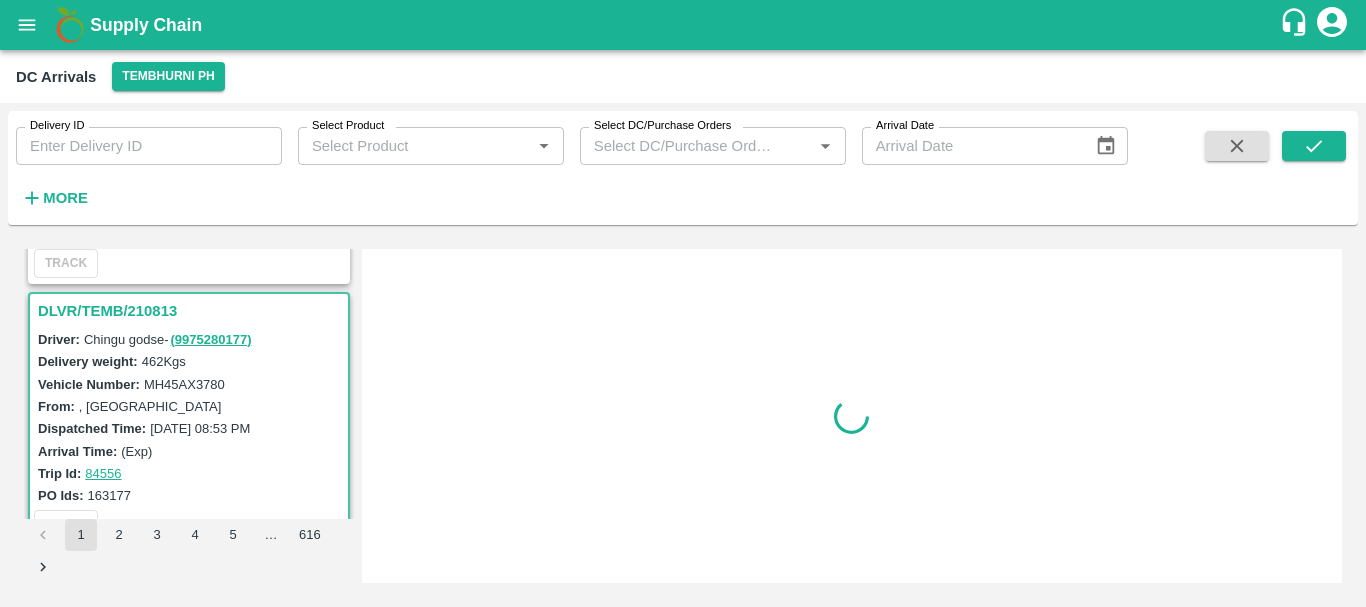 scroll, scrollTop: 1838, scrollLeft: 0, axis: vertical 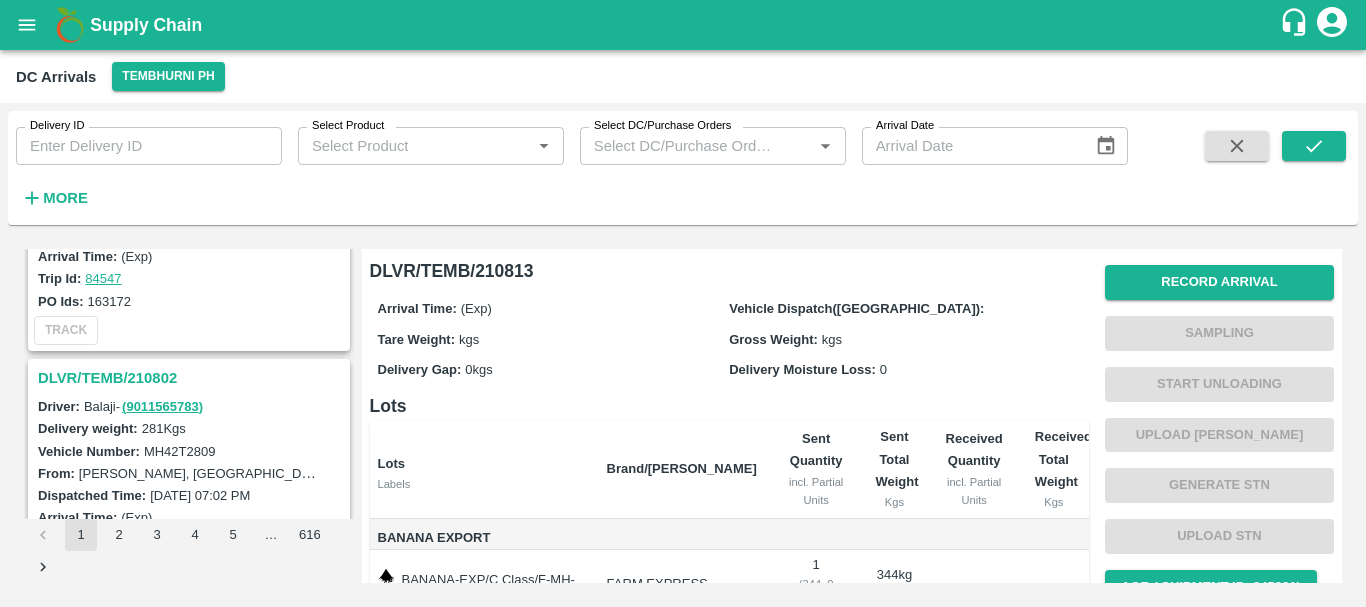 click on "DLVR/TEMB/210802" at bounding box center (192, 378) 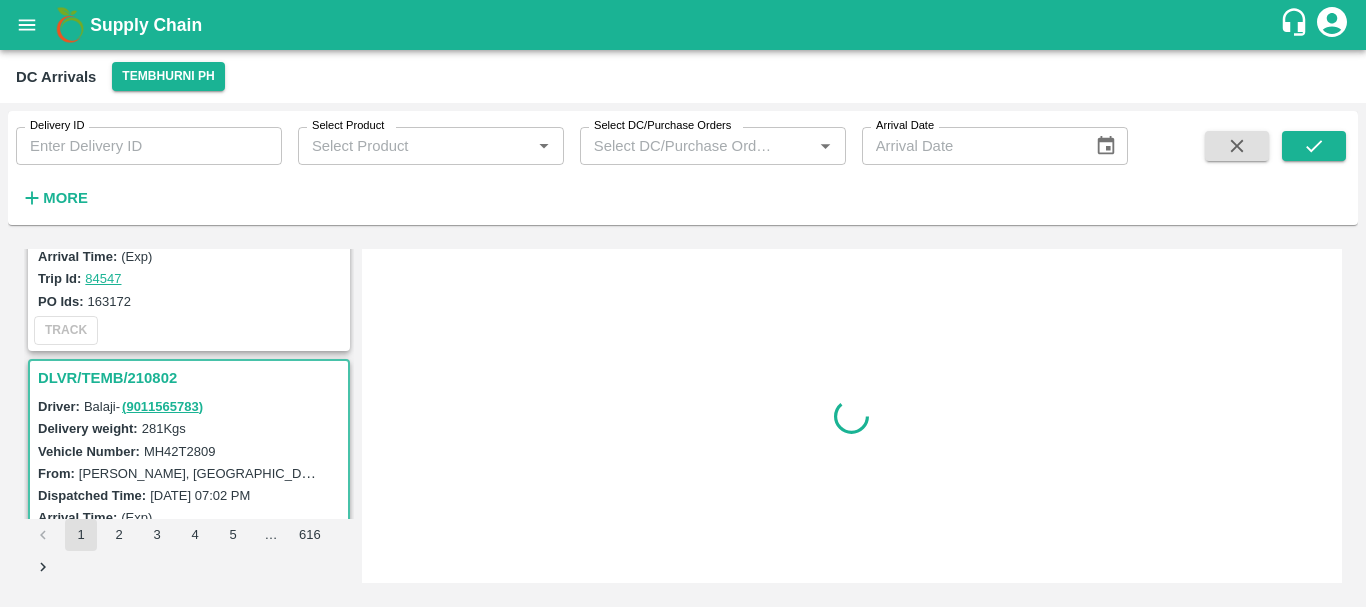scroll, scrollTop: 3145, scrollLeft: 0, axis: vertical 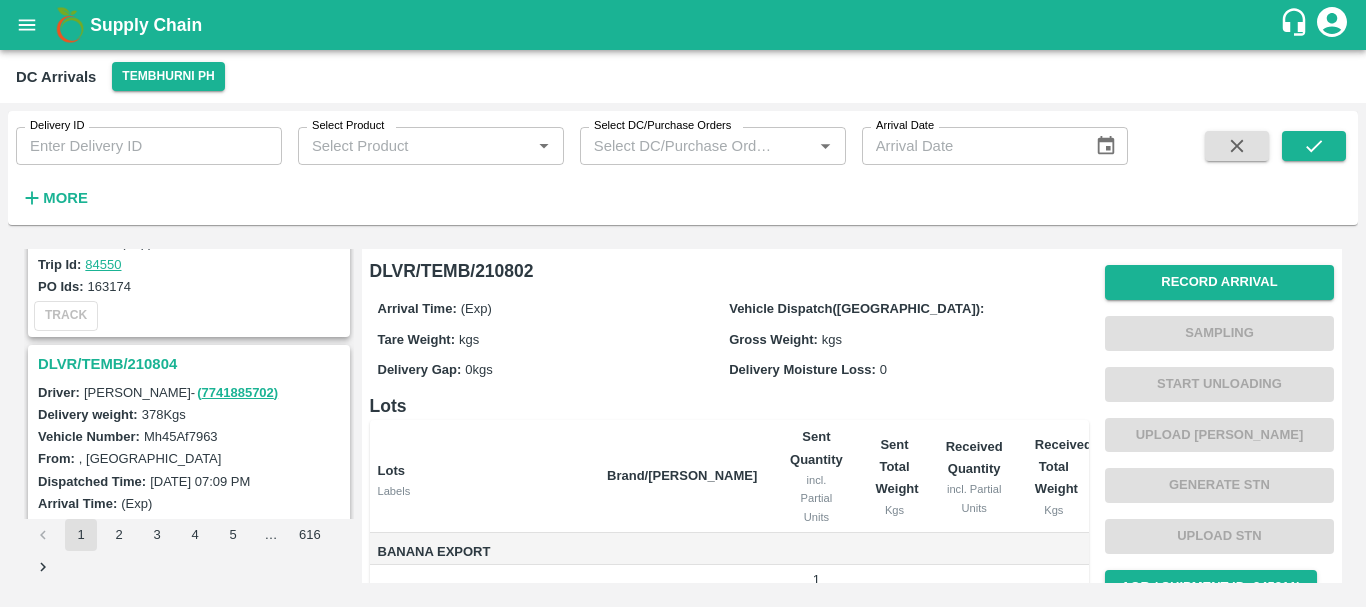 click on "DLVR/TEMB/210804" at bounding box center (192, 364) 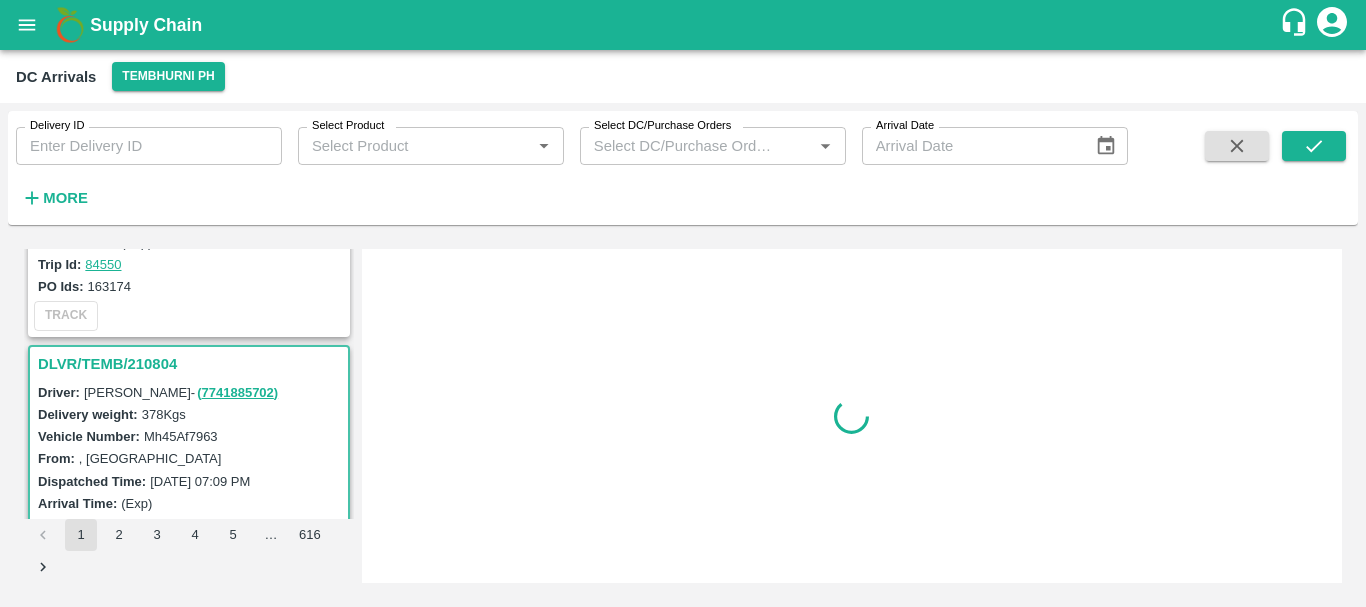 scroll, scrollTop: 2883, scrollLeft: 0, axis: vertical 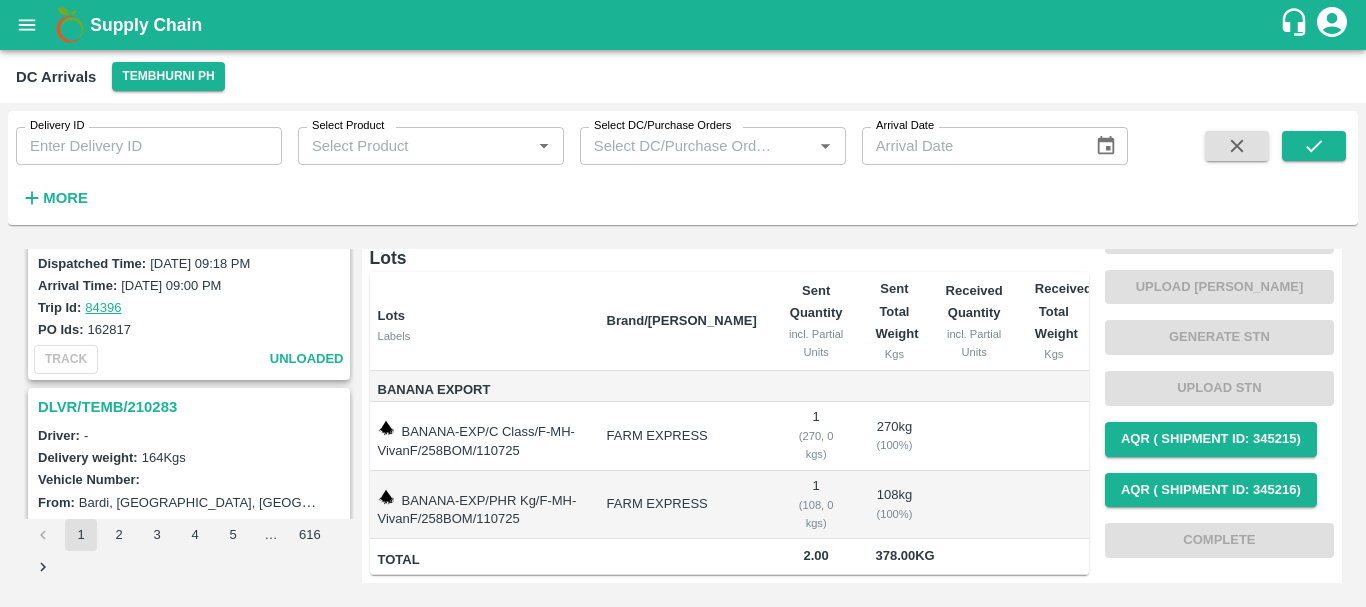 click on "DLVR/TEMB/210283" at bounding box center (192, 407) 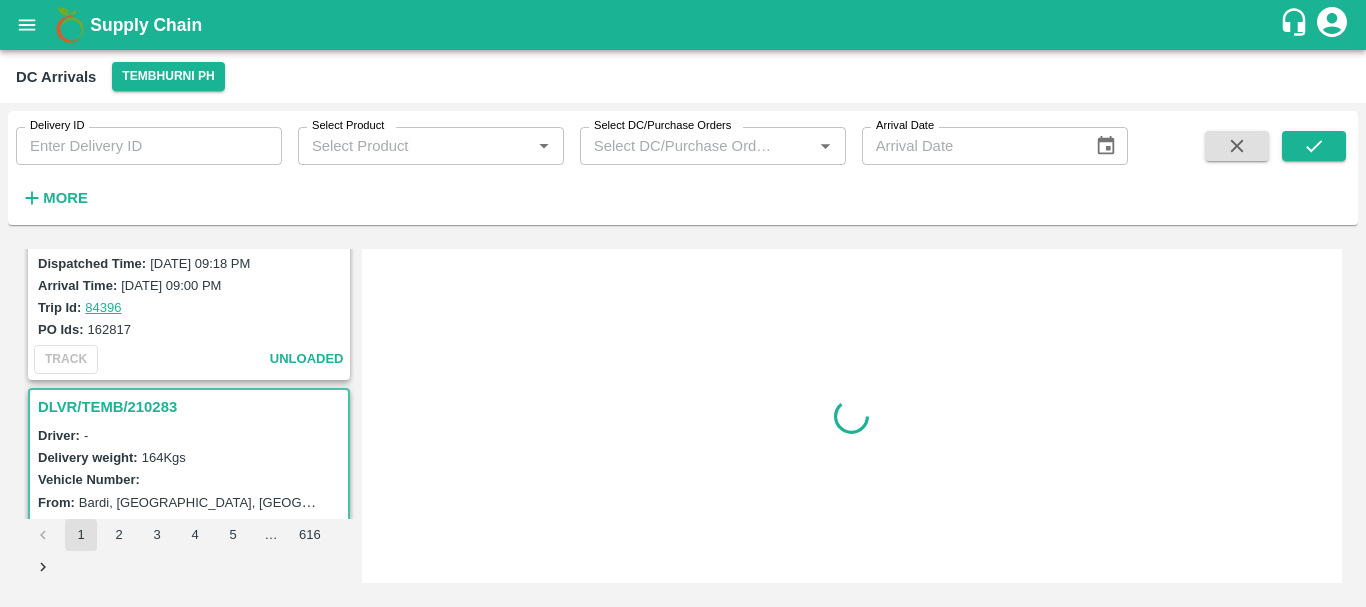 scroll, scrollTop: 0, scrollLeft: 0, axis: both 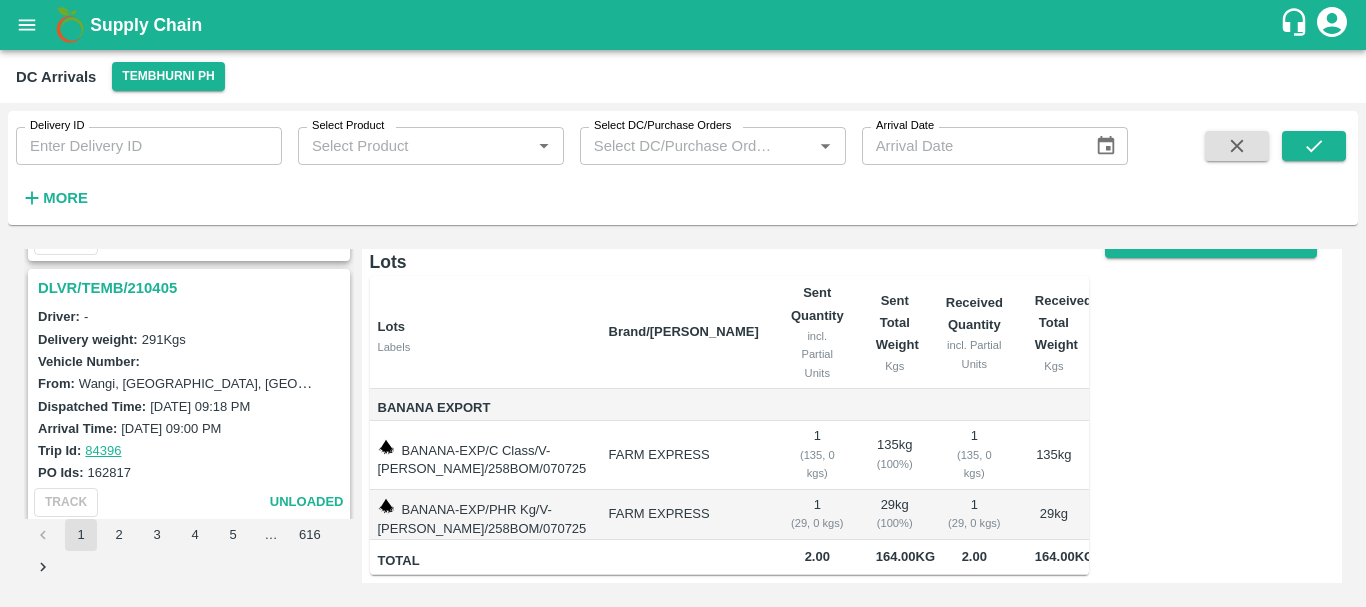 click on "DLVR/TEMB/210405" at bounding box center [192, 288] 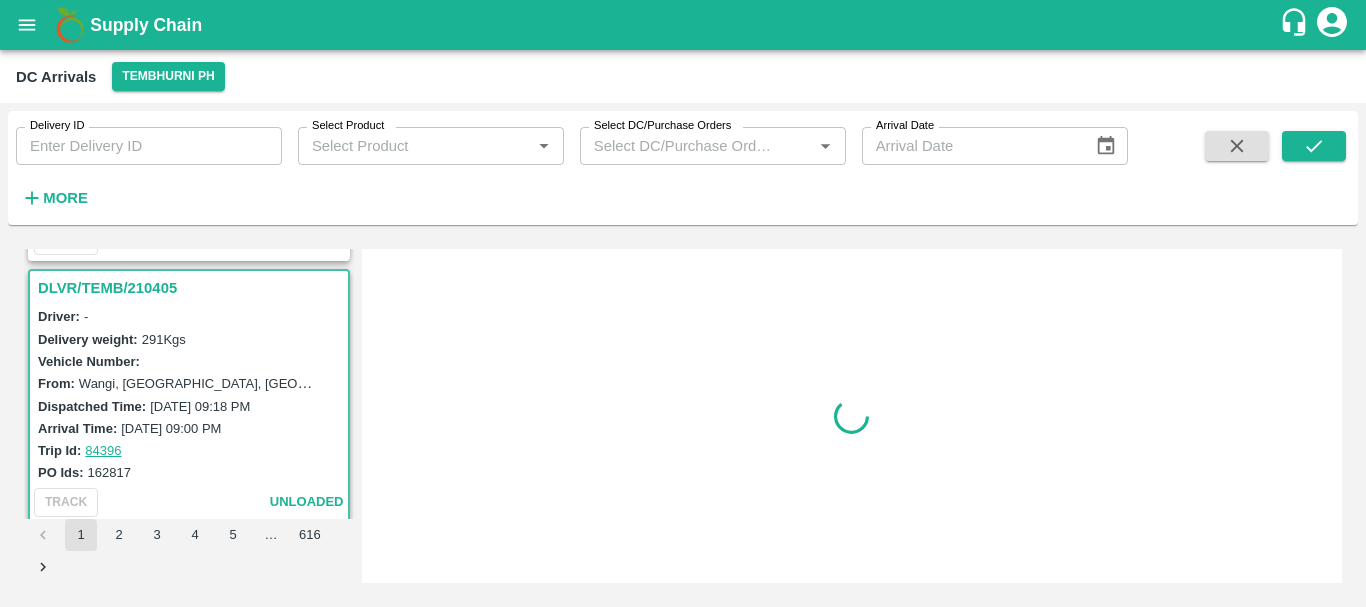 scroll, scrollTop: 0, scrollLeft: 0, axis: both 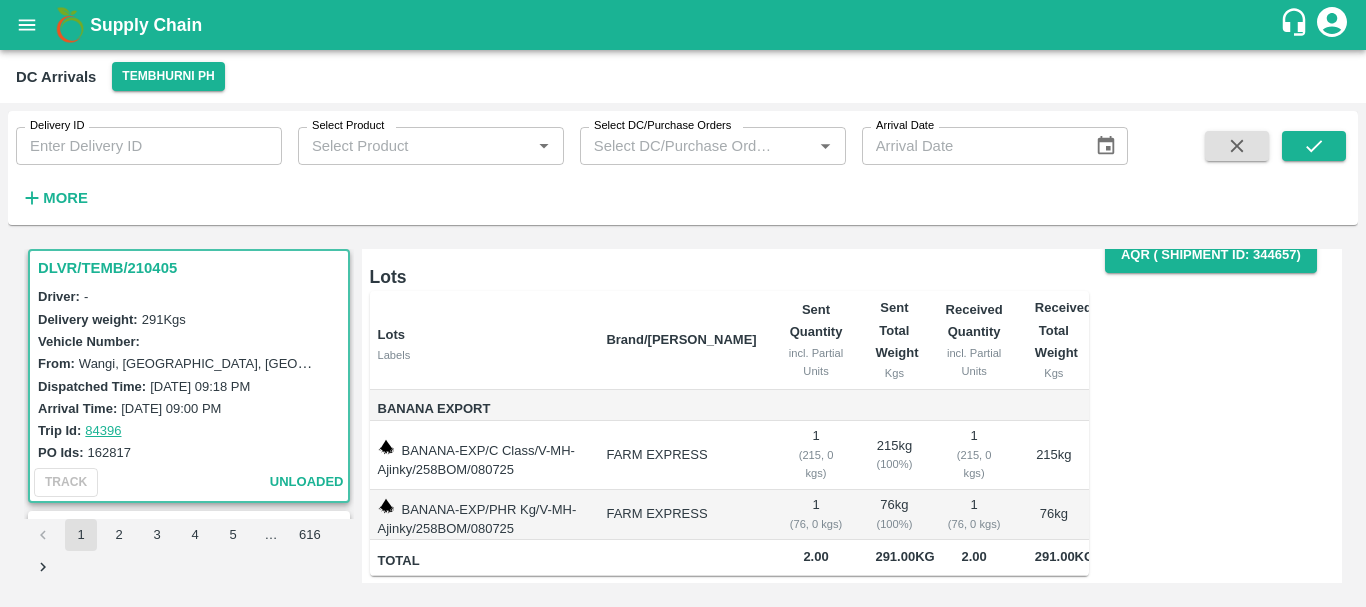 drag, startPoint x: 725, startPoint y: 387, endPoint x: 585, endPoint y: 370, distance: 141.02837 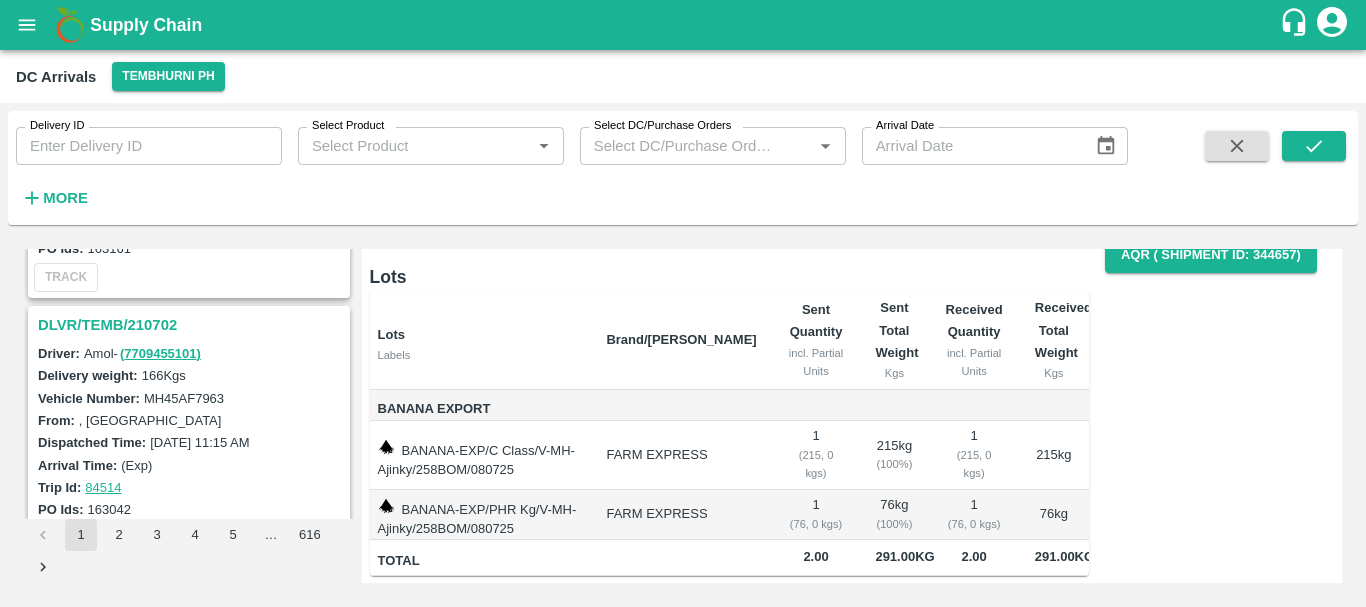 scroll, scrollTop: 3871, scrollLeft: 0, axis: vertical 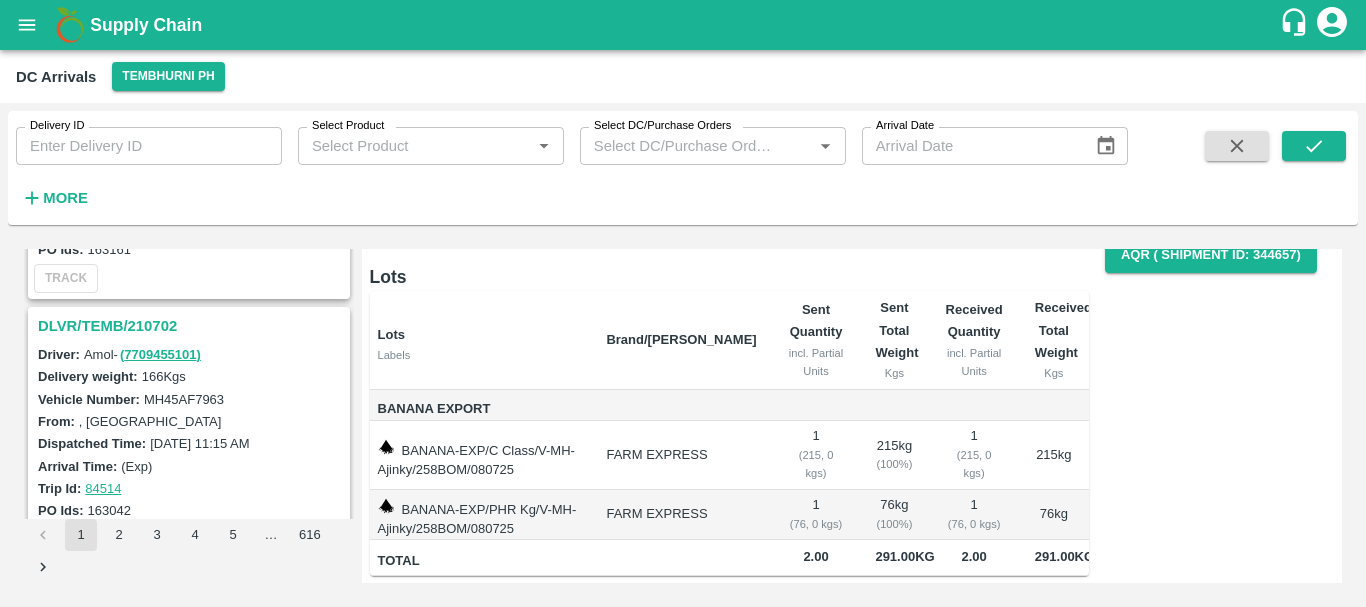 click on "DLVR/TEMB/210702" at bounding box center [192, 326] 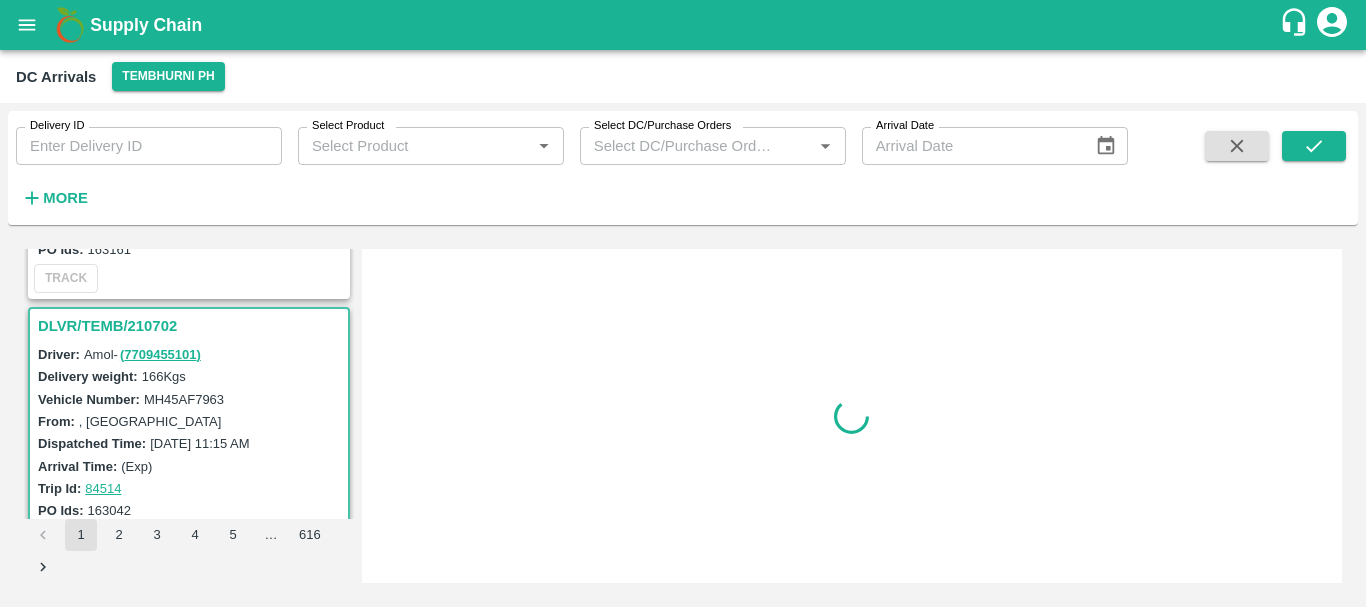 scroll, scrollTop: 0, scrollLeft: 0, axis: both 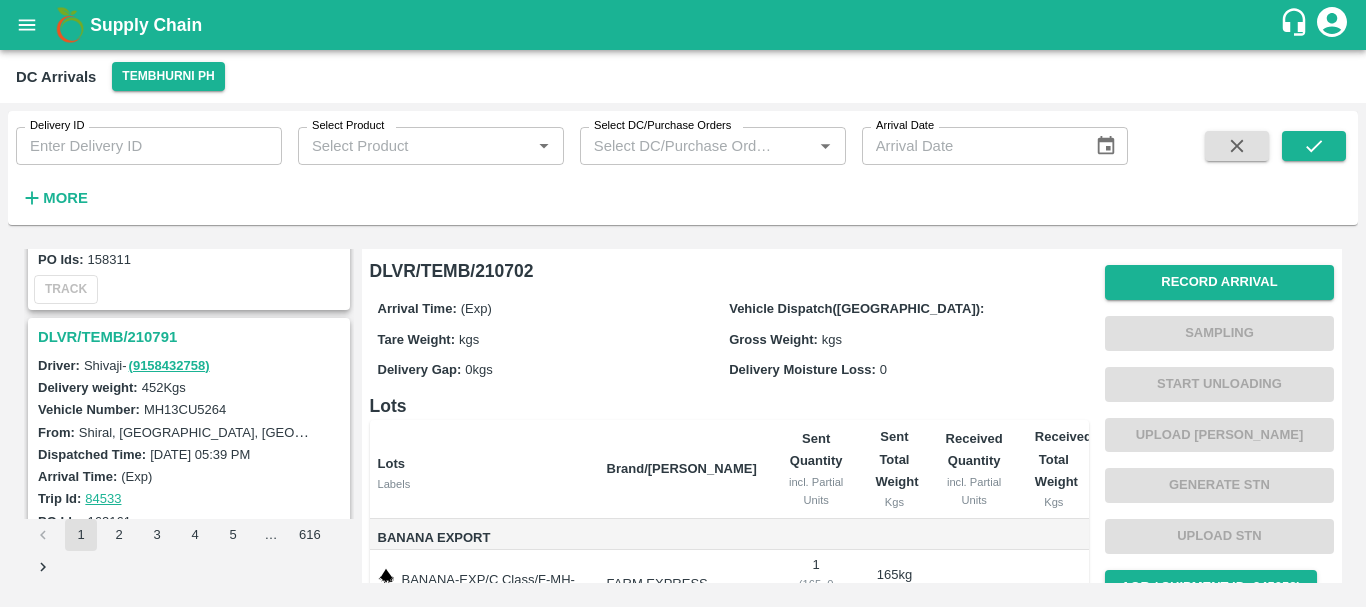 click on "DLVR/TEMB/210791" at bounding box center (192, 337) 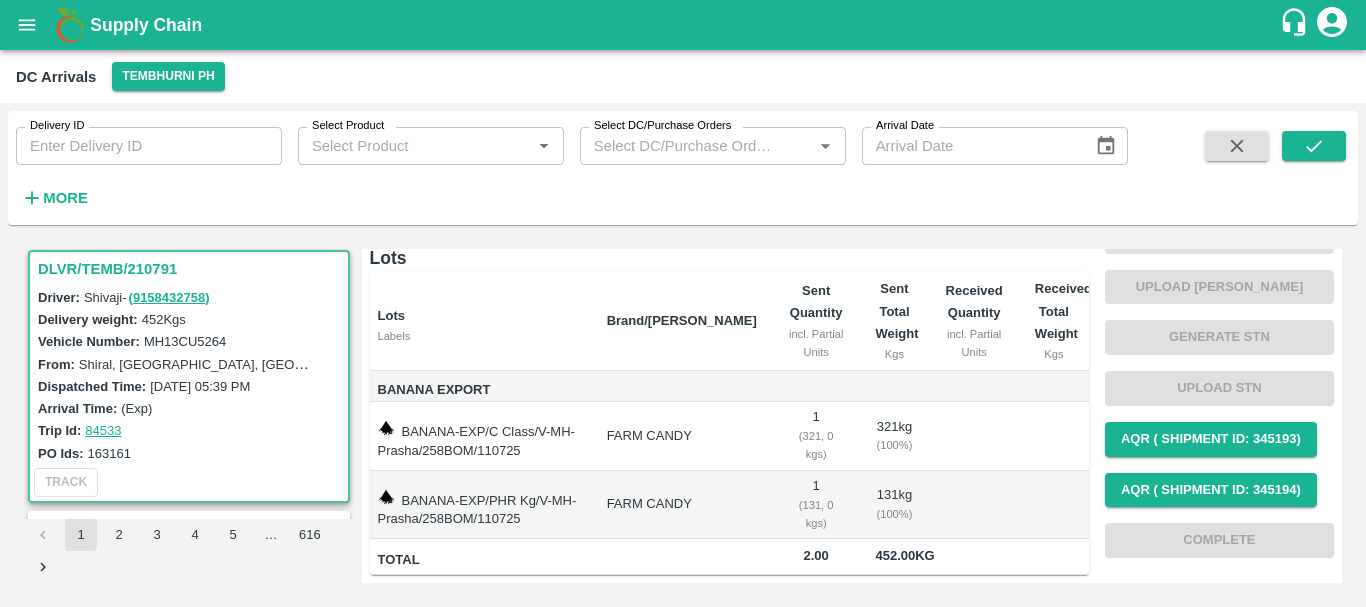 click on "FARM CANDY" at bounding box center [682, 436] 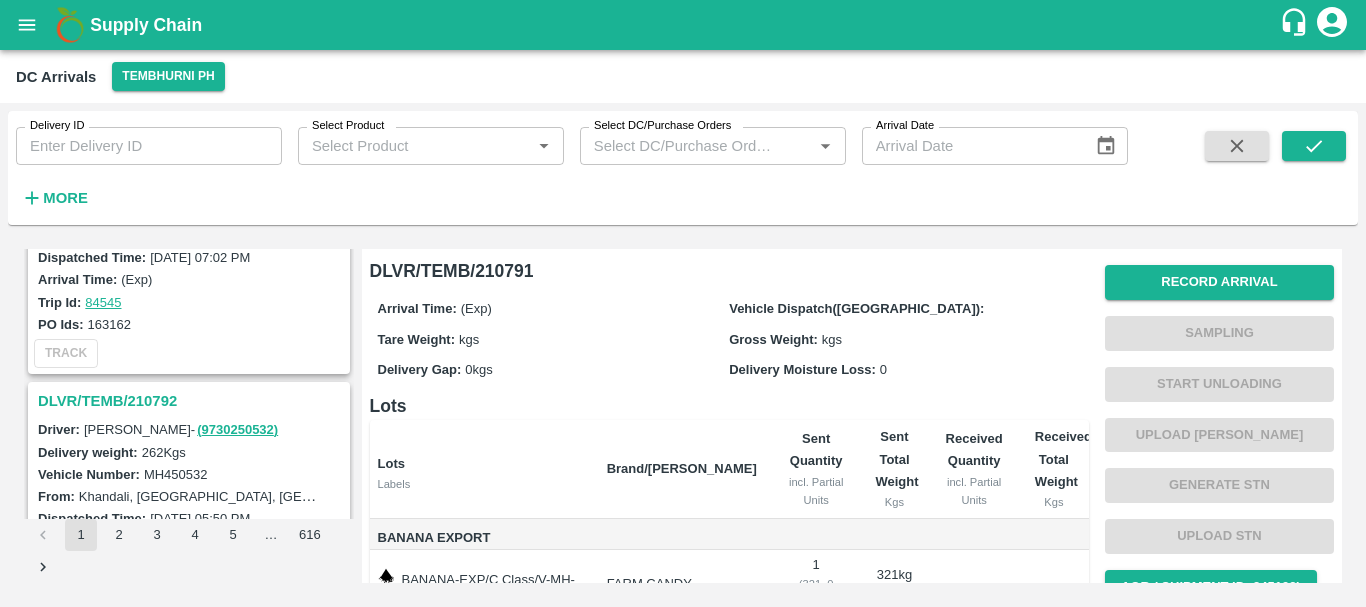 click on "DLVR/TEMB/210792" at bounding box center (192, 401) 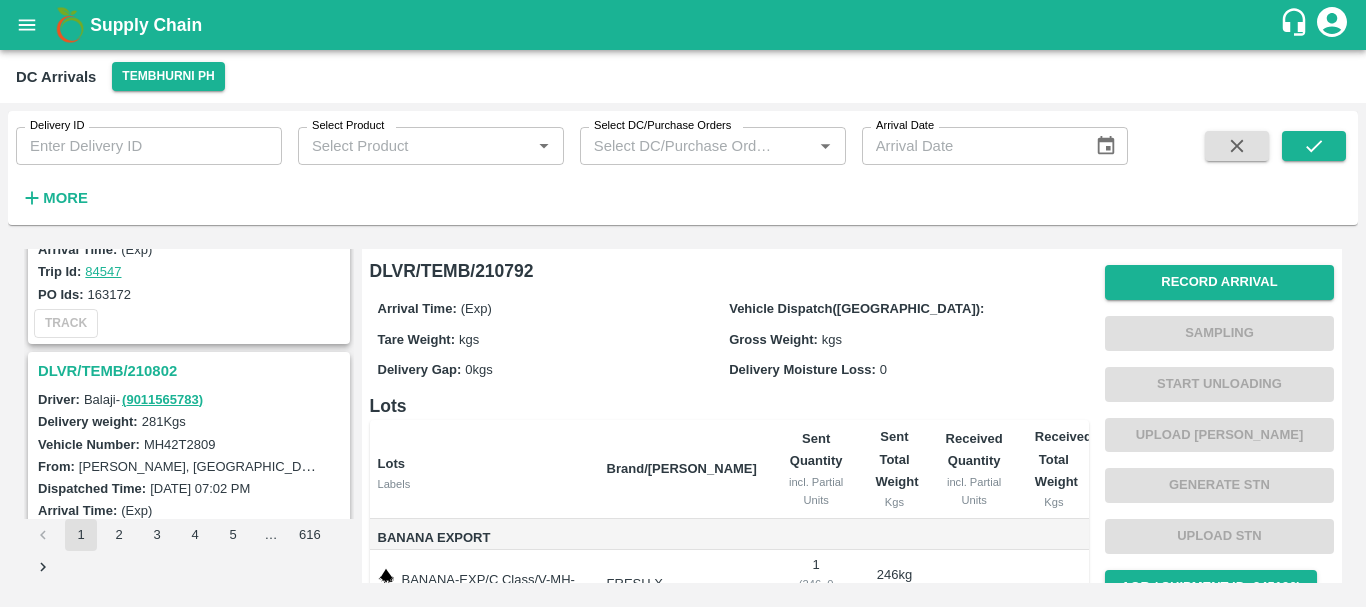 click on "DLVR/TEMB/210802" at bounding box center [192, 371] 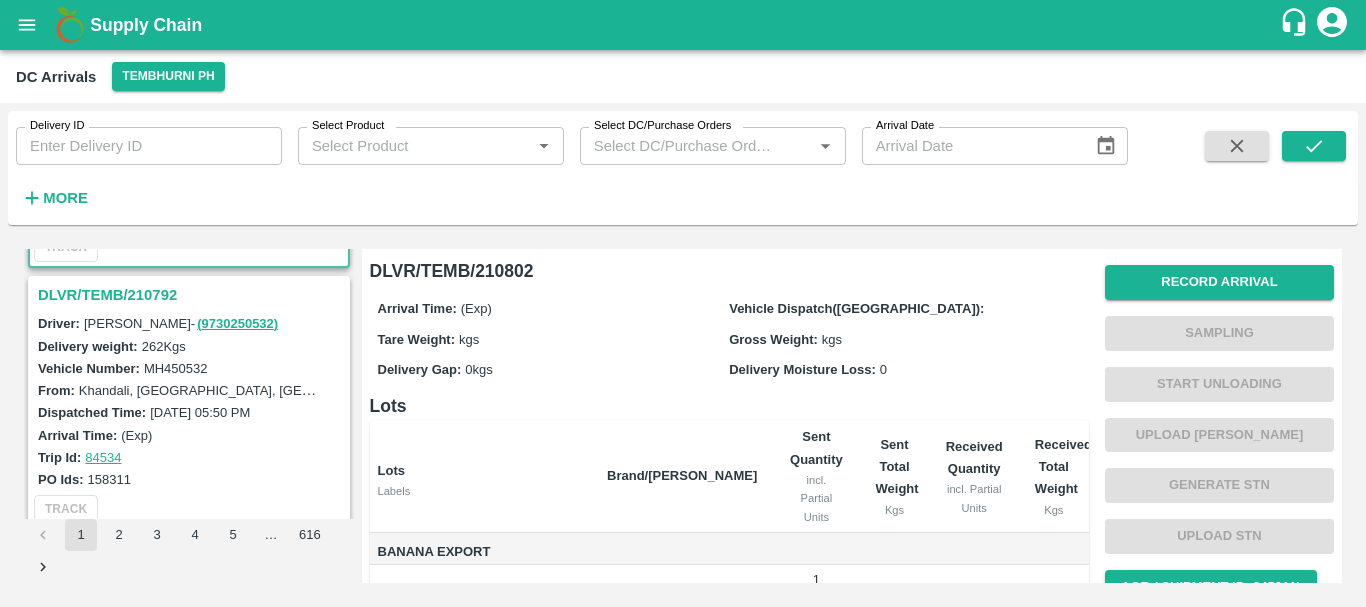 click on "DLVR/TEMB/210792" at bounding box center [192, 295] 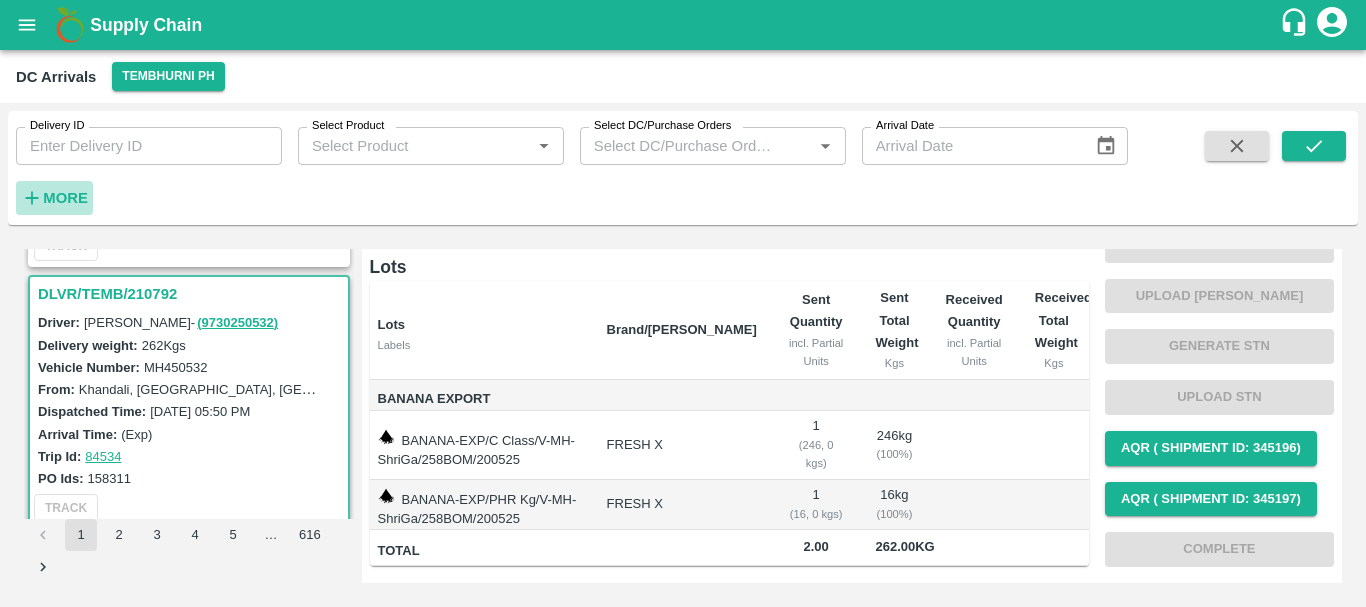 click on "More" at bounding box center (65, 198) 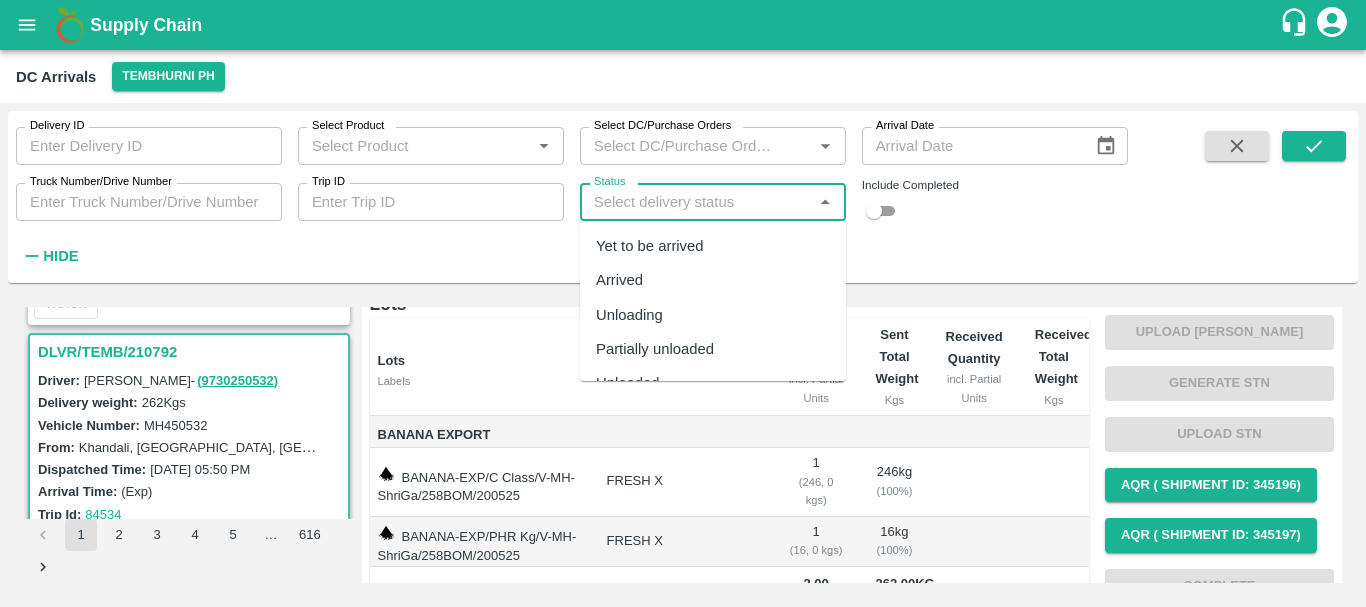 click on "Status" at bounding box center (696, 202) 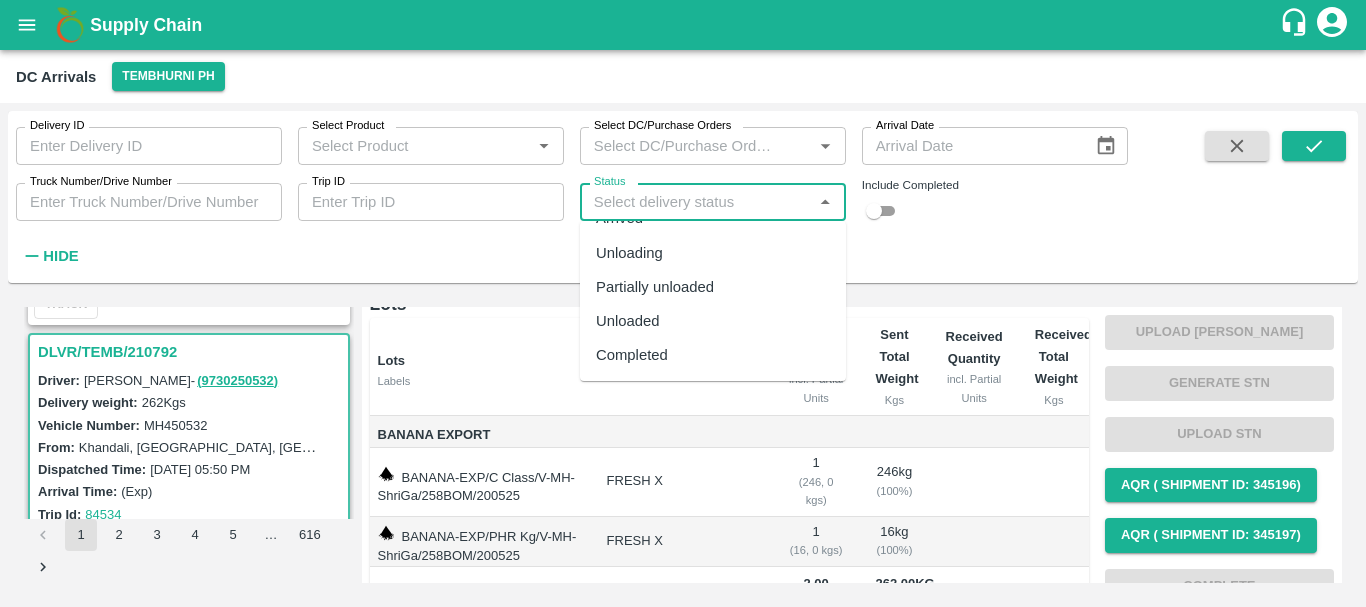click on "Completed" at bounding box center [713, 355] 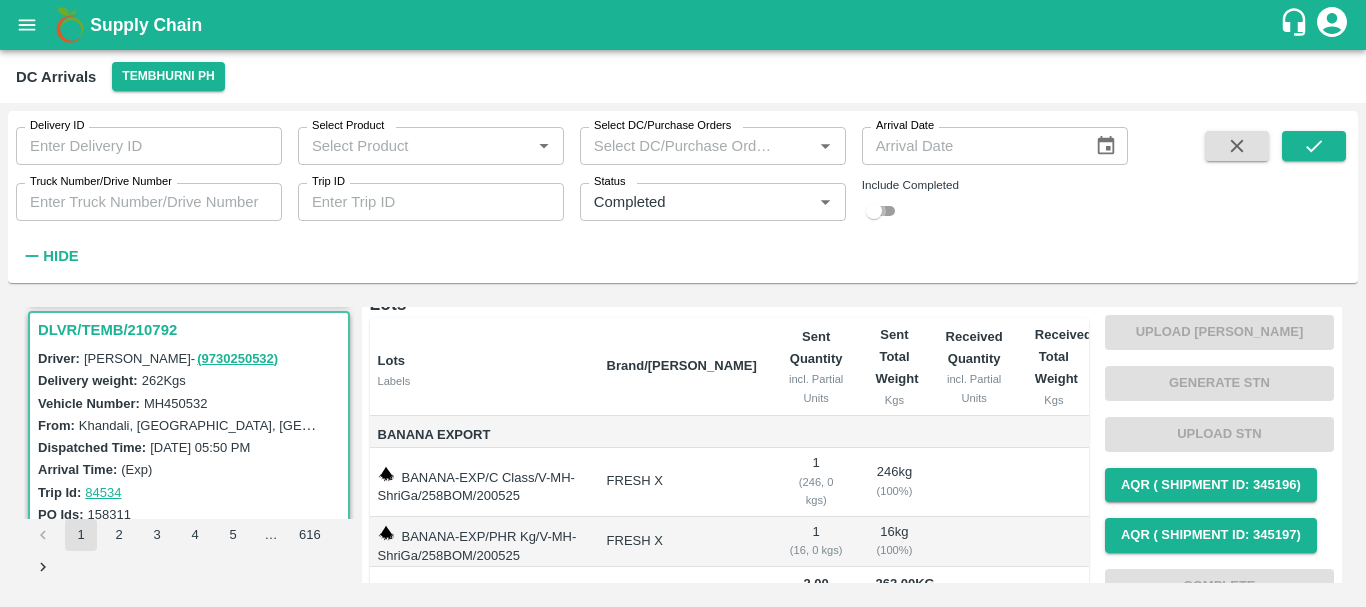 click at bounding box center (874, 211) 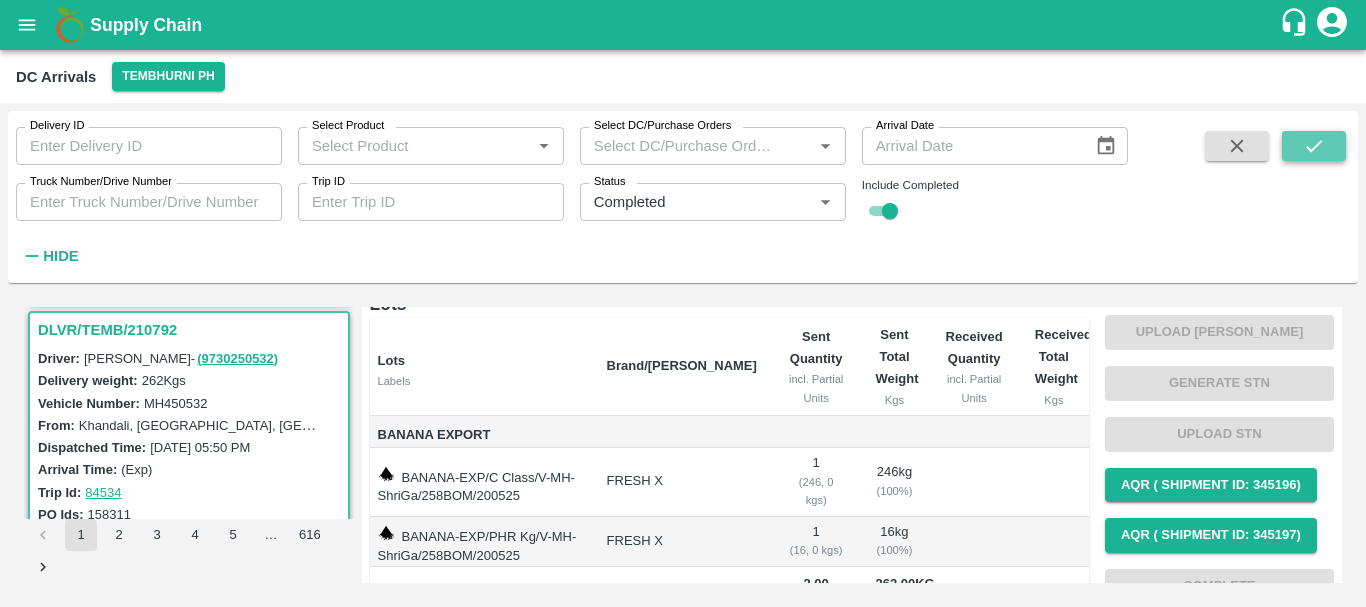click 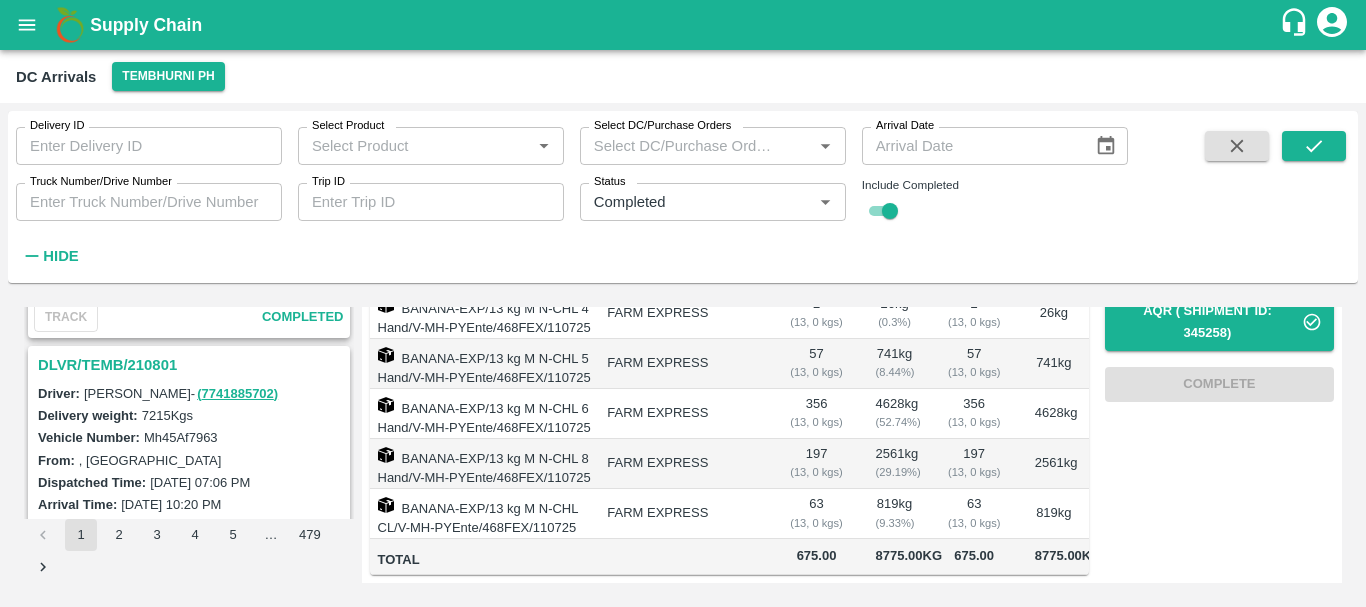 scroll, scrollTop: 1788, scrollLeft: 0, axis: vertical 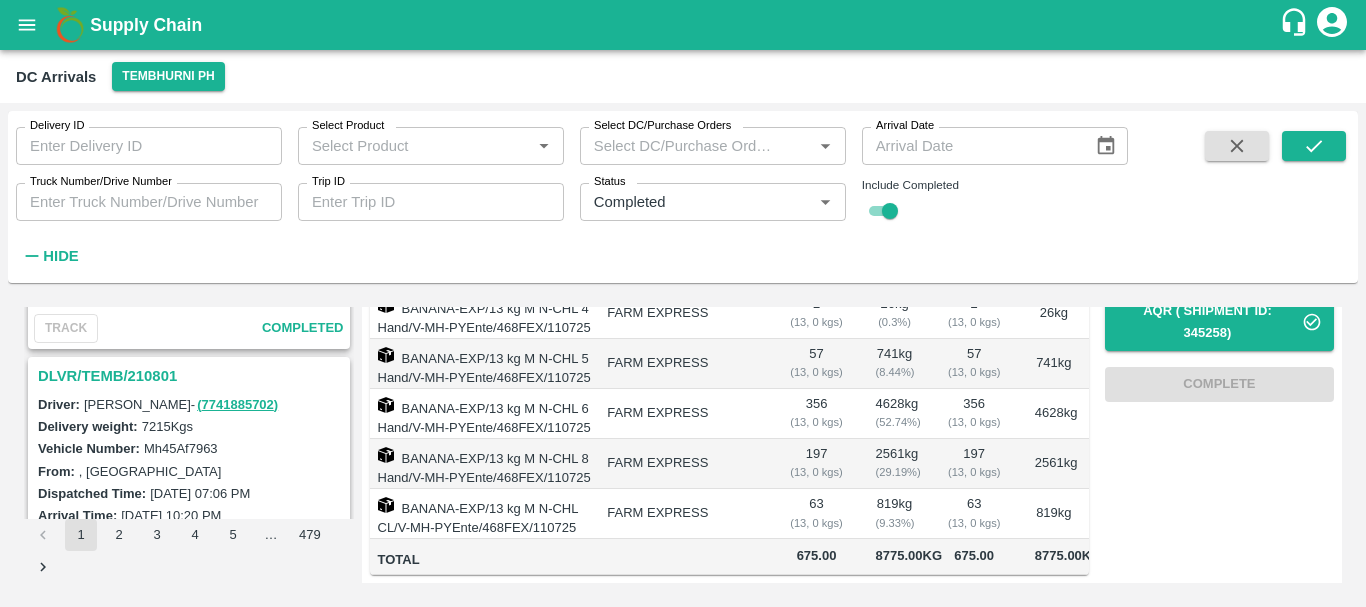 click on "DLVR/TEMB/210801" at bounding box center [192, 376] 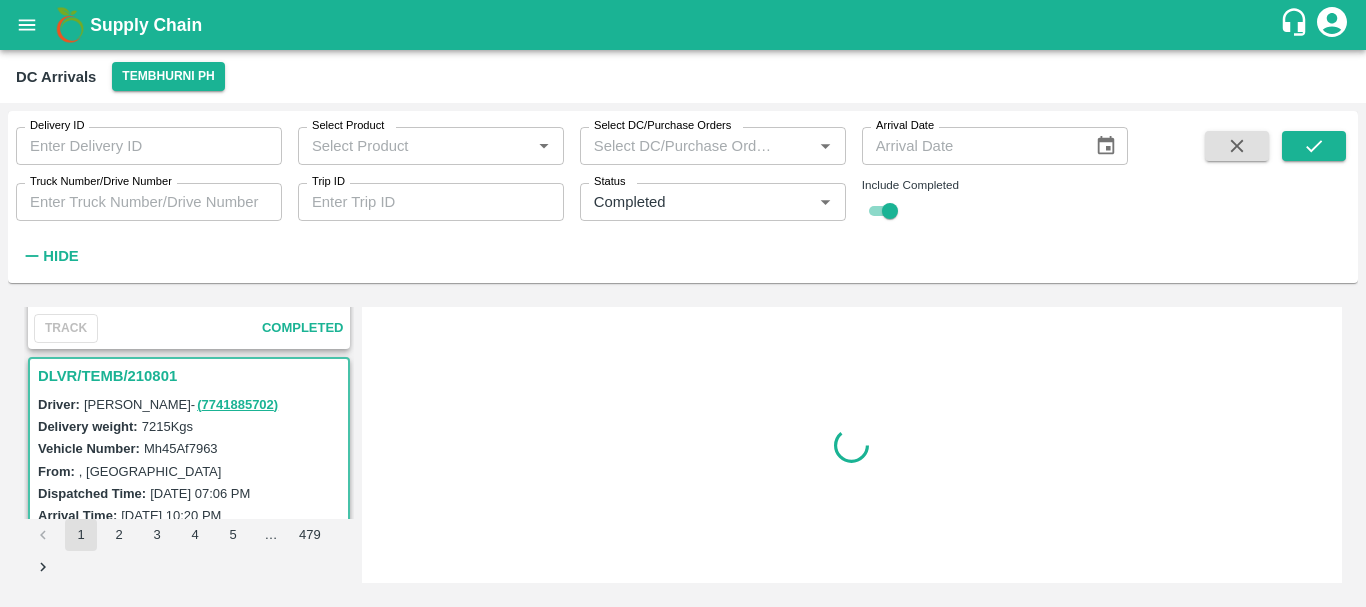 scroll, scrollTop: 0, scrollLeft: 0, axis: both 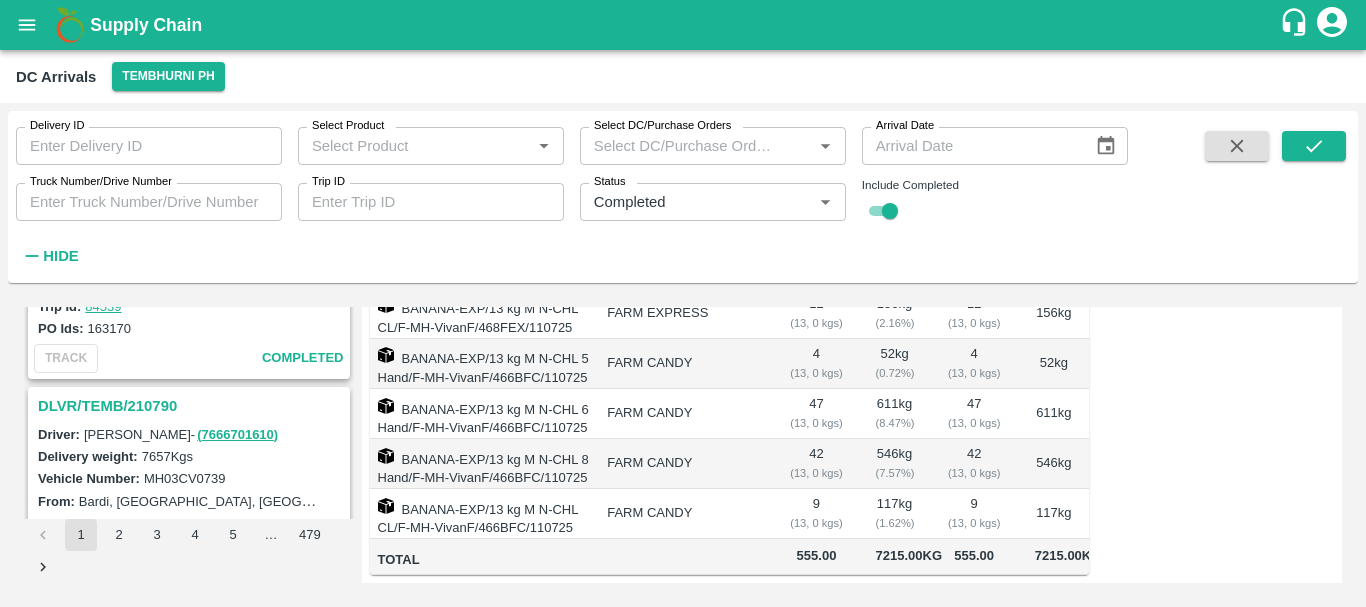 click on "DLVR/TEMB/210790" at bounding box center (192, 406) 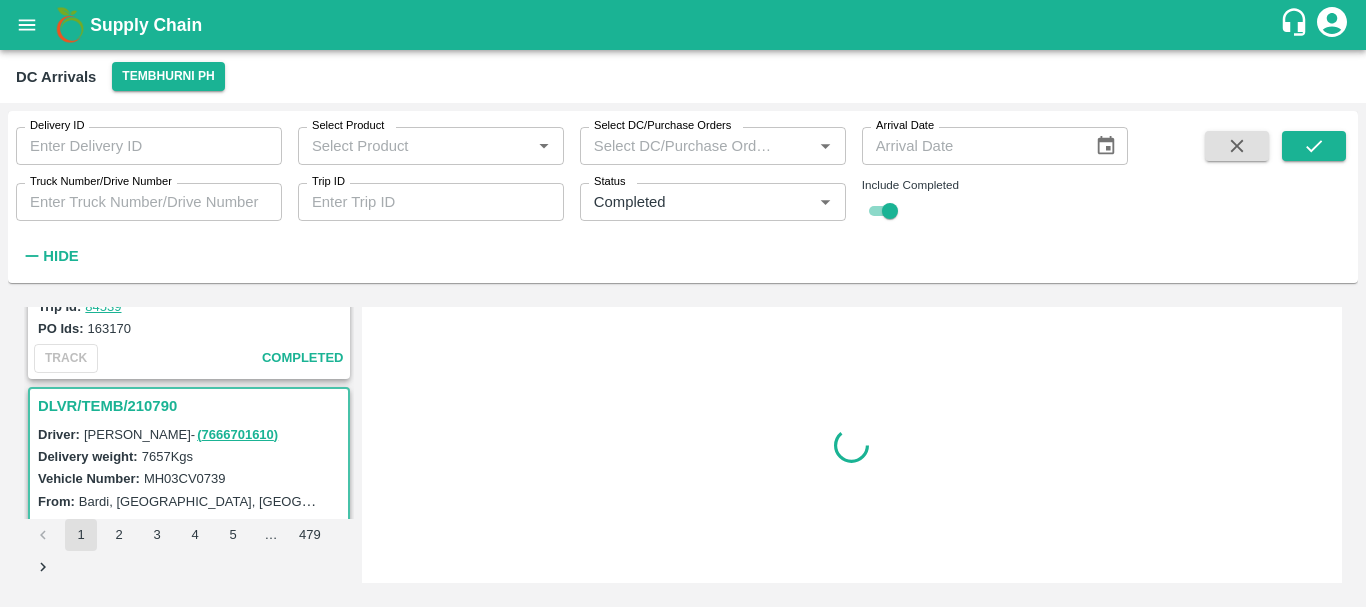 scroll, scrollTop: 0, scrollLeft: 0, axis: both 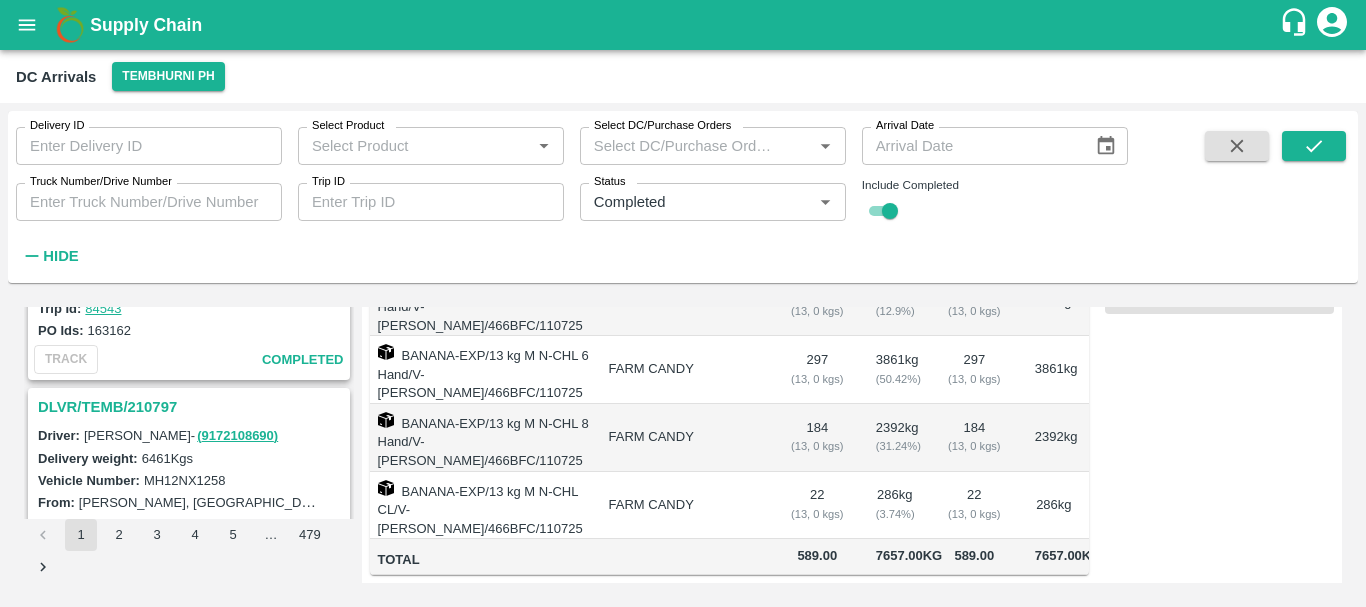 click on "DLVR/TEMB/210797" at bounding box center [192, 407] 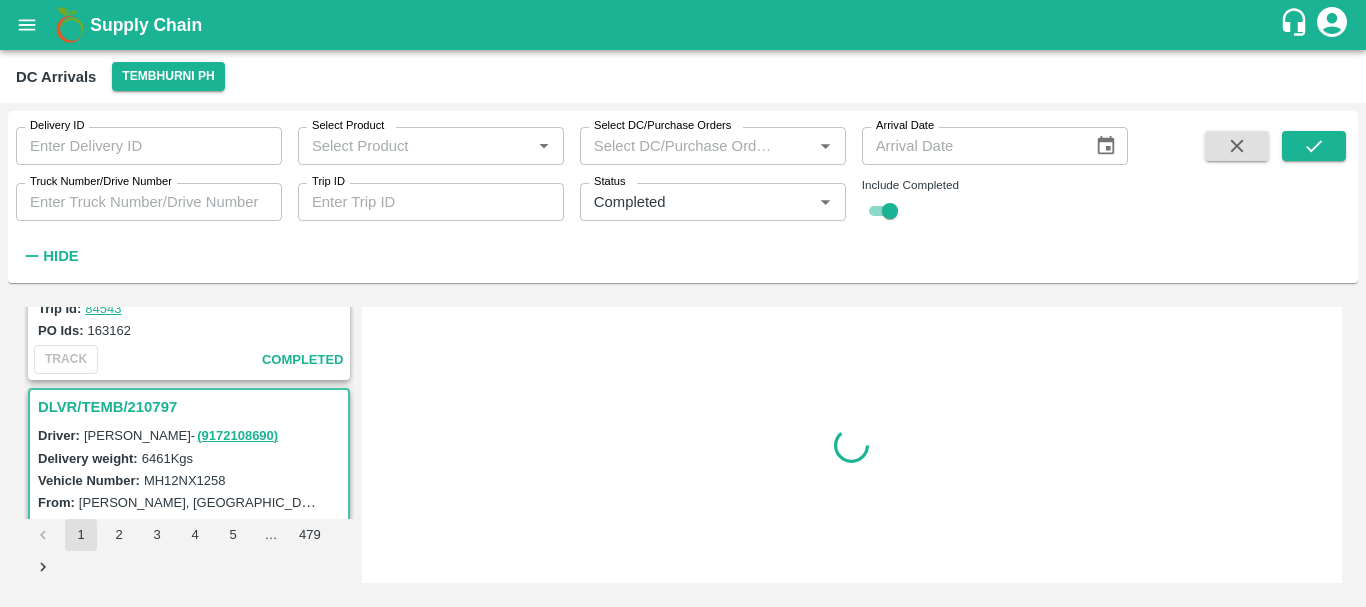 scroll, scrollTop: 0, scrollLeft: 0, axis: both 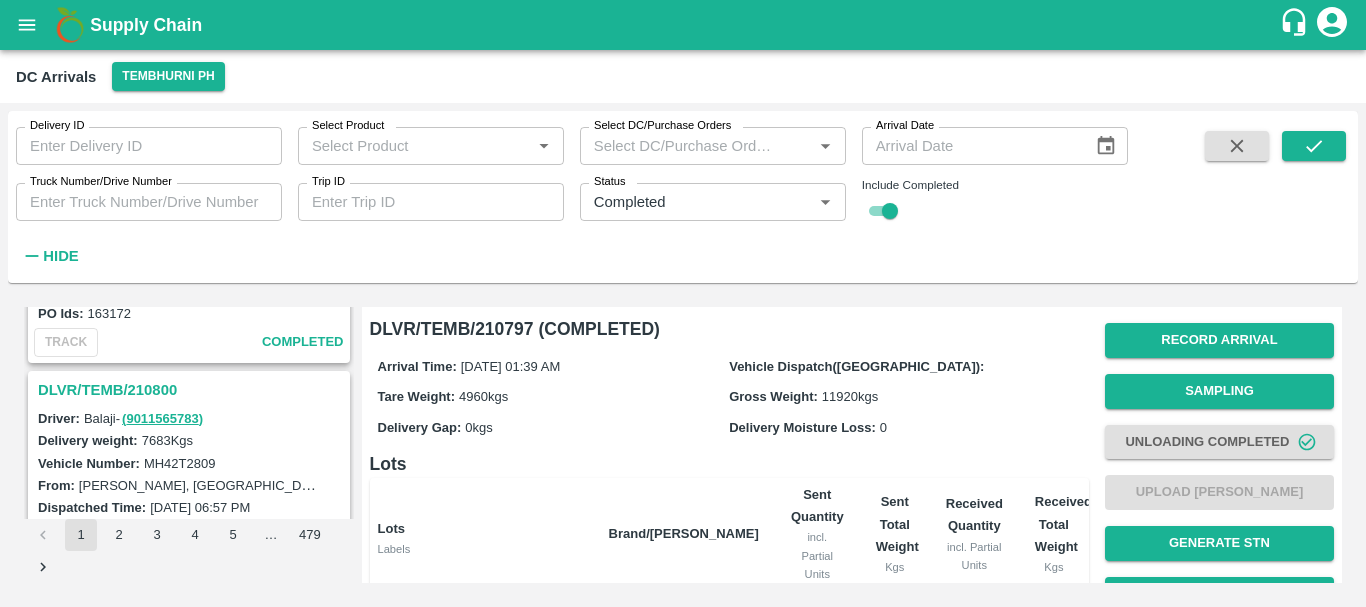 click on "DLVR/TEMB/210800" at bounding box center [192, 390] 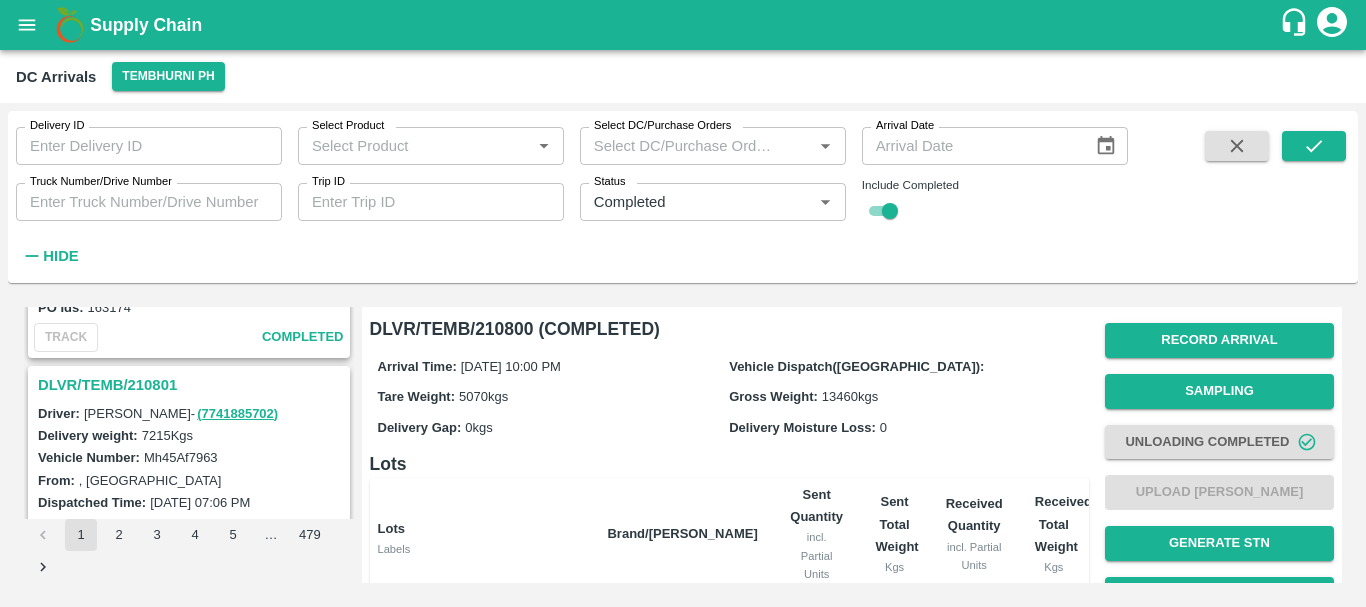 click on "DLVR/TEMB/210801" at bounding box center (192, 385) 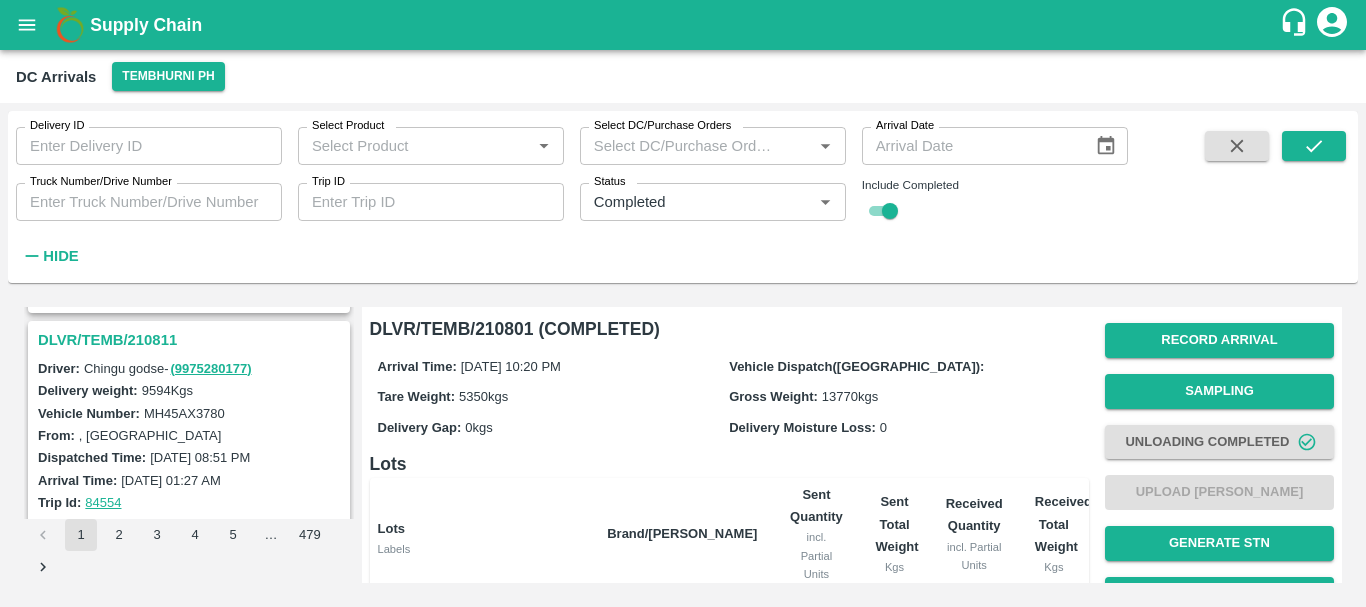click on "DLVR/TEMB/210811" at bounding box center [192, 340] 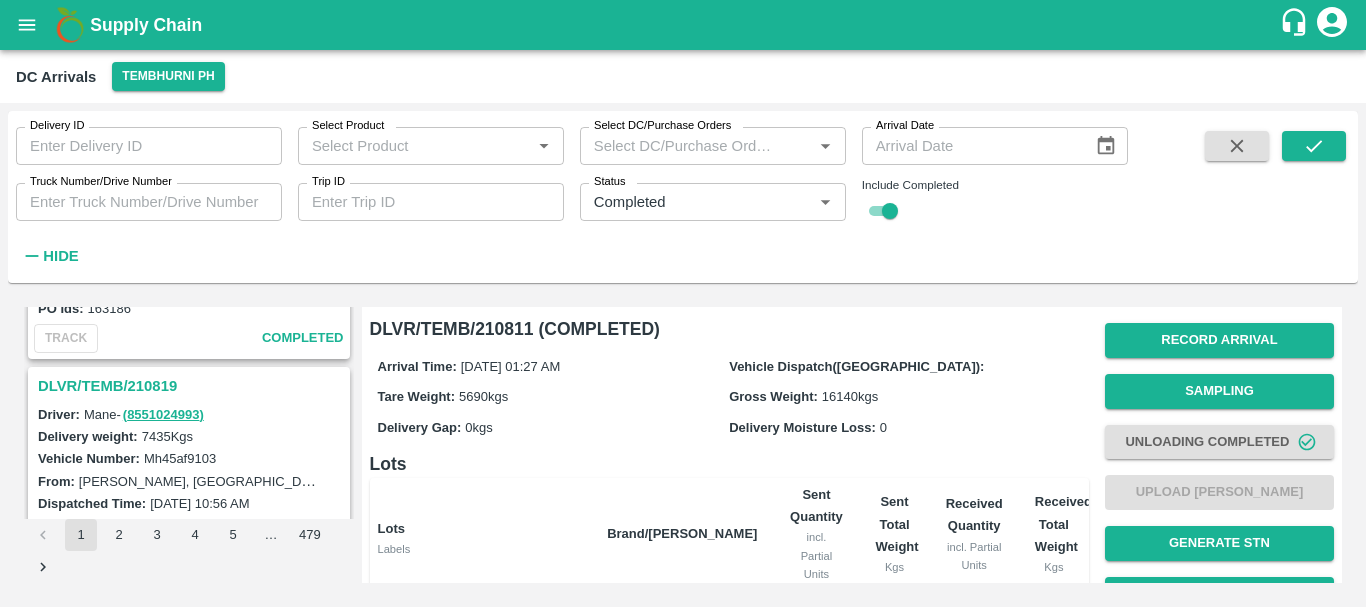 click on "DLVR/TEMB/210819" at bounding box center [192, 386] 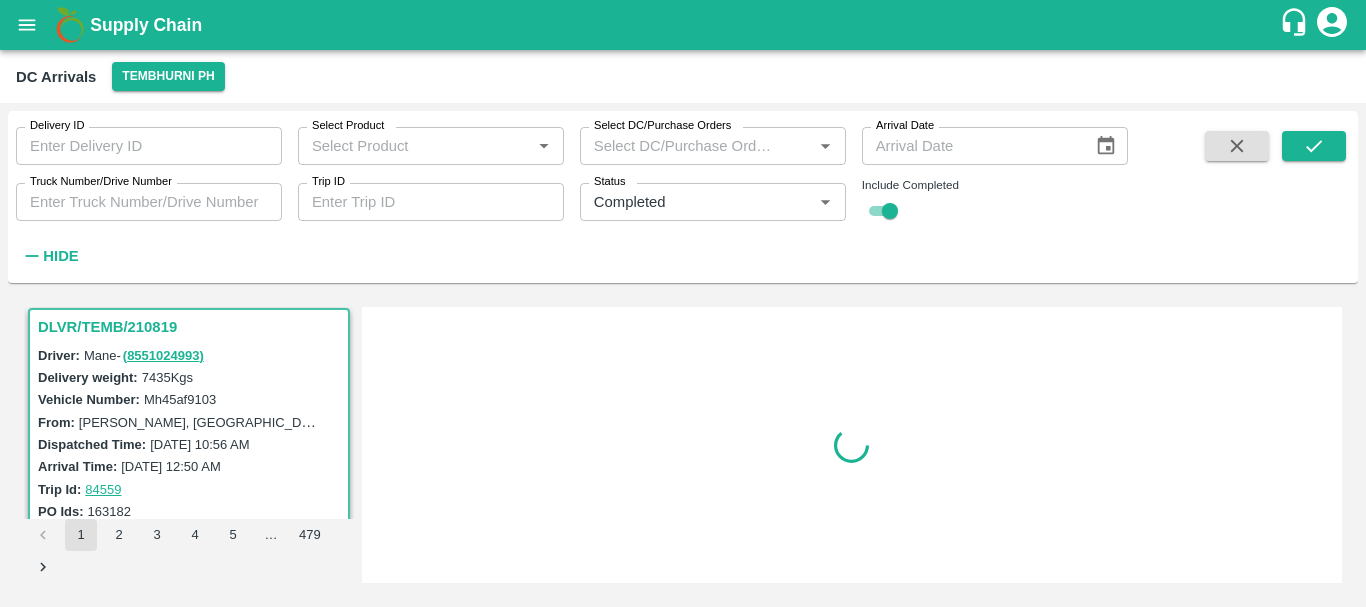 scroll, scrollTop: 531, scrollLeft: 0, axis: vertical 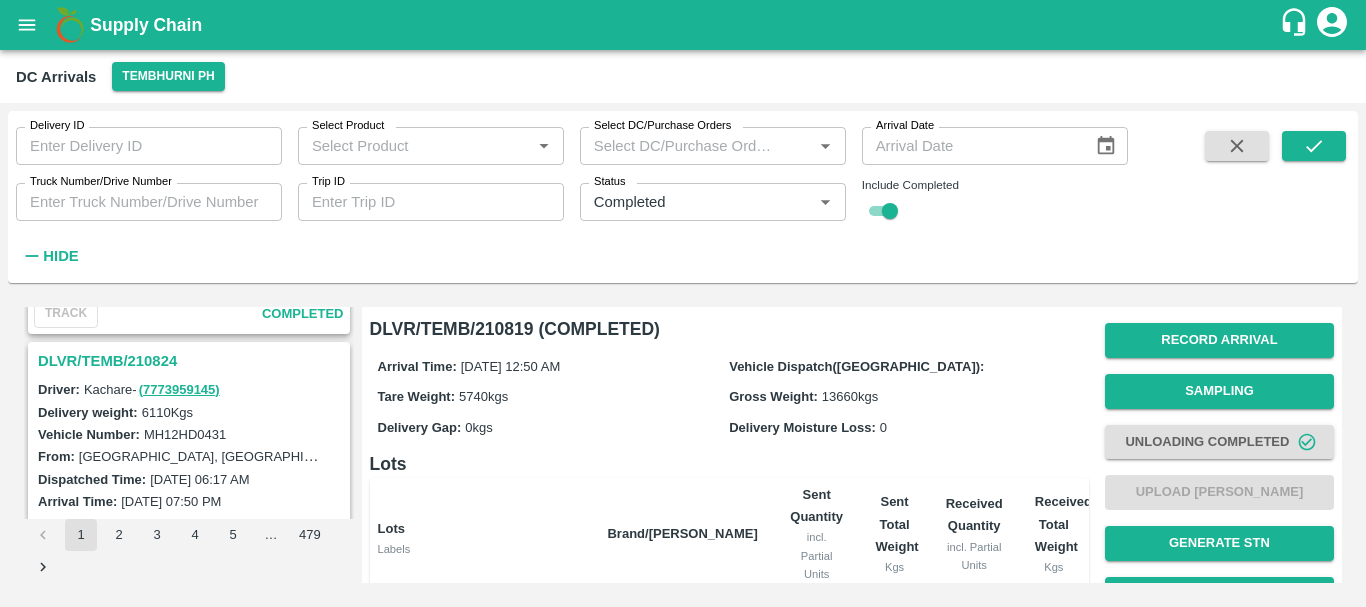 click on "DLVR/TEMB/210824" at bounding box center [192, 361] 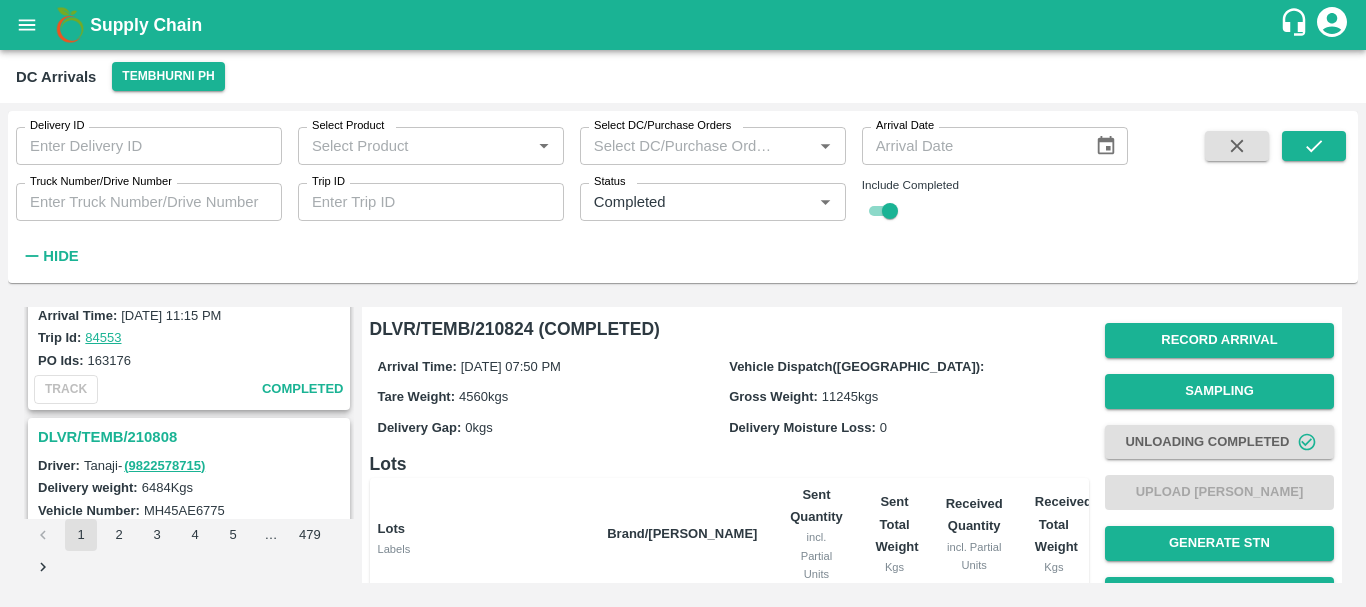 scroll, scrollTop: 1592, scrollLeft: 0, axis: vertical 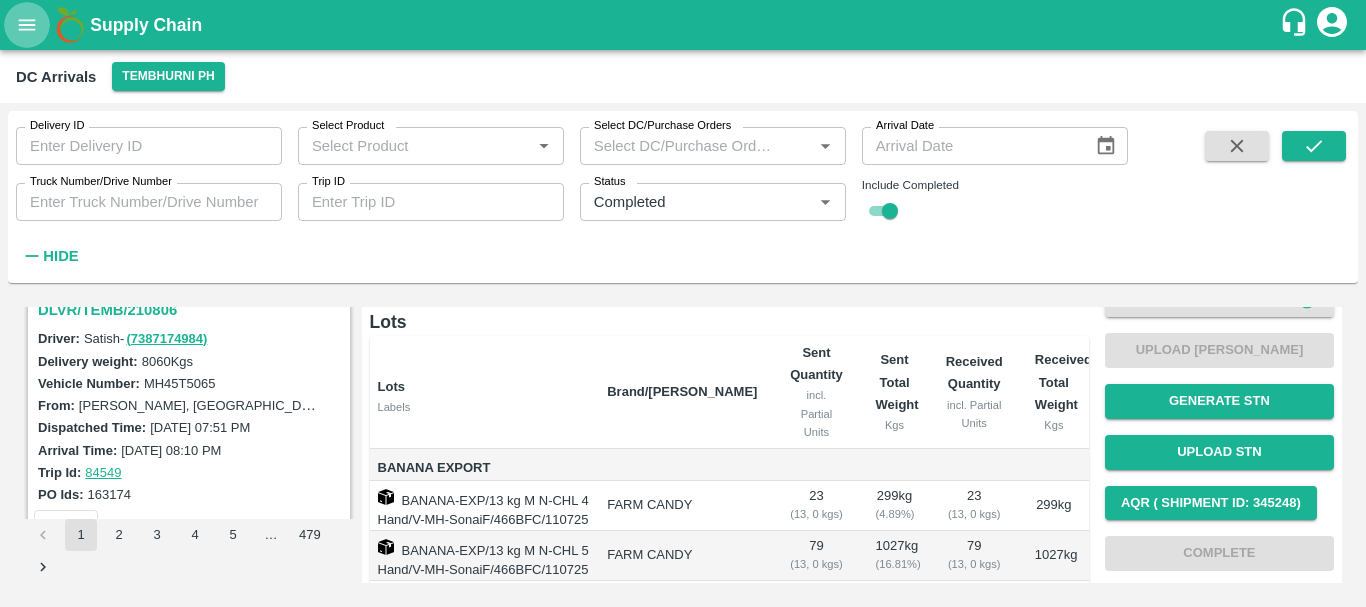 click at bounding box center (27, 25) 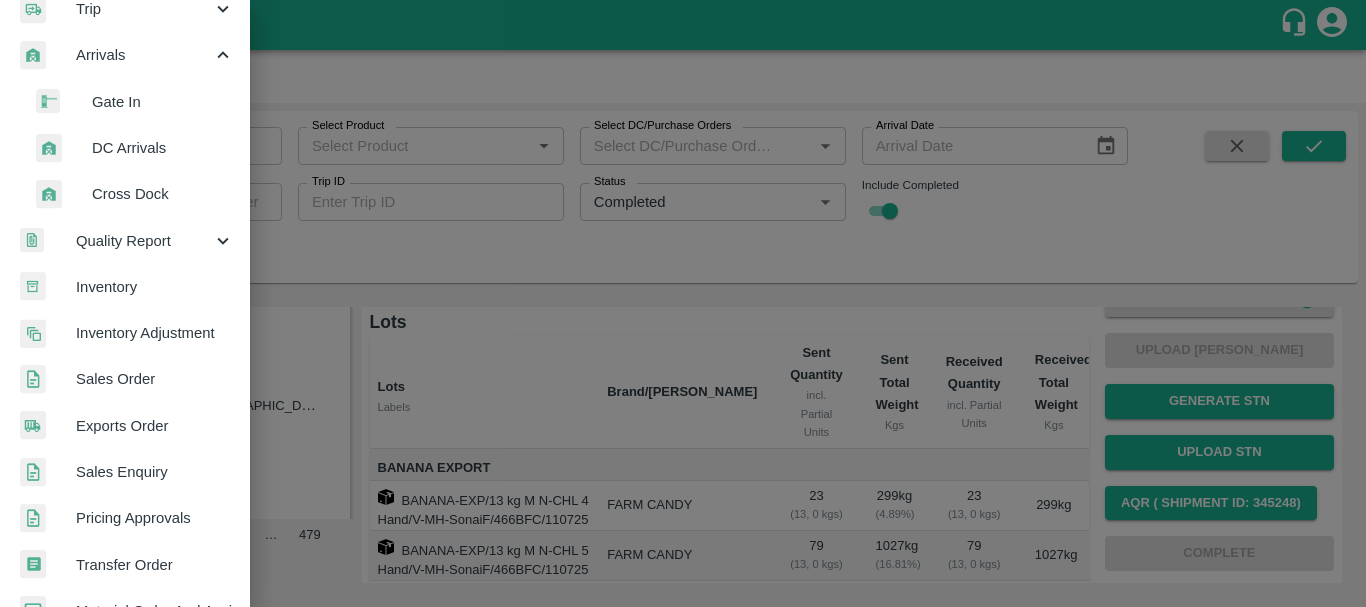scroll, scrollTop: 260, scrollLeft: 0, axis: vertical 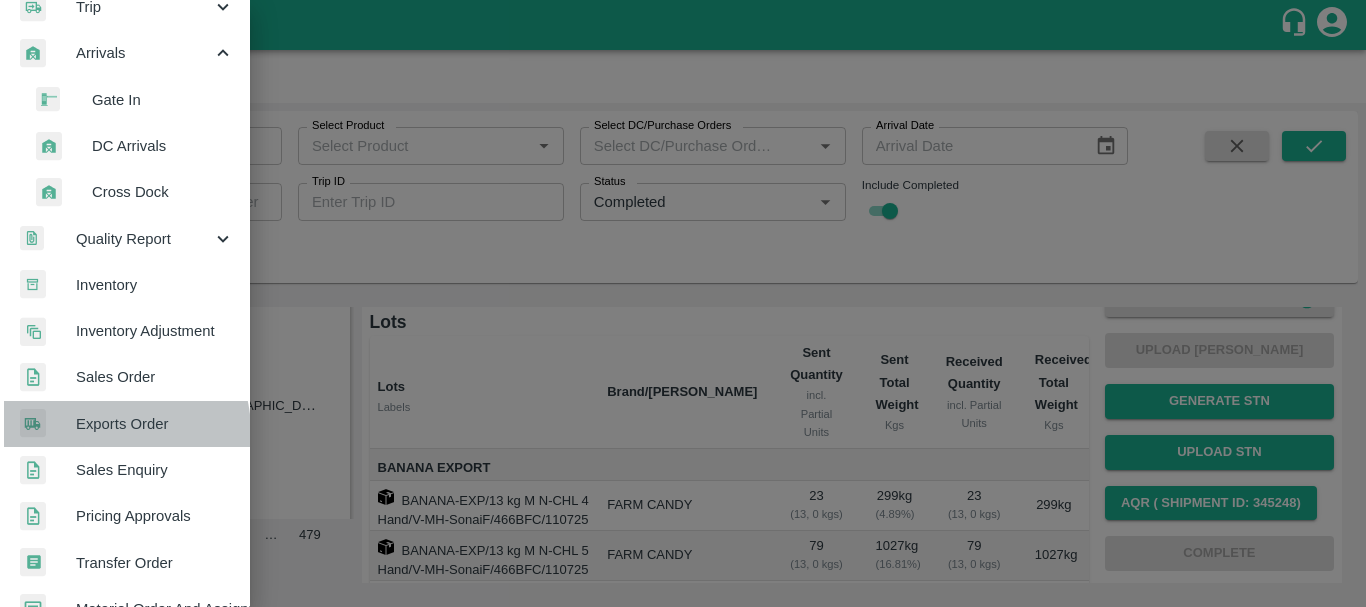 click on "Exports Order" at bounding box center (155, 424) 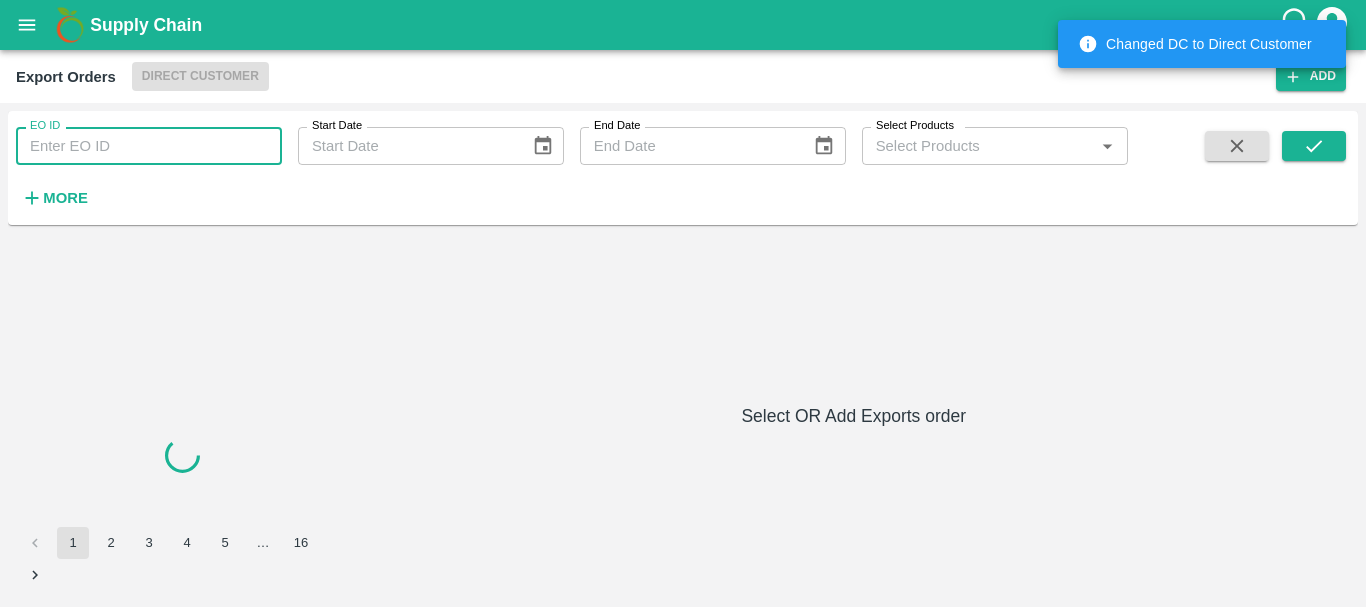 click on "EO ID" at bounding box center [149, 146] 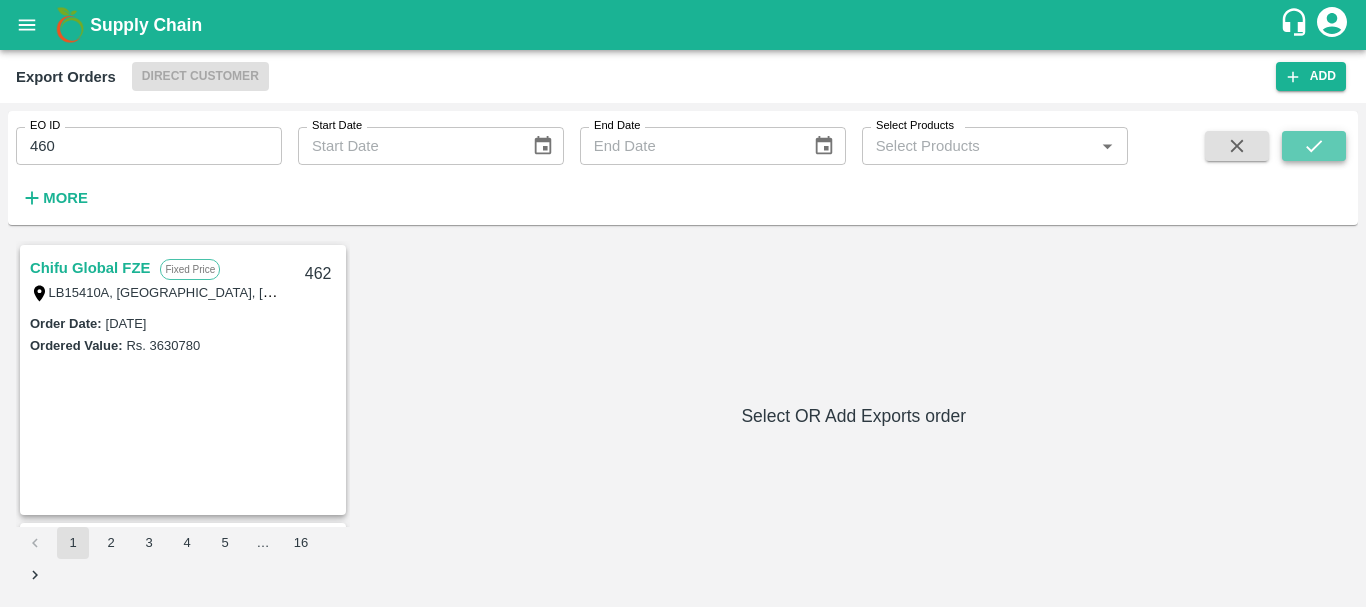 click 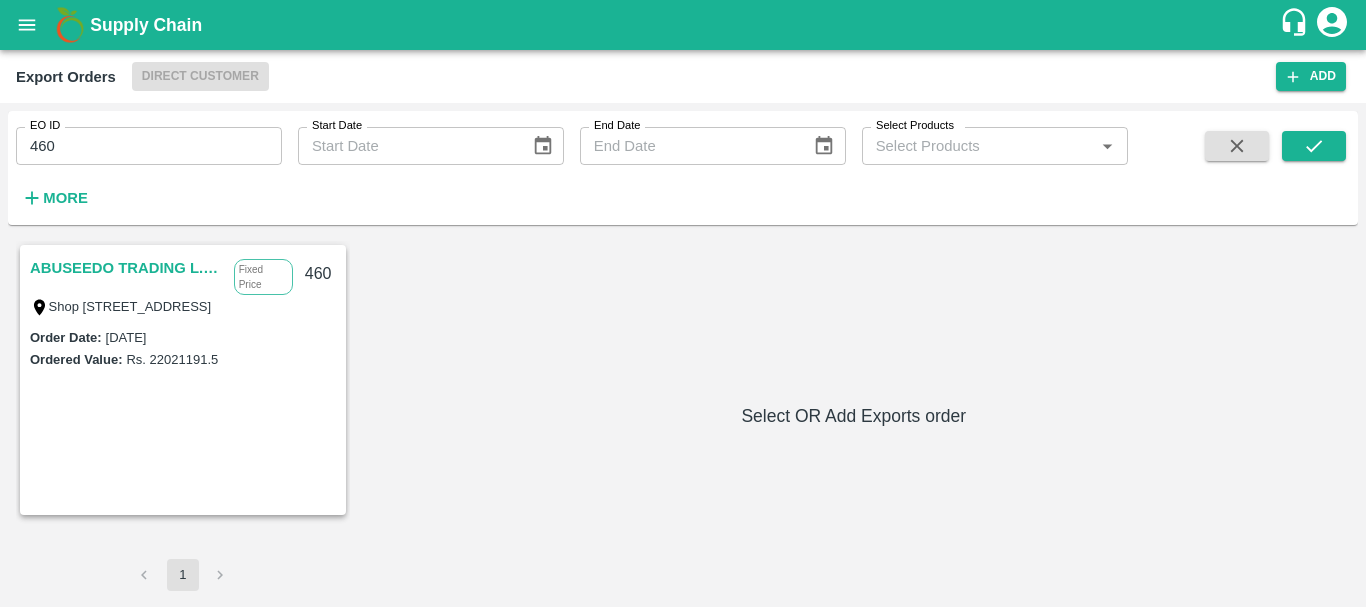 click on "ABUSEEDO TRADING L.L.C" at bounding box center (127, 268) 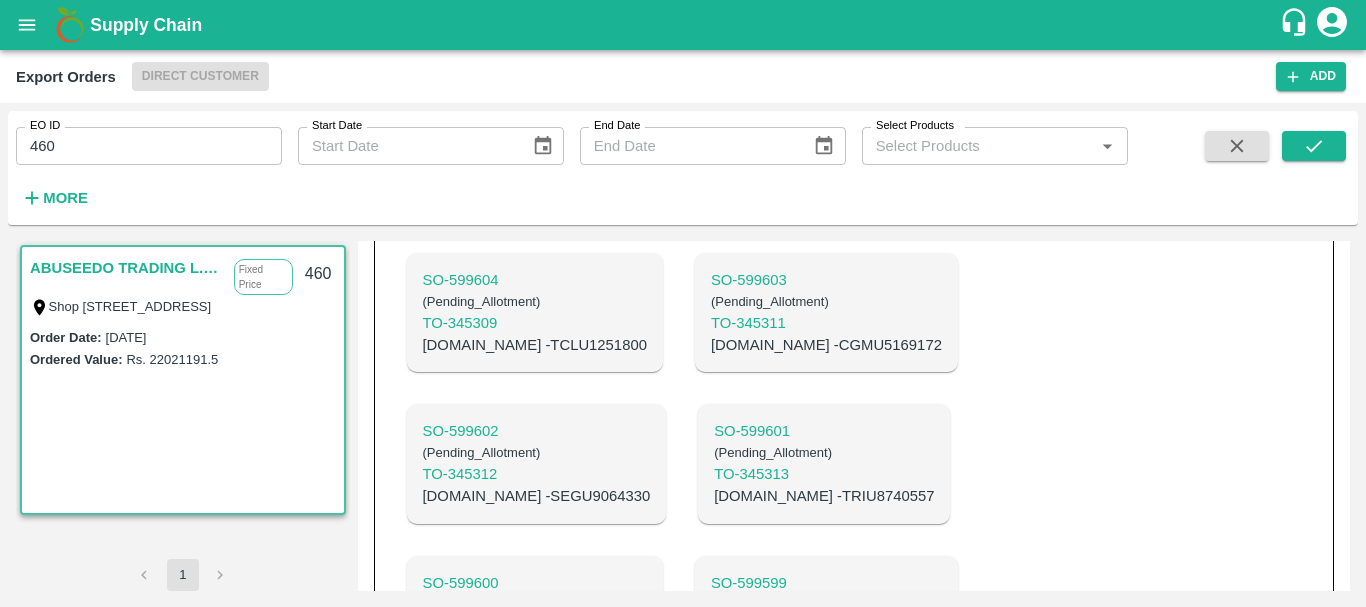 scroll, scrollTop: 1904, scrollLeft: 0, axis: vertical 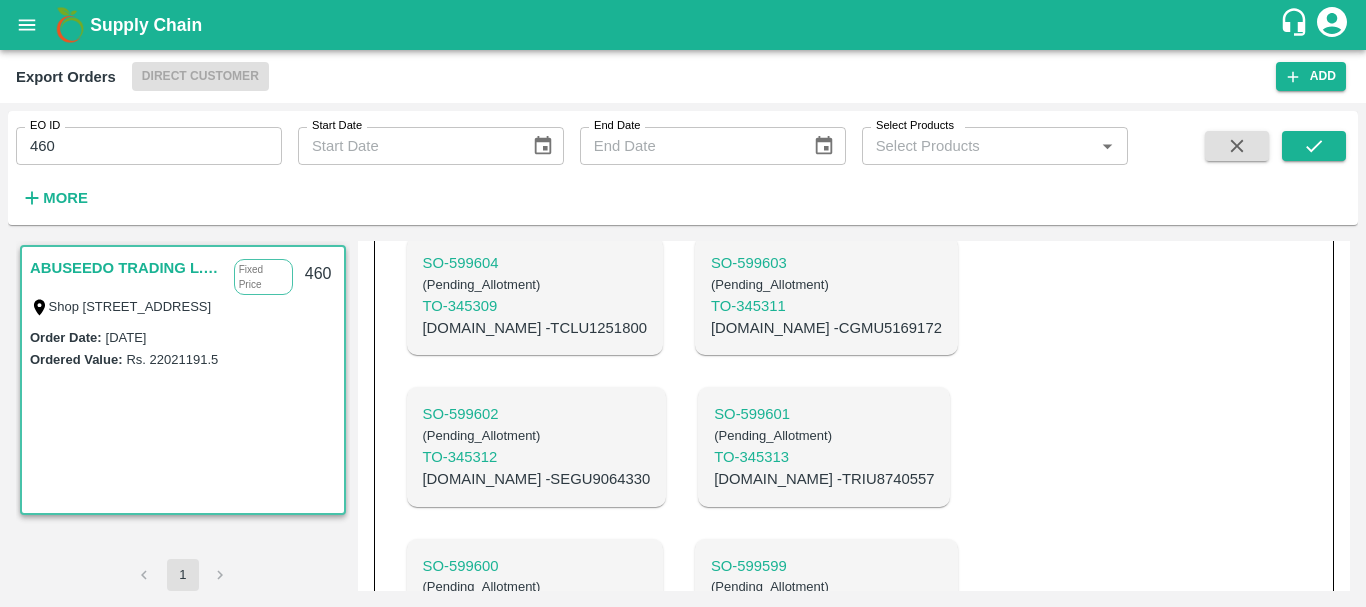 click on "[DOMAIN_NAME] - CGMU5171333" at bounding box center [826, 631] 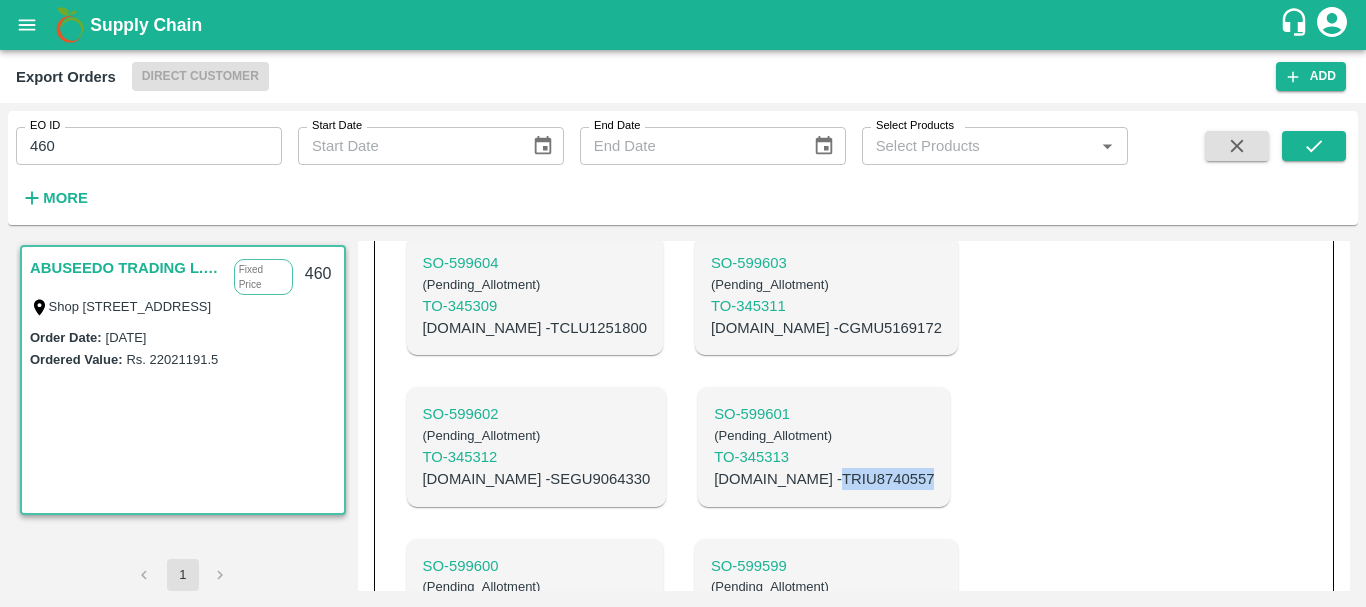 click on "[DOMAIN_NAME] - TRIU8740557" at bounding box center [824, 479] 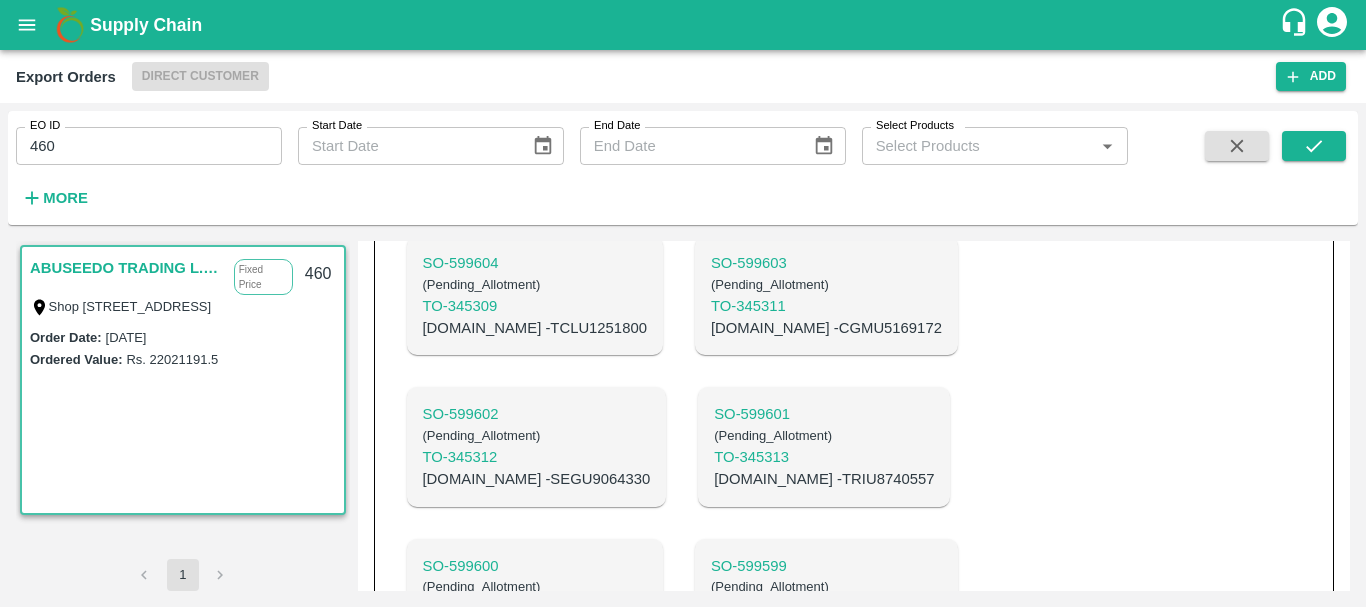 click on "[DOMAIN_NAME] - SEGU9064330" at bounding box center (537, 479) 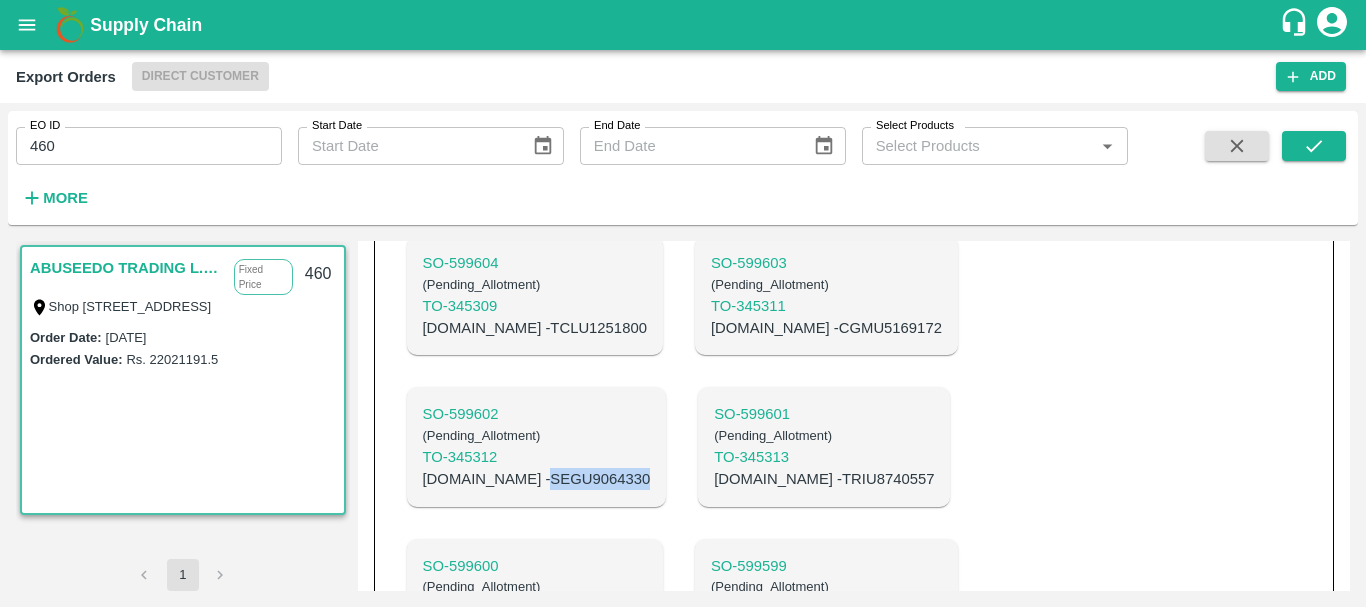 click on "[DOMAIN_NAME] - SEGU9064330" at bounding box center (537, 479) 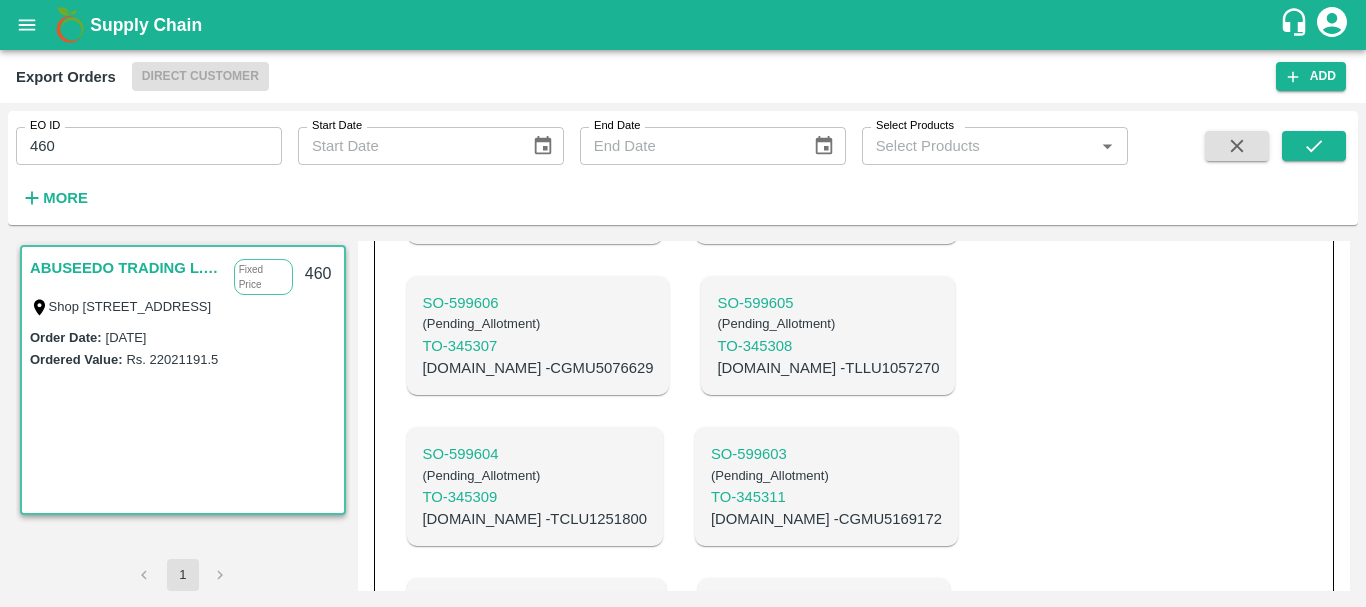 scroll, scrollTop: 1711, scrollLeft: 0, axis: vertical 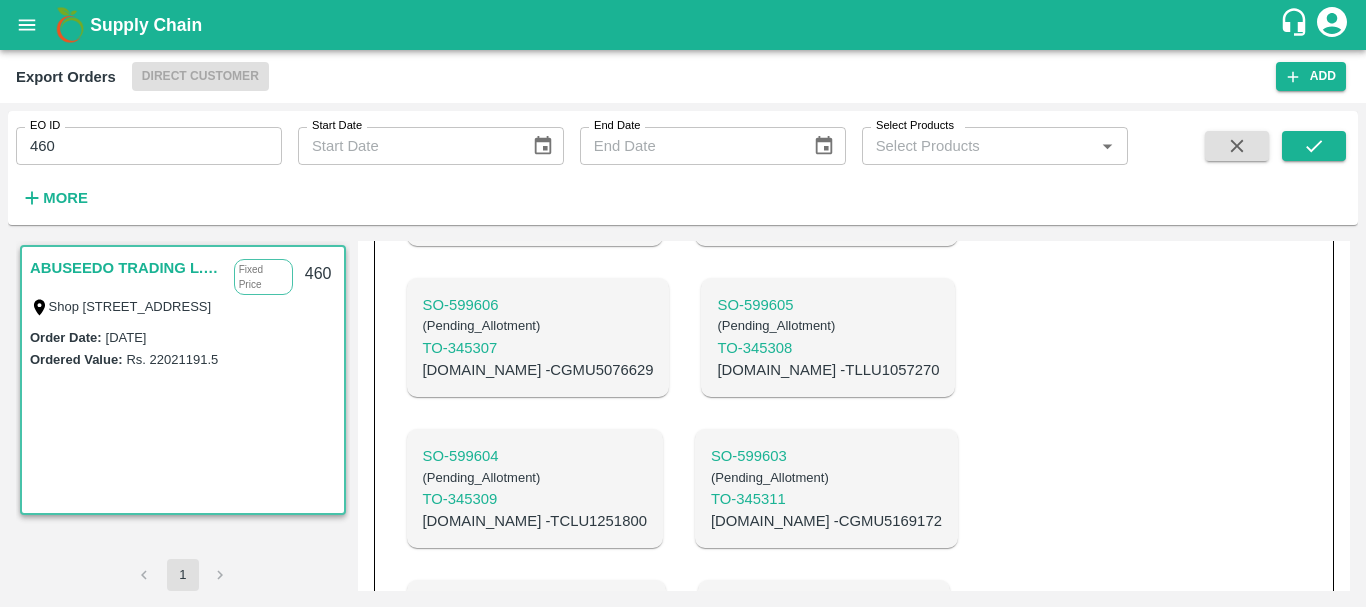 click on "[DOMAIN_NAME] - CGMU5169172" at bounding box center (826, 521) 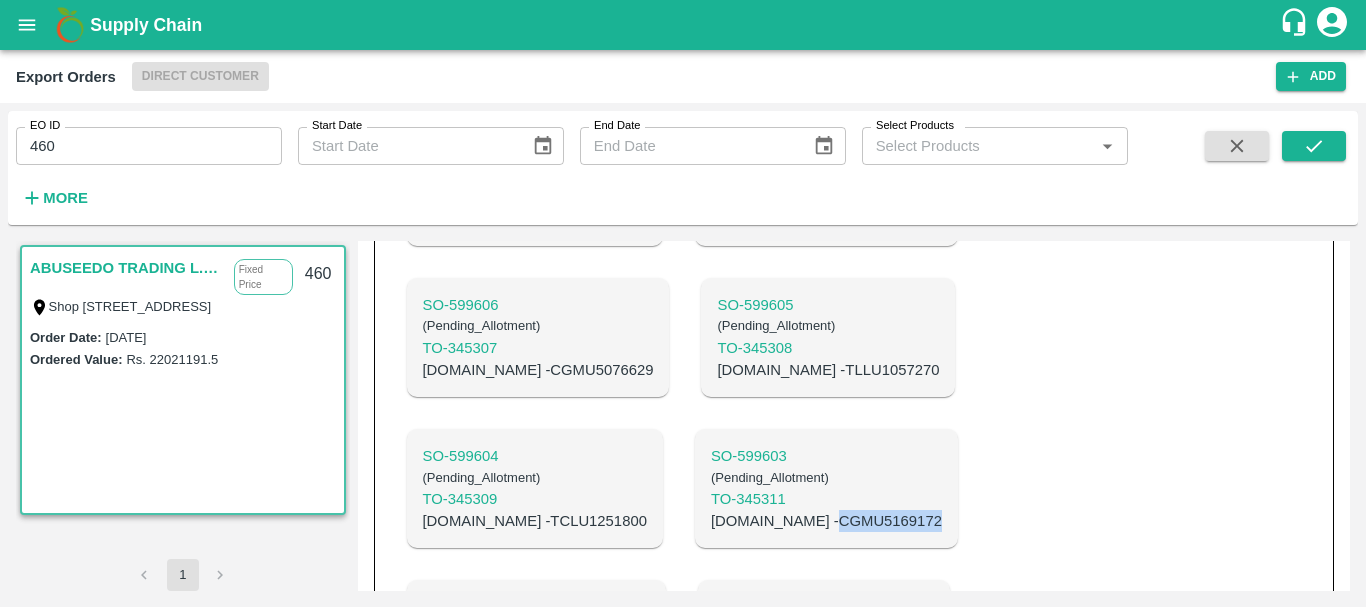 click on "[DOMAIN_NAME] - CGMU5169172" at bounding box center [826, 521] 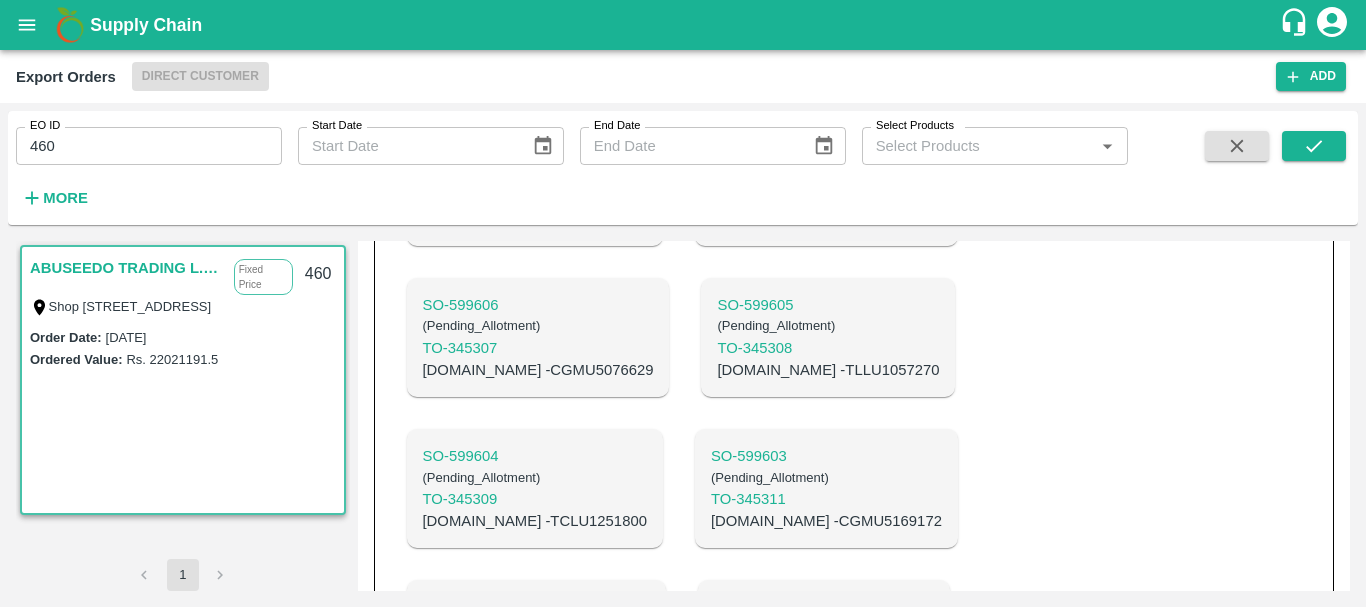 click on "[DOMAIN_NAME] - TCLU1251800" at bounding box center (535, 521) 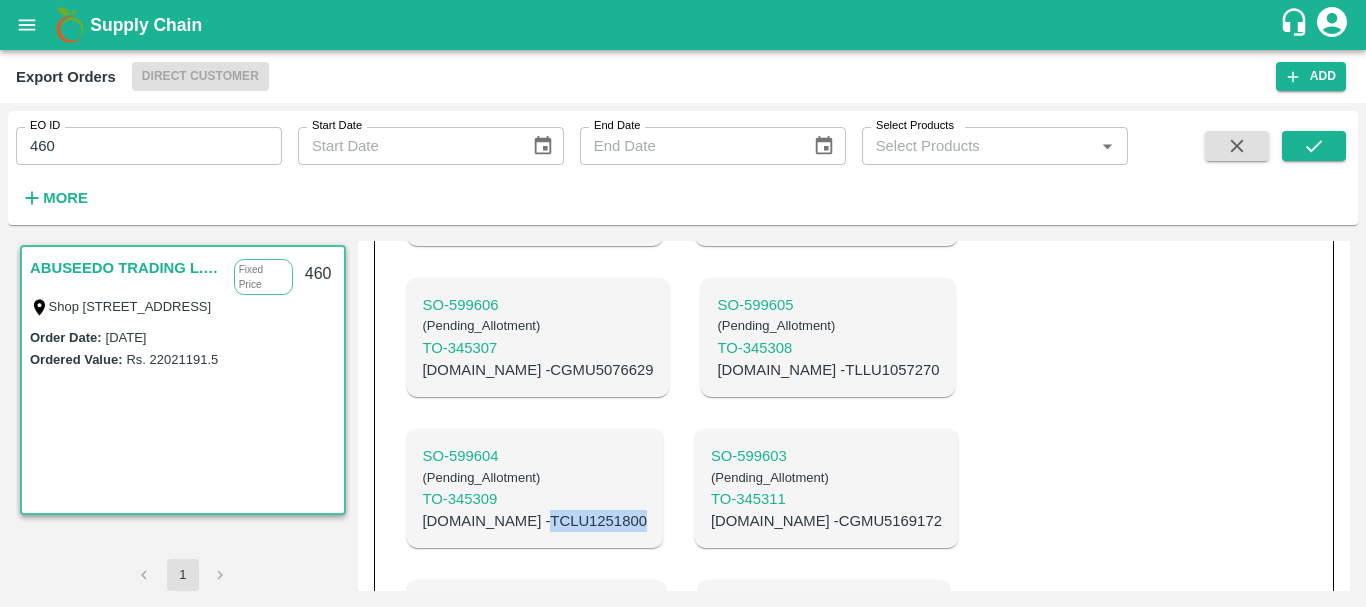 click on "[DOMAIN_NAME] - TCLU1251800" at bounding box center [535, 521] 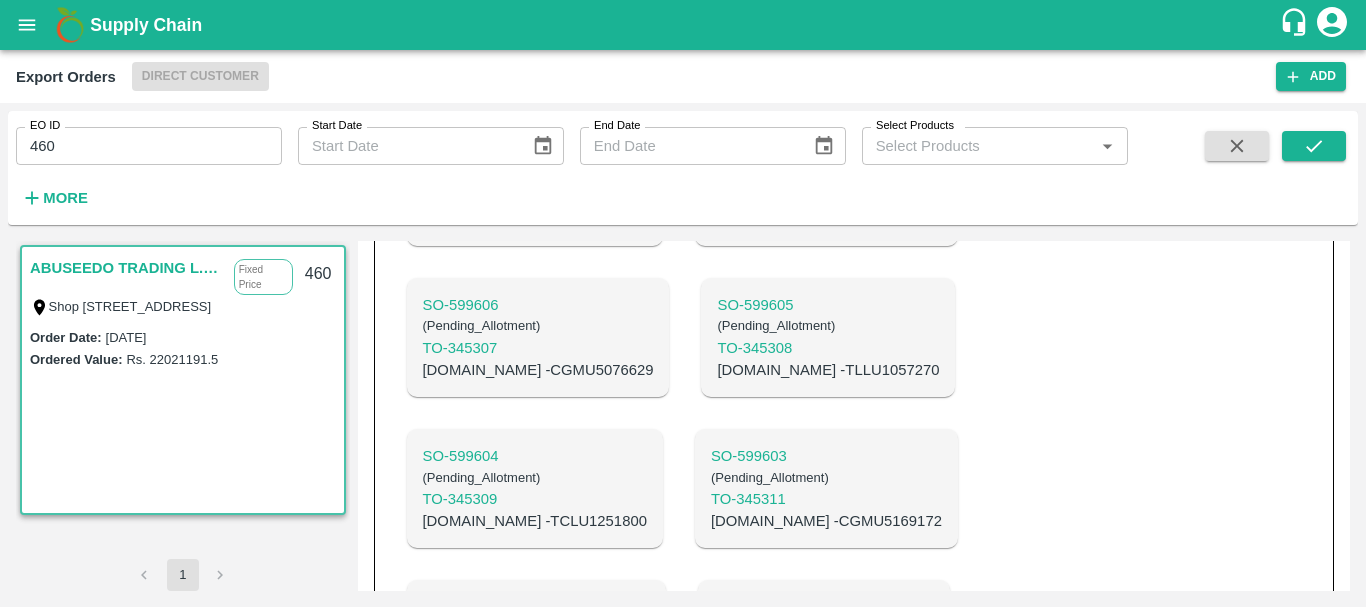 click on "[DOMAIN_NAME] - TLLU1057270" at bounding box center [828, 370] 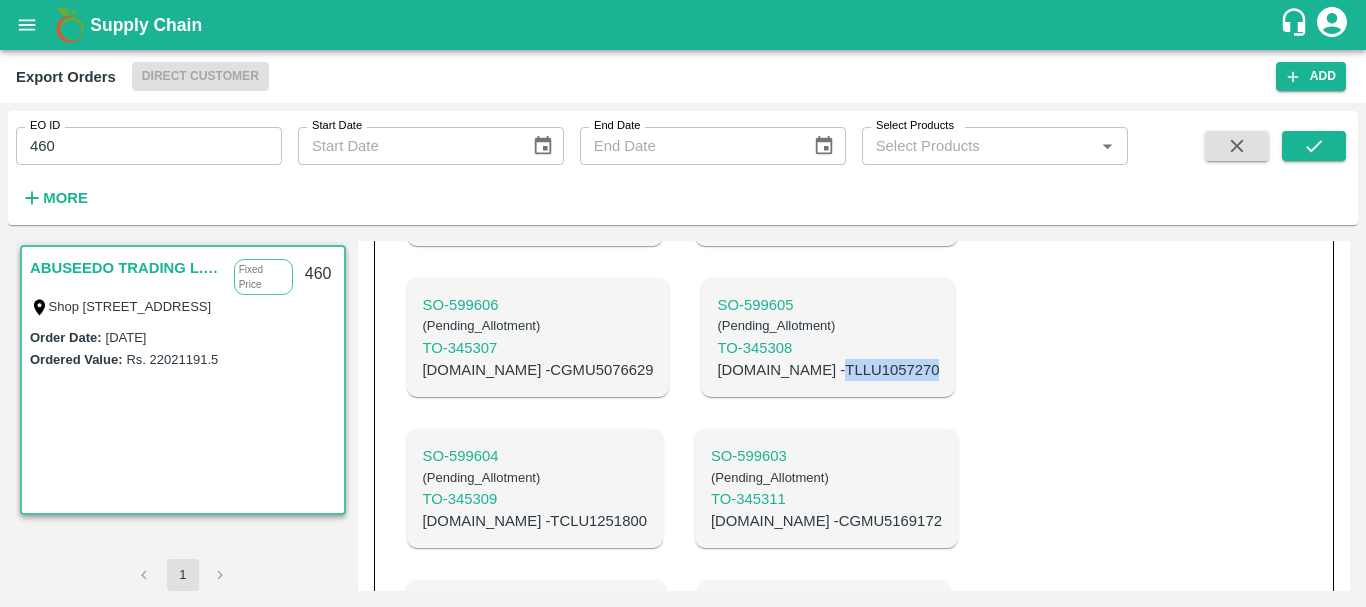 click on "[DOMAIN_NAME] - TLLU1057270" at bounding box center (828, 370) 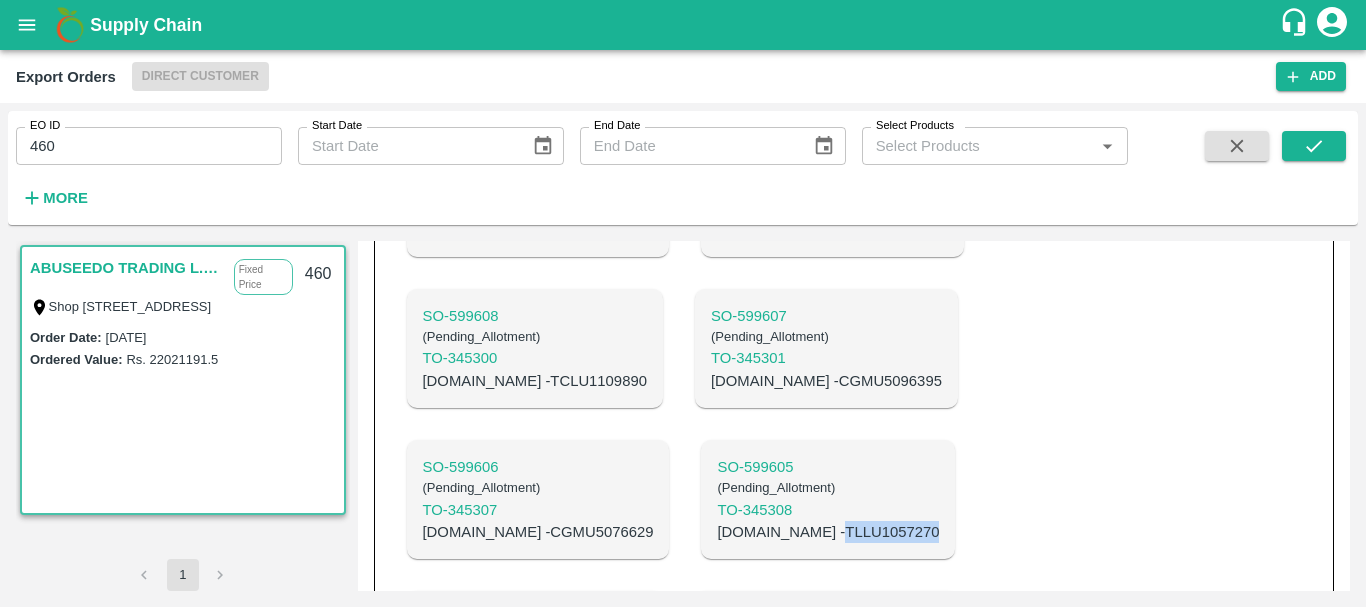 scroll, scrollTop: 1547, scrollLeft: 0, axis: vertical 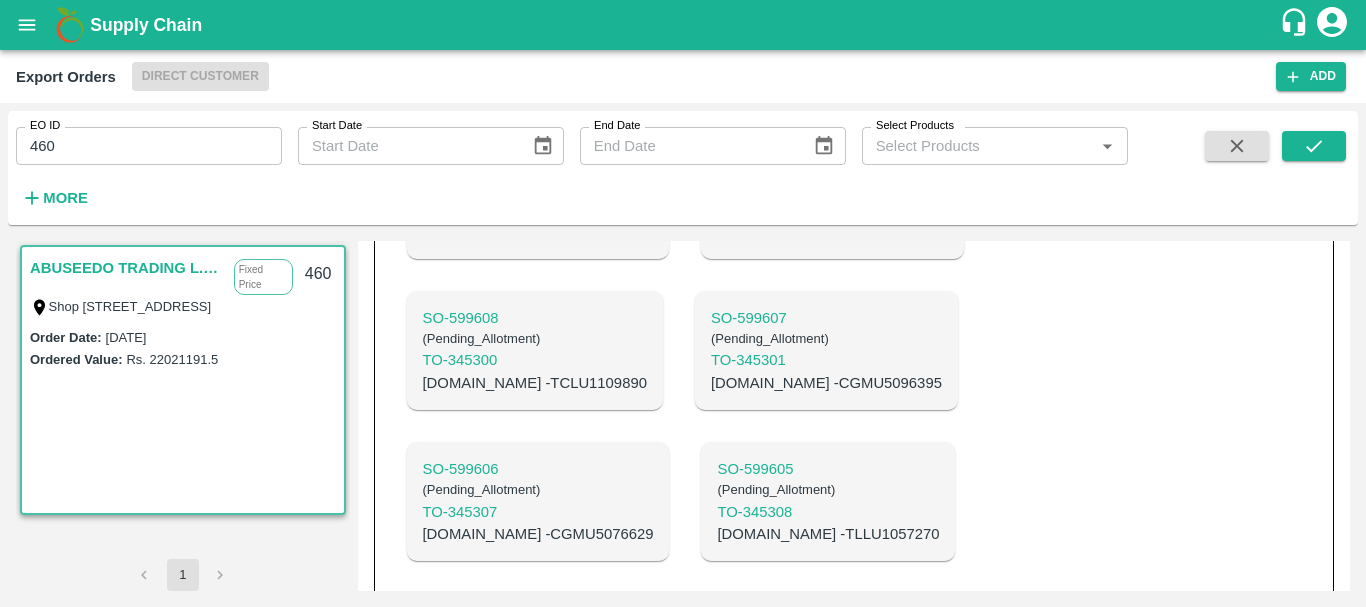 click on "[DOMAIN_NAME] - CGMU5076629" at bounding box center [538, 534] 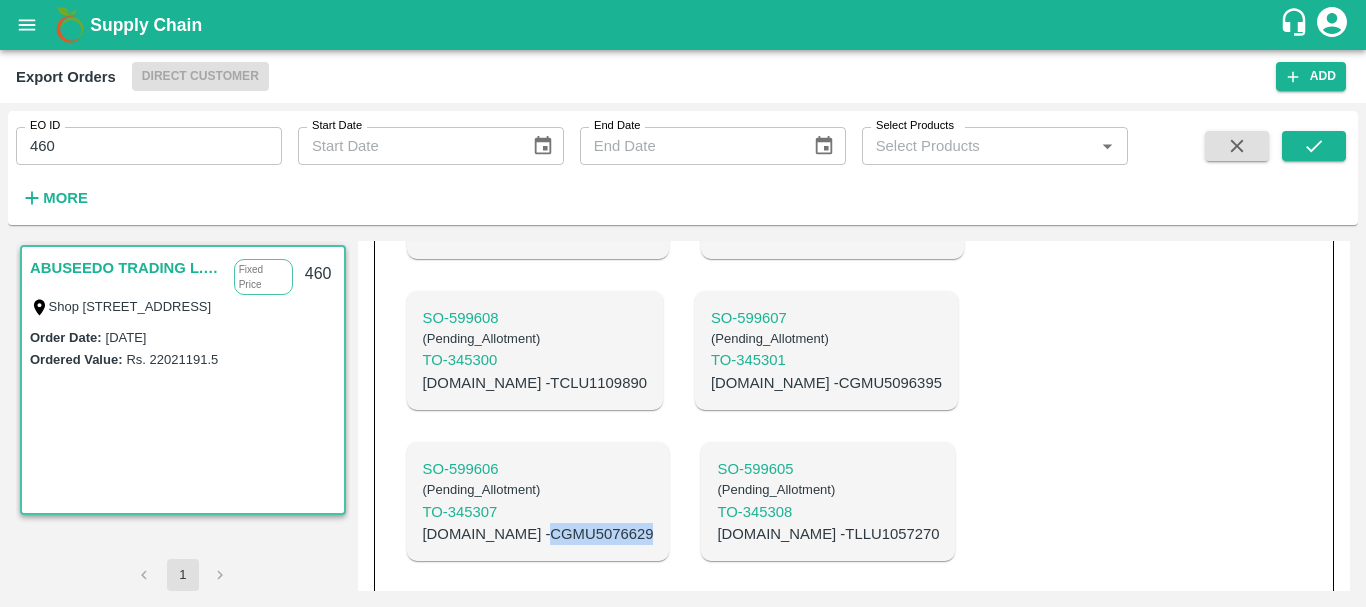 click on "[DOMAIN_NAME] - CGMU5076629" at bounding box center (538, 534) 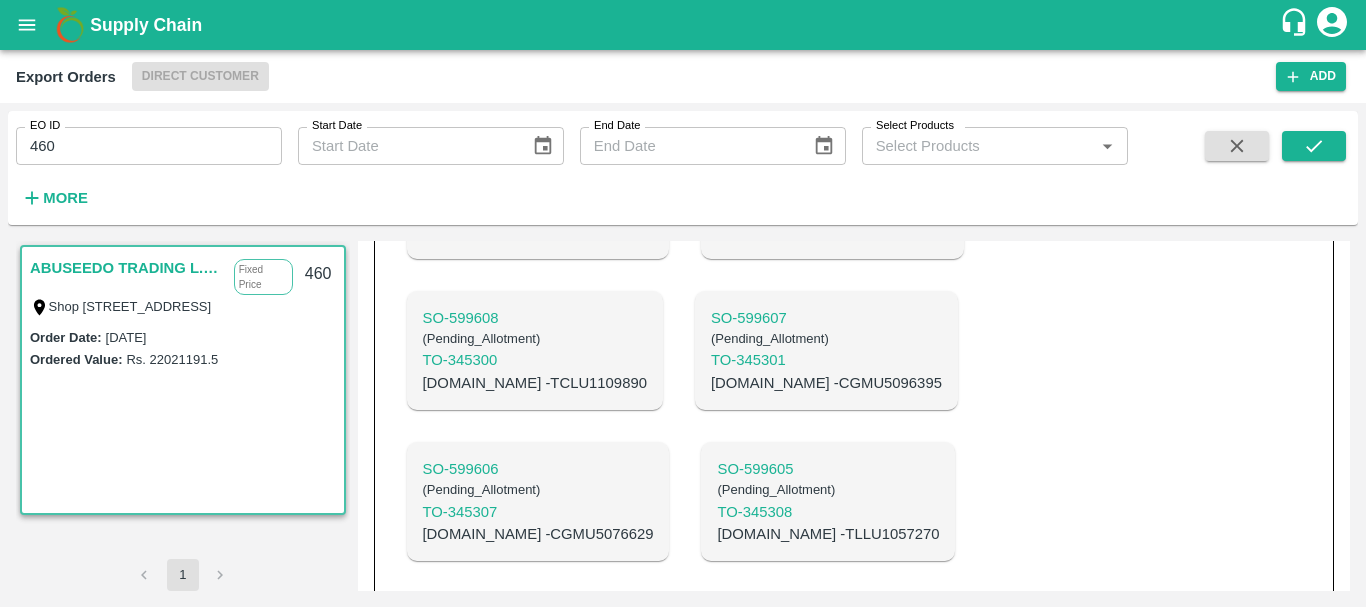 click on "[DOMAIN_NAME] - CGMU5096395" at bounding box center (826, 383) 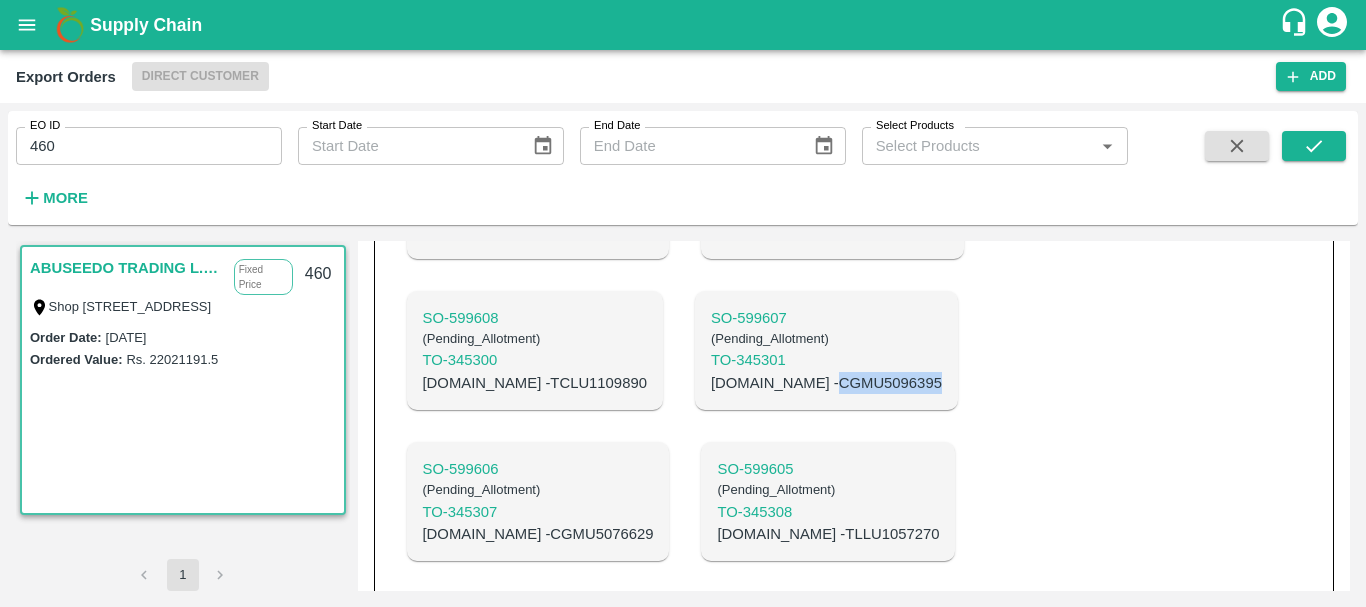 click on "[DOMAIN_NAME] - CGMU5096395" at bounding box center (826, 383) 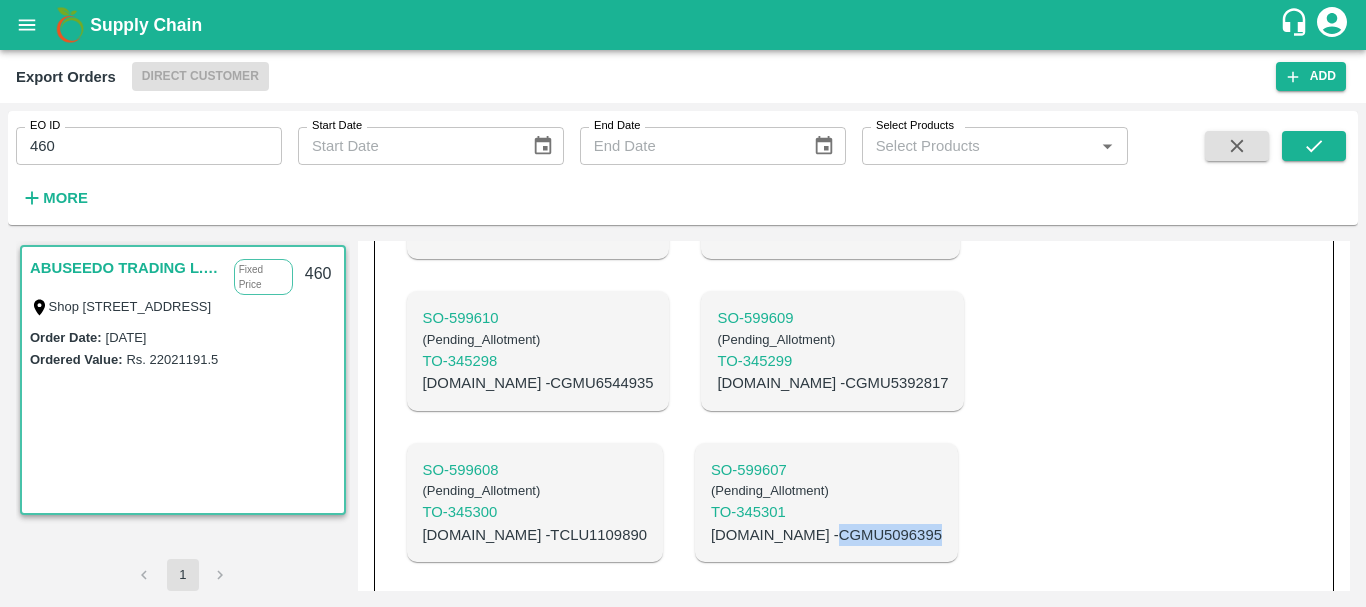 scroll, scrollTop: 1350, scrollLeft: 0, axis: vertical 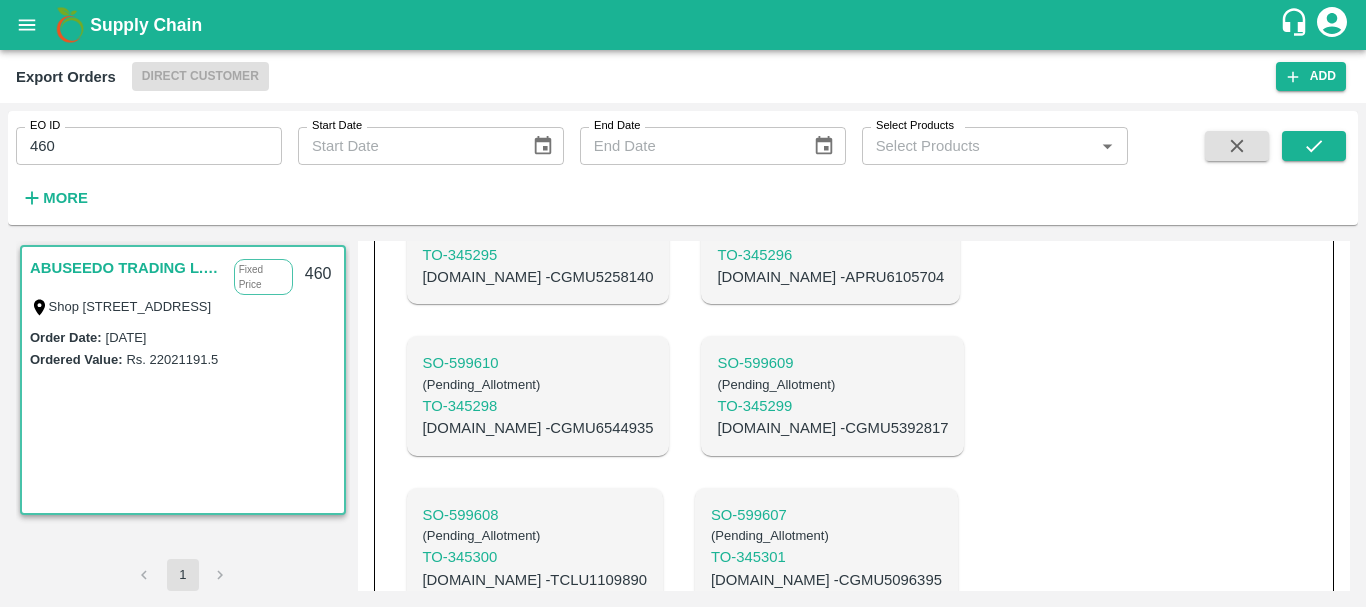 click on "[DOMAIN_NAME] - TCLU1109890" at bounding box center (535, 580) 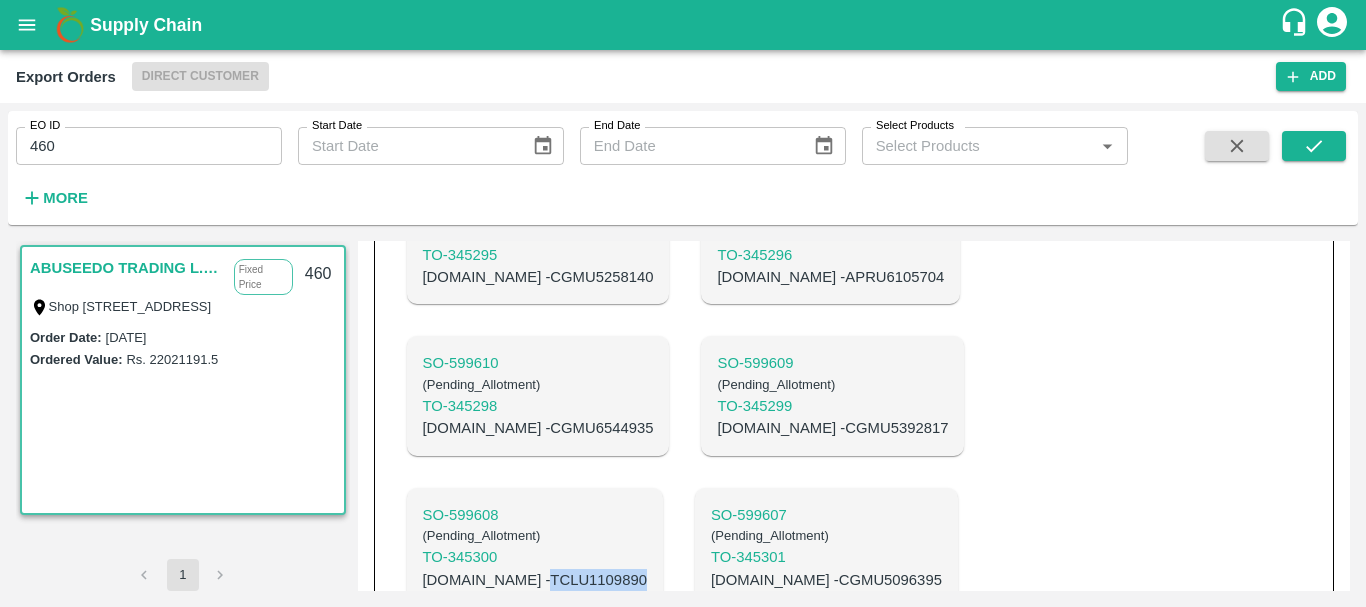 click on "[DOMAIN_NAME] - TCLU1109890" at bounding box center (535, 580) 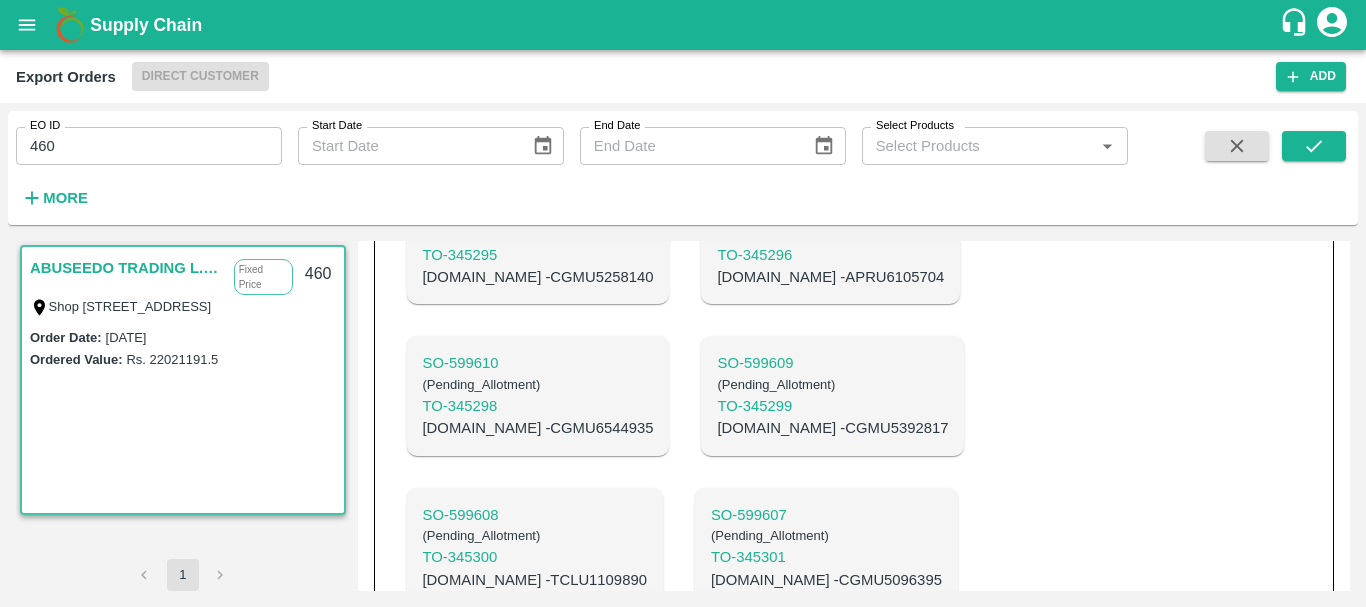 click on "[DOMAIN_NAME] - CGMU5392817" at bounding box center (832, 428) 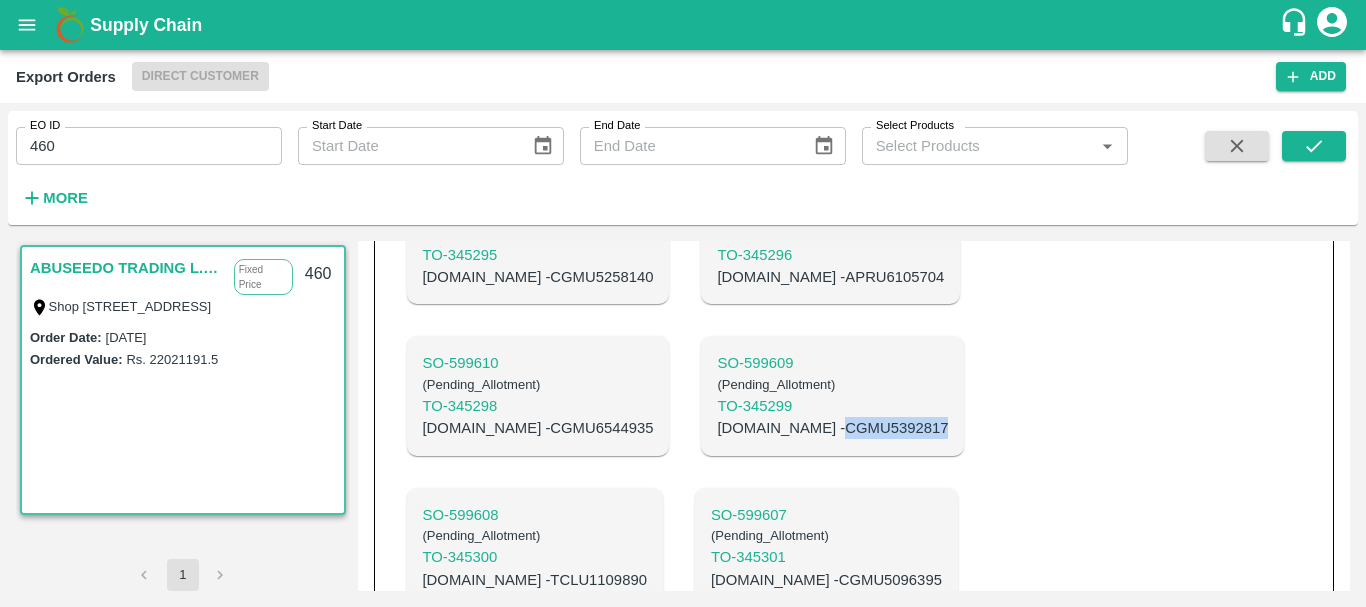 click on "[DOMAIN_NAME] - CGMU5392817" at bounding box center [832, 428] 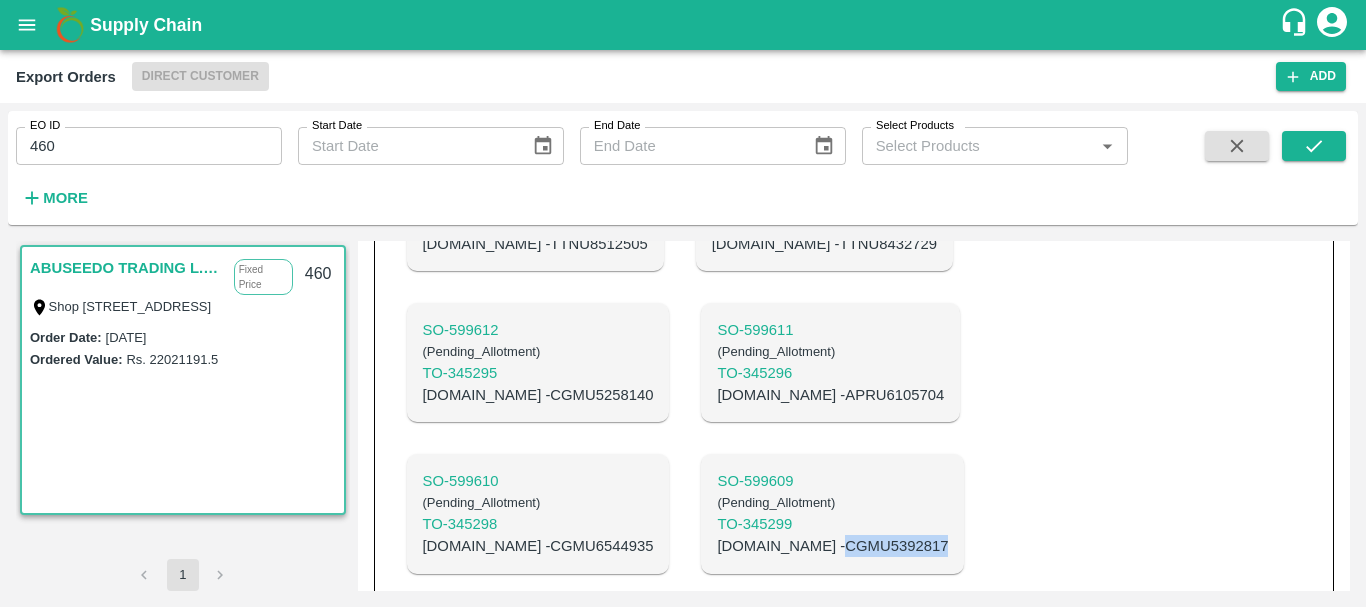 scroll, scrollTop: 1231, scrollLeft: 0, axis: vertical 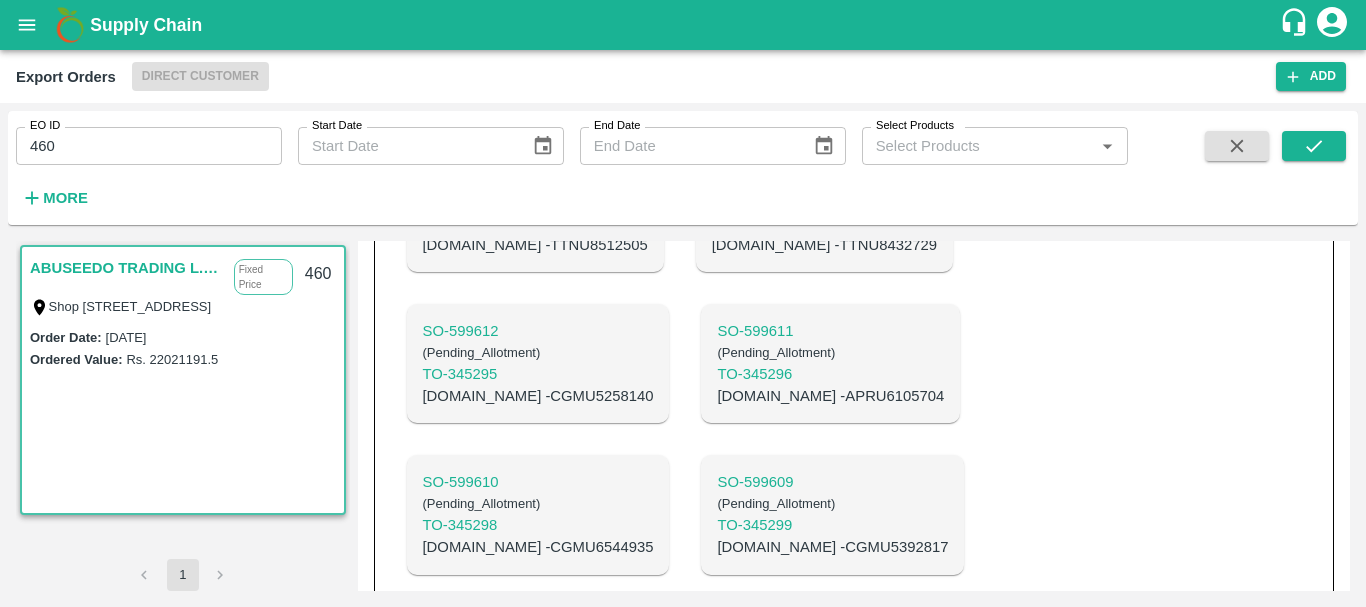 click on "[DOMAIN_NAME] - CGMU6544935" at bounding box center [538, 547] 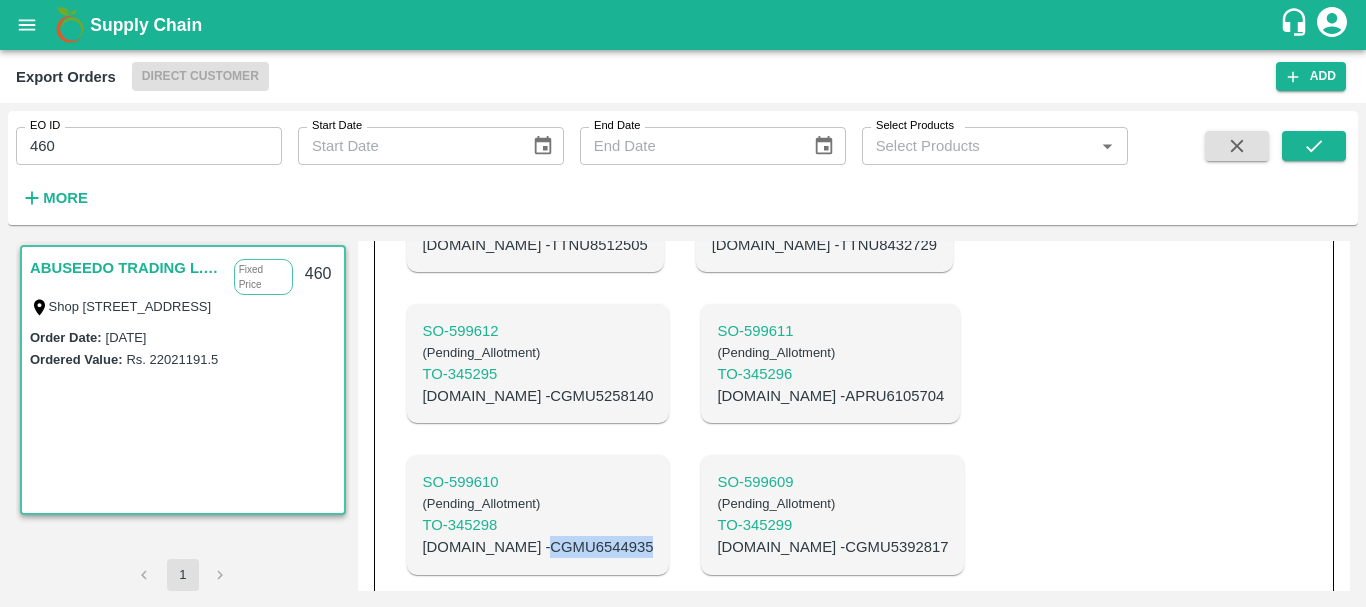 click on "[DOMAIN_NAME] - CGMU6544935" at bounding box center (538, 547) 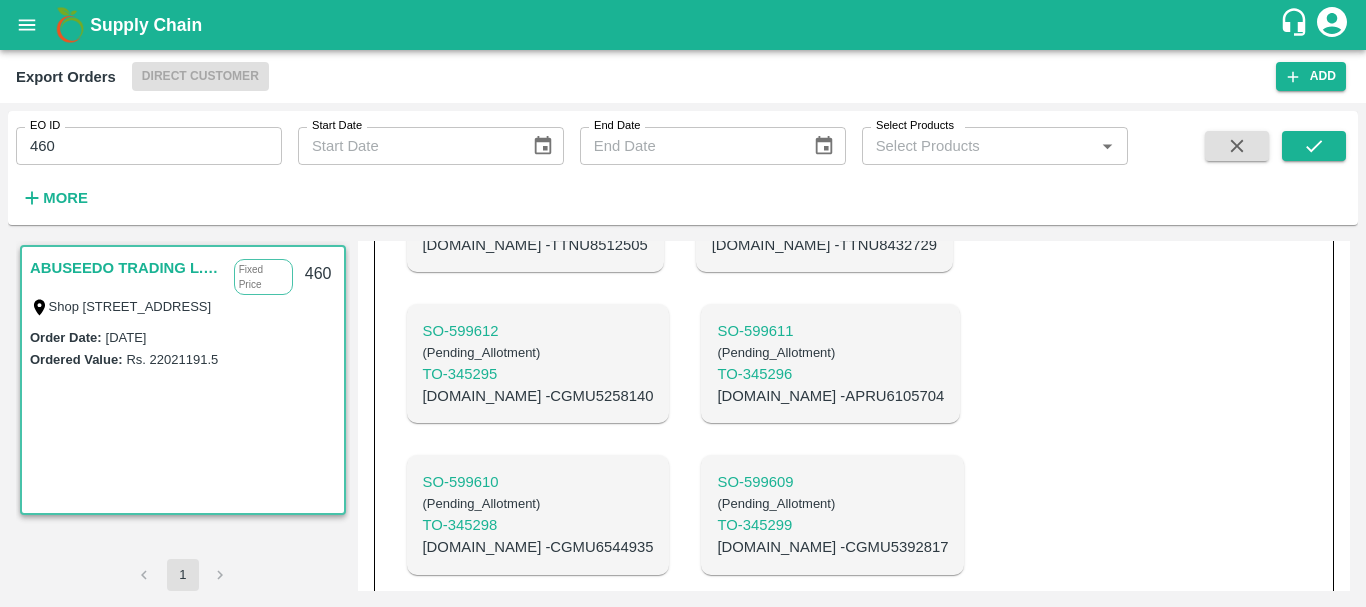 click on "[DOMAIN_NAME] - APRU6105704" at bounding box center (830, 396) 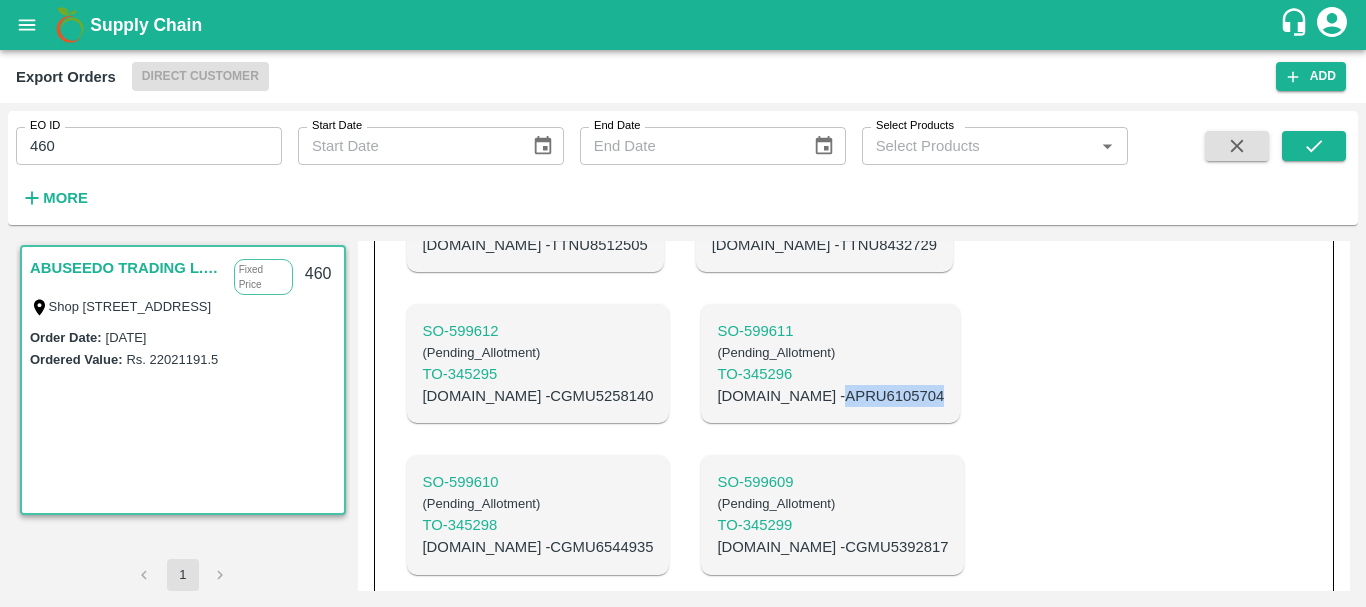 click on "[DOMAIN_NAME] - APRU6105704" at bounding box center (830, 396) 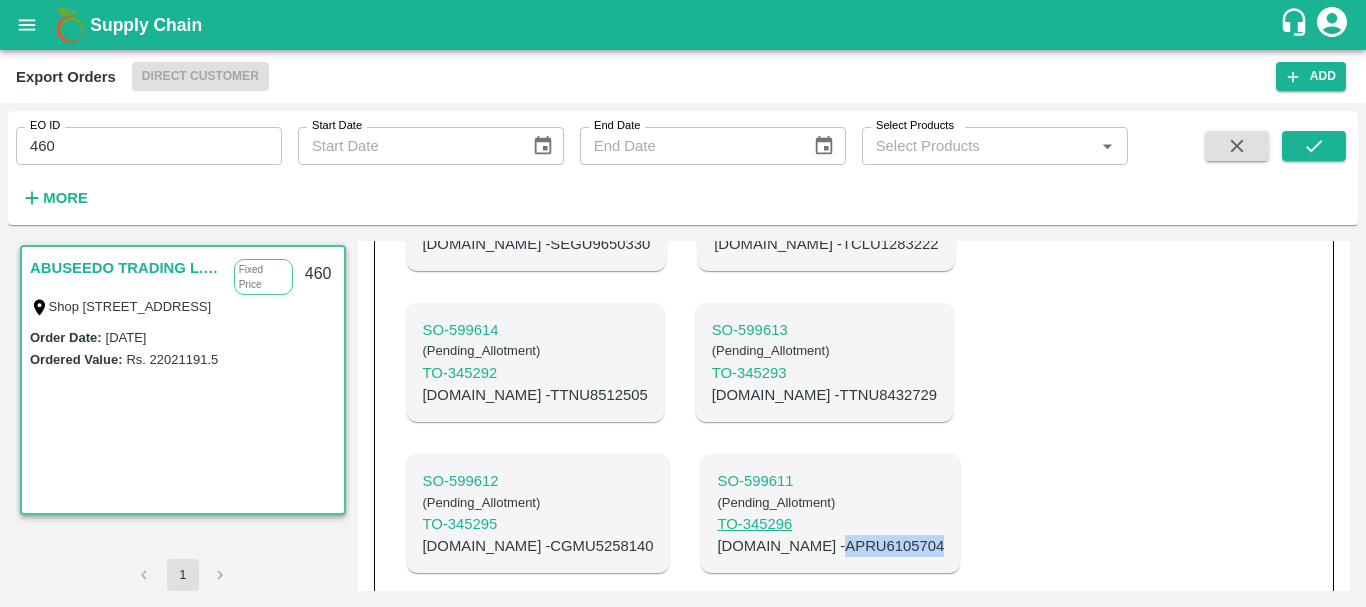 scroll, scrollTop: 1080, scrollLeft: 0, axis: vertical 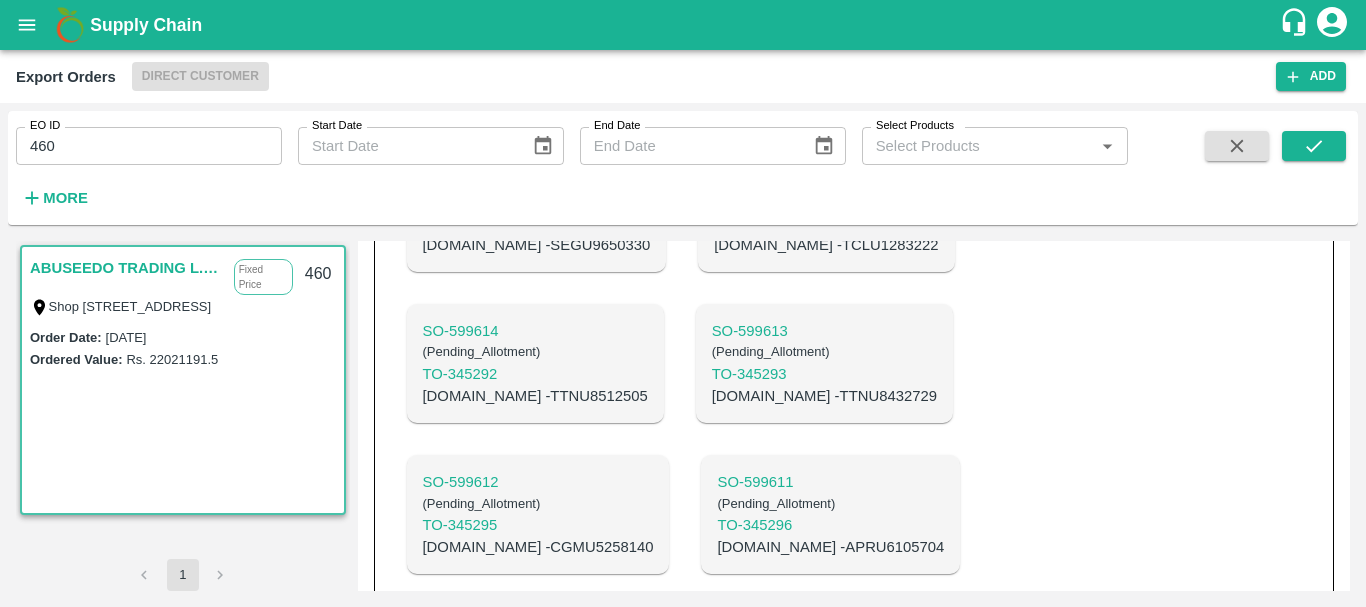 click on "[DOMAIN_NAME] - CGMU5258140" at bounding box center [538, 547] 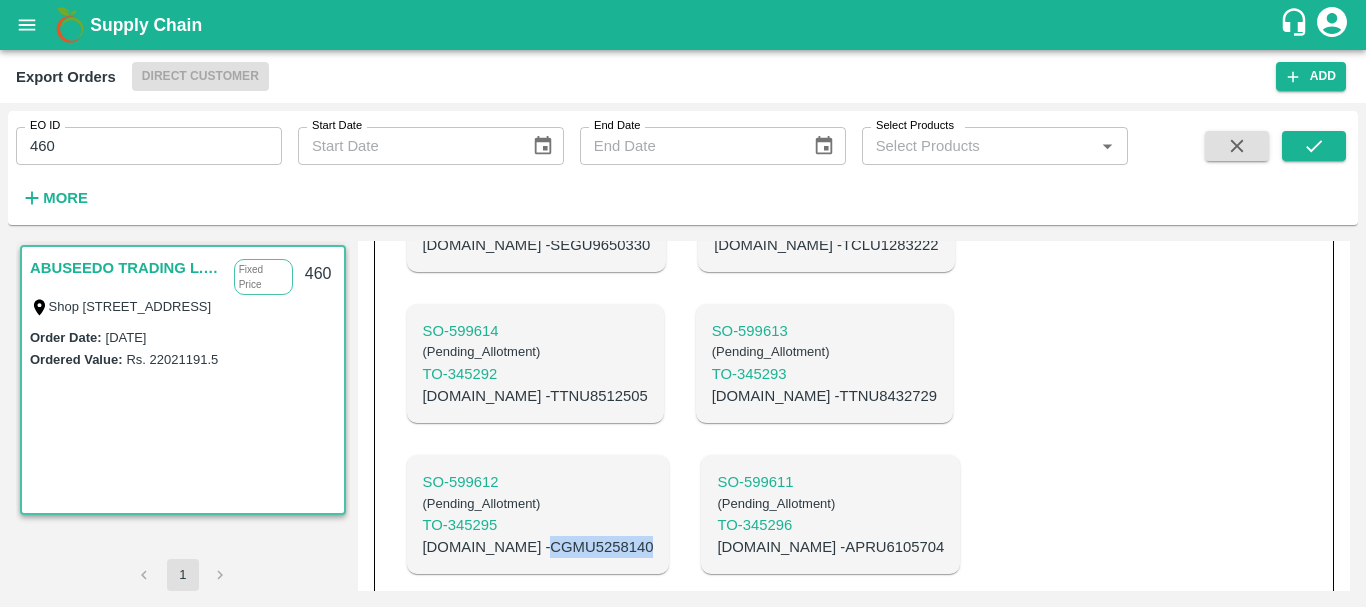 click on "[DOMAIN_NAME] - CGMU5258140" at bounding box center (538, 547) 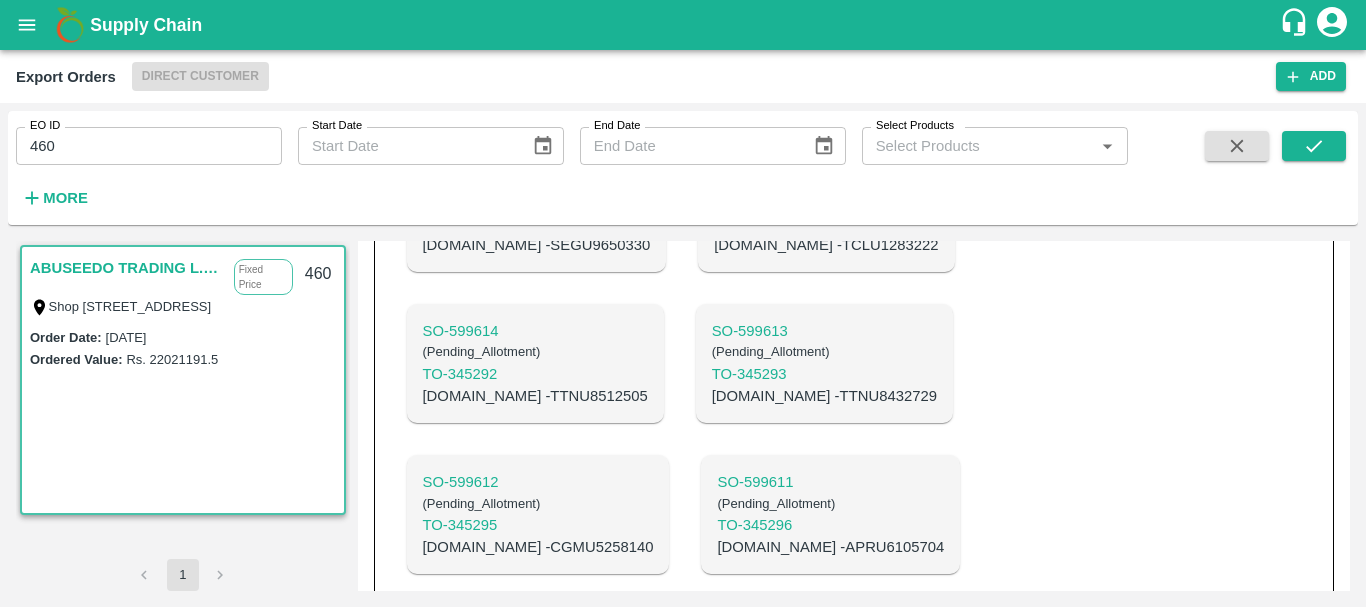 click on "[DOMAIN_NAME] - TTNU8432729" at bounding box center (824, 396) 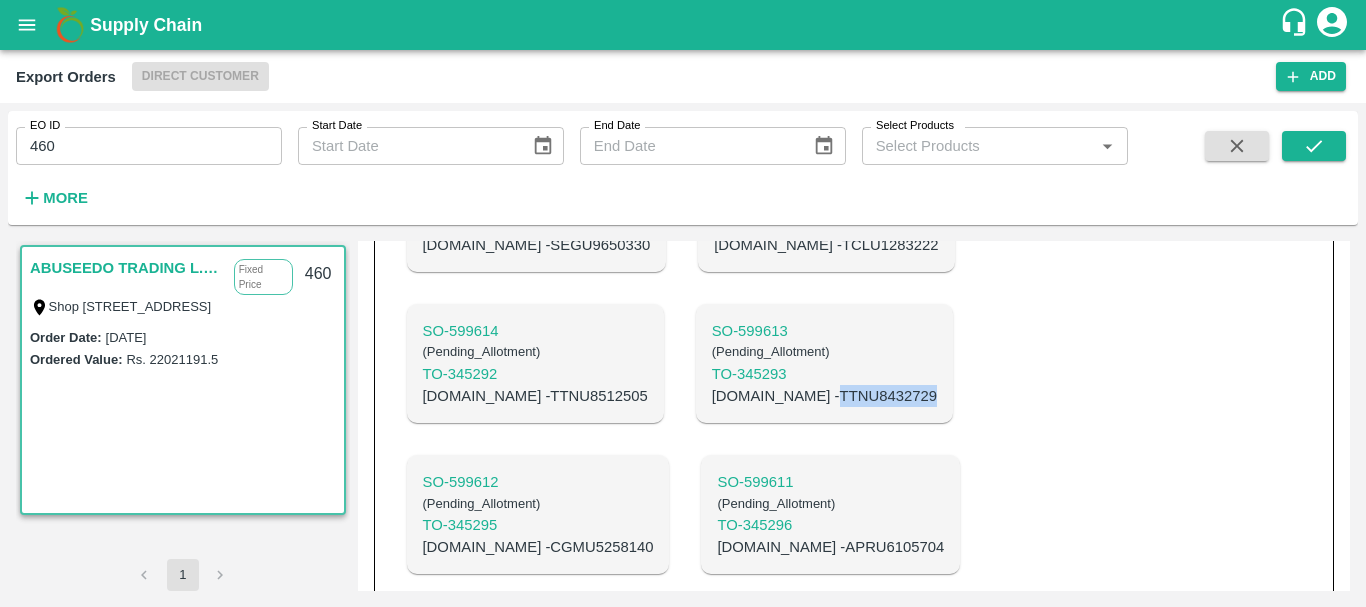 click on "[DOMAIN_NAME] - TTNU8432729" at bounding box center (824, 396) 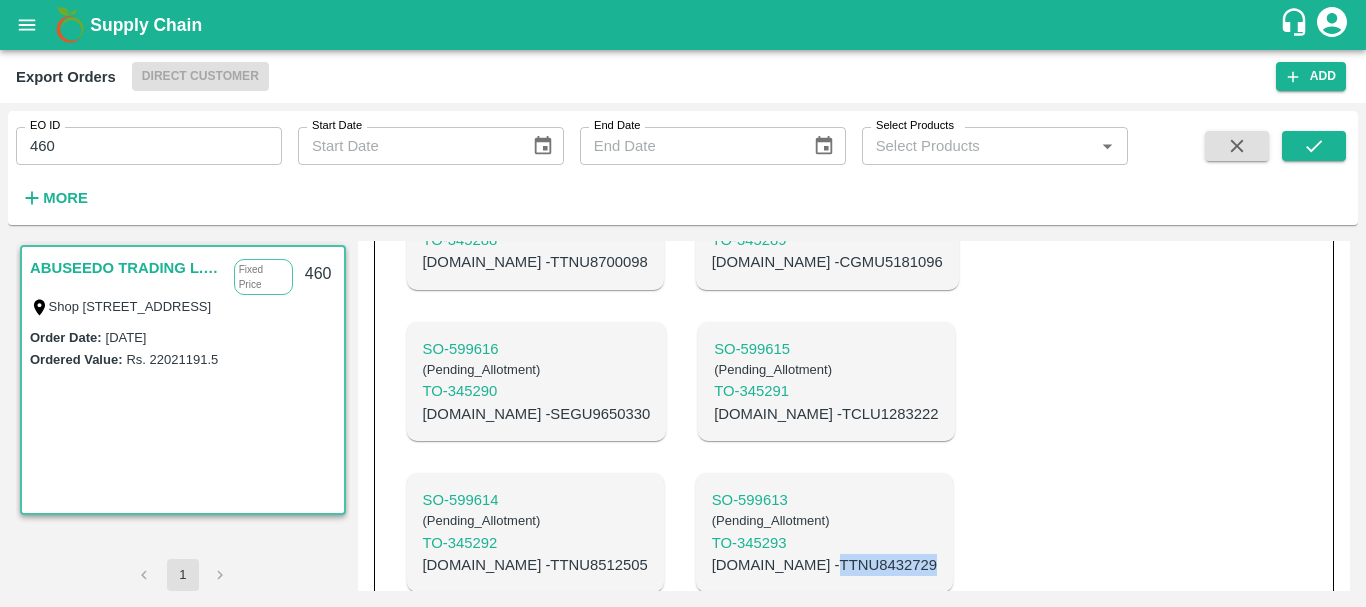 scroll, scrollTop: 910, scrollLeft: 0, axis: vertical 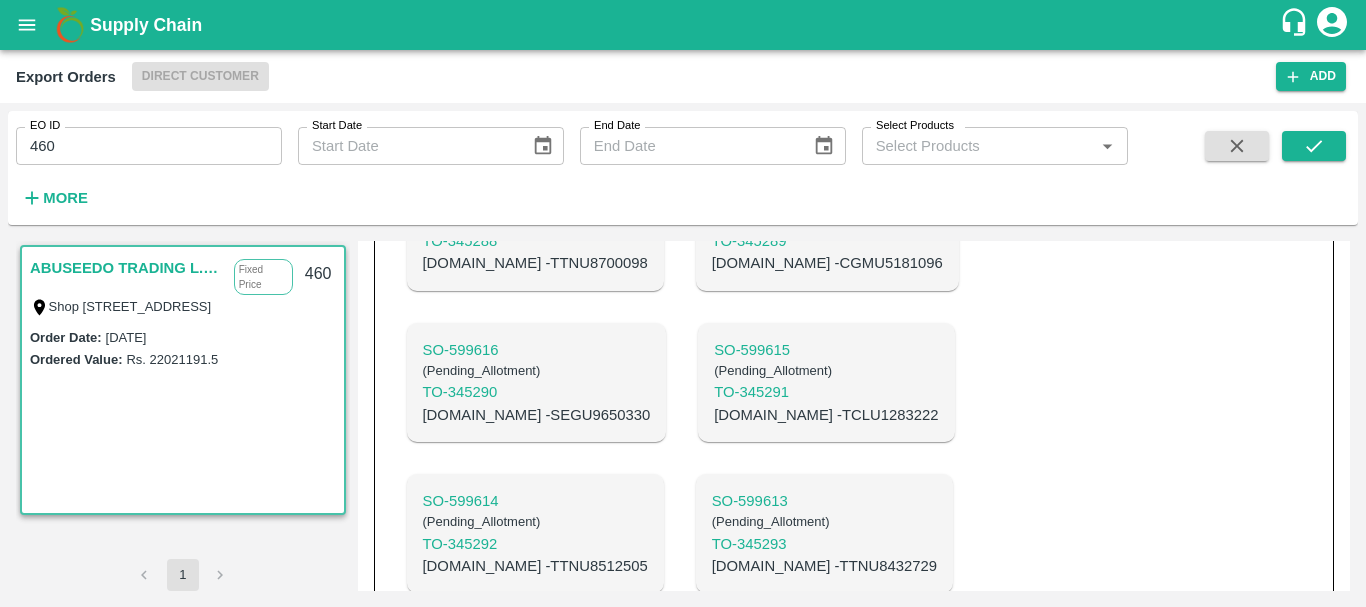 click on "[DOMAIN_NAME] - TTNU8512505" at bounding box center [535, 566] 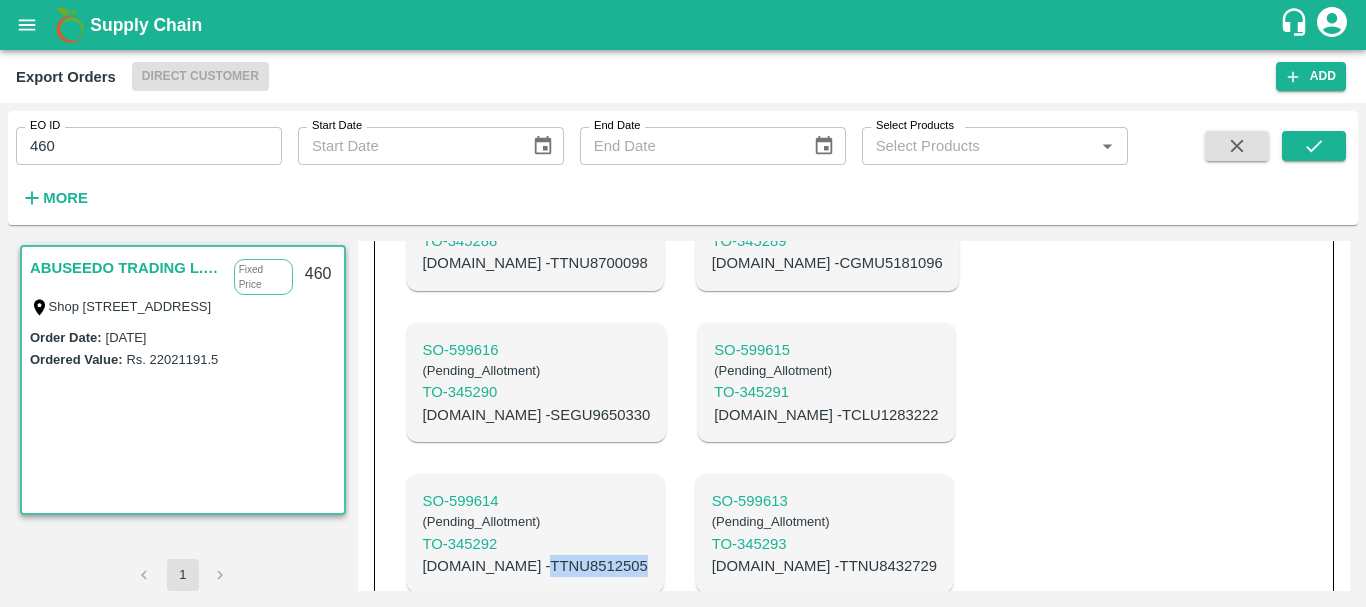 click on "[DOMAIN_NAME] - TTNU8512505" at bounding box center [535, 566] 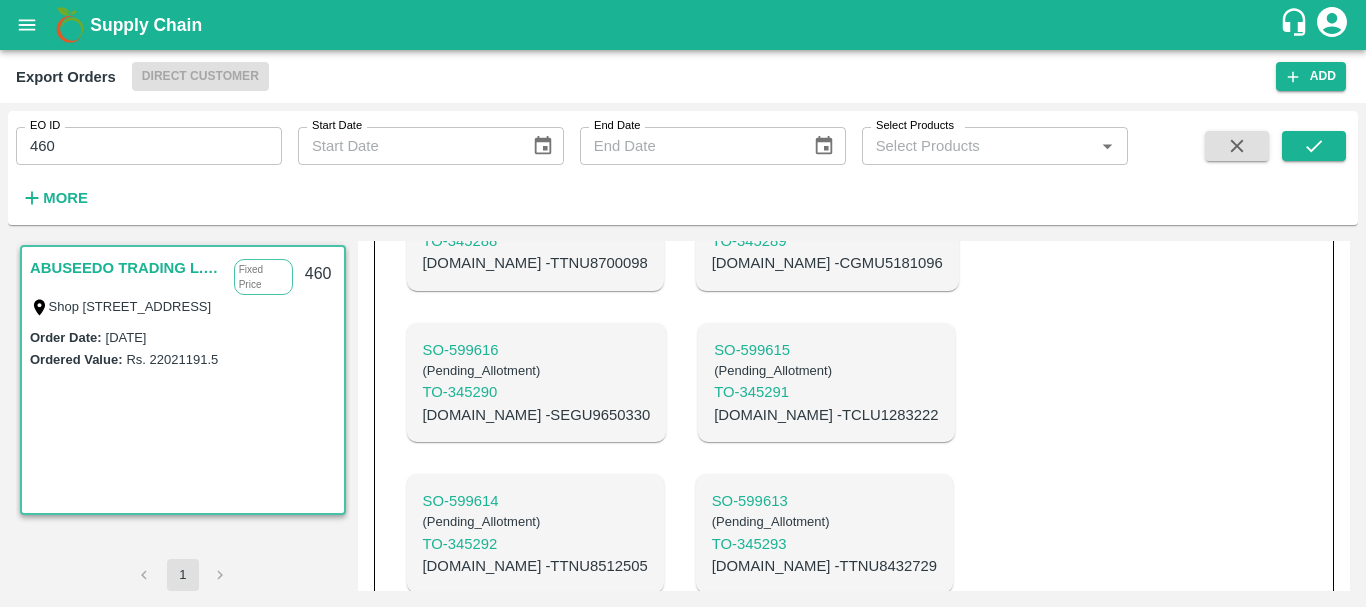click on "[DOMAIN_NAME] - TCLU1283222" at bounding box center [826, 415] 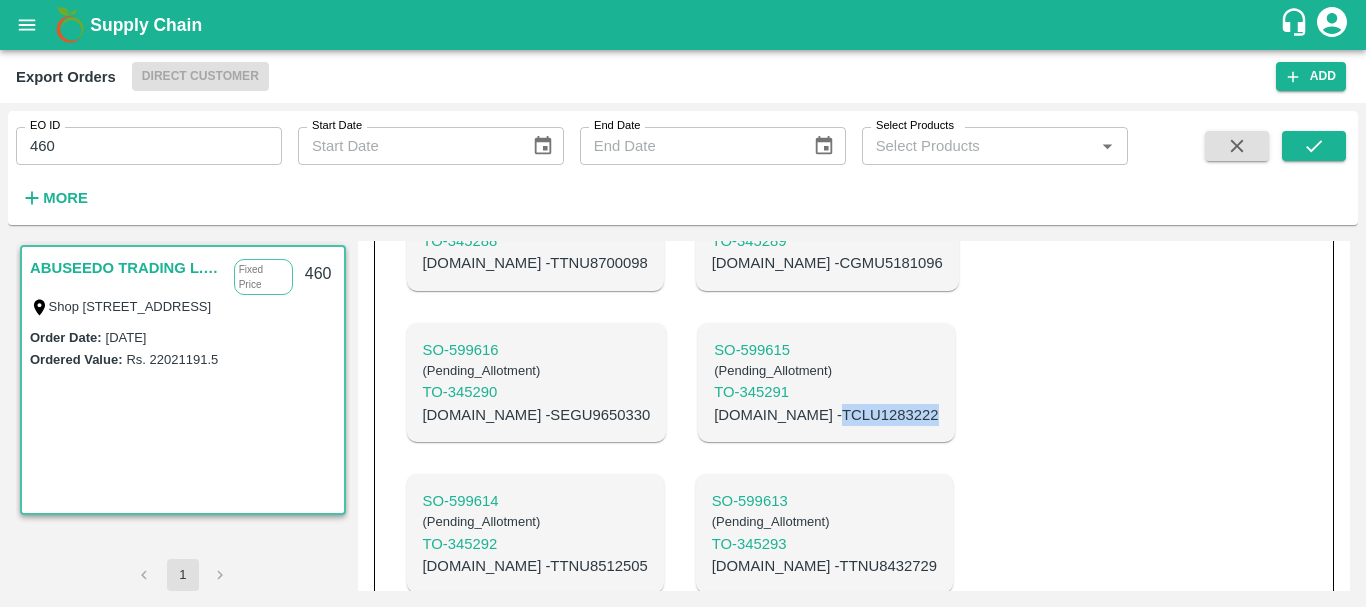 click on "[DOMAIN_NAME] - TCLU1283222" at bounding box center (826, 415) 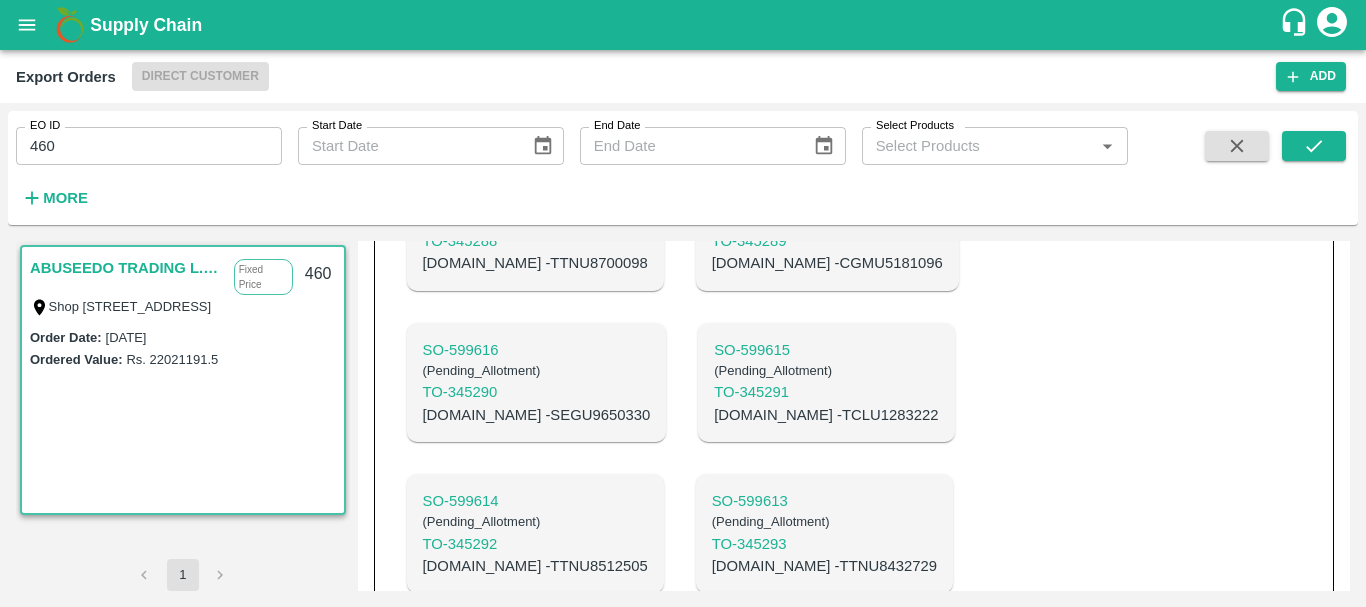 click on "[DOMAIN_NAME] - SEGU9650330" at bounding box center (537, 415) 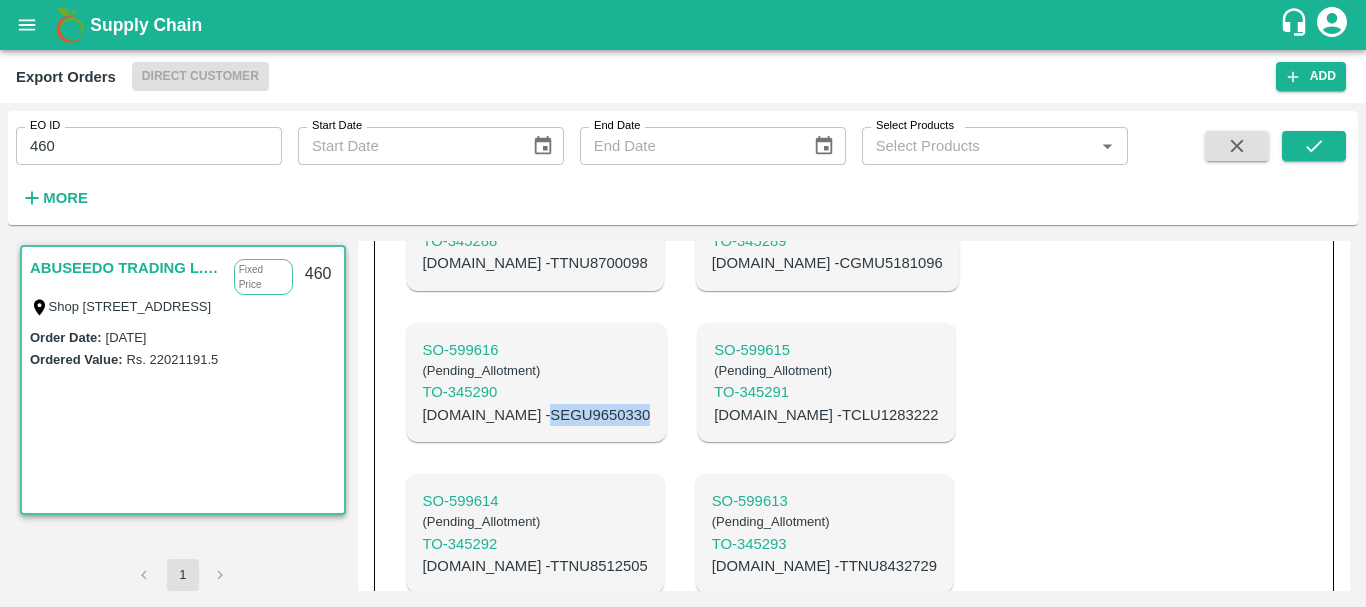 click on "[DOMAIN_NAME] - SEGU9650330" at bounding box center [537, 415] 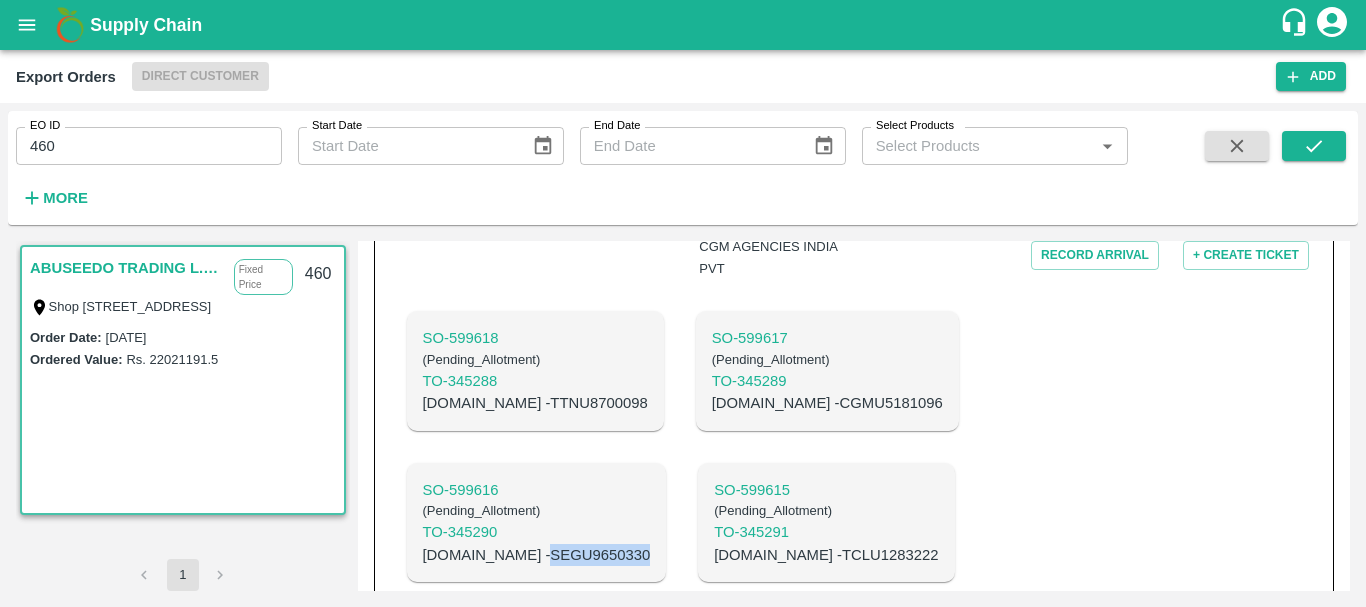 scroll, scrollTop: 768, scrollLeft: 0, axis: vertical 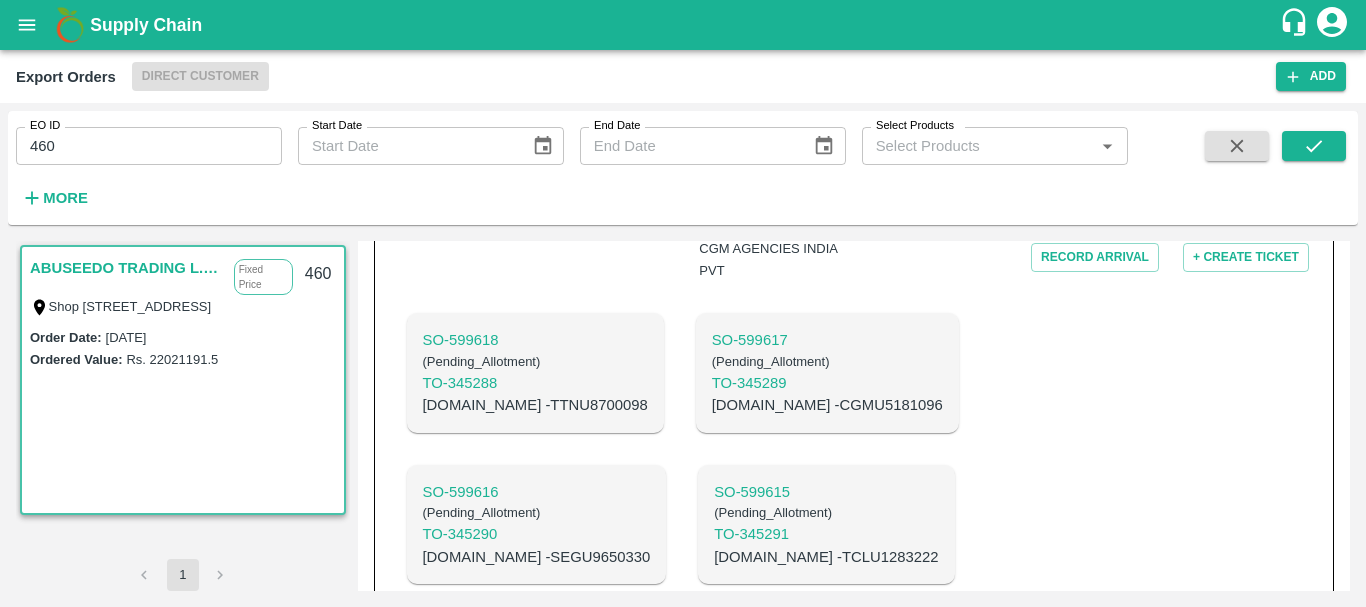 click on "[DOMAIN_NAME] - CGMU5181096" at bounding box center [827, 405] 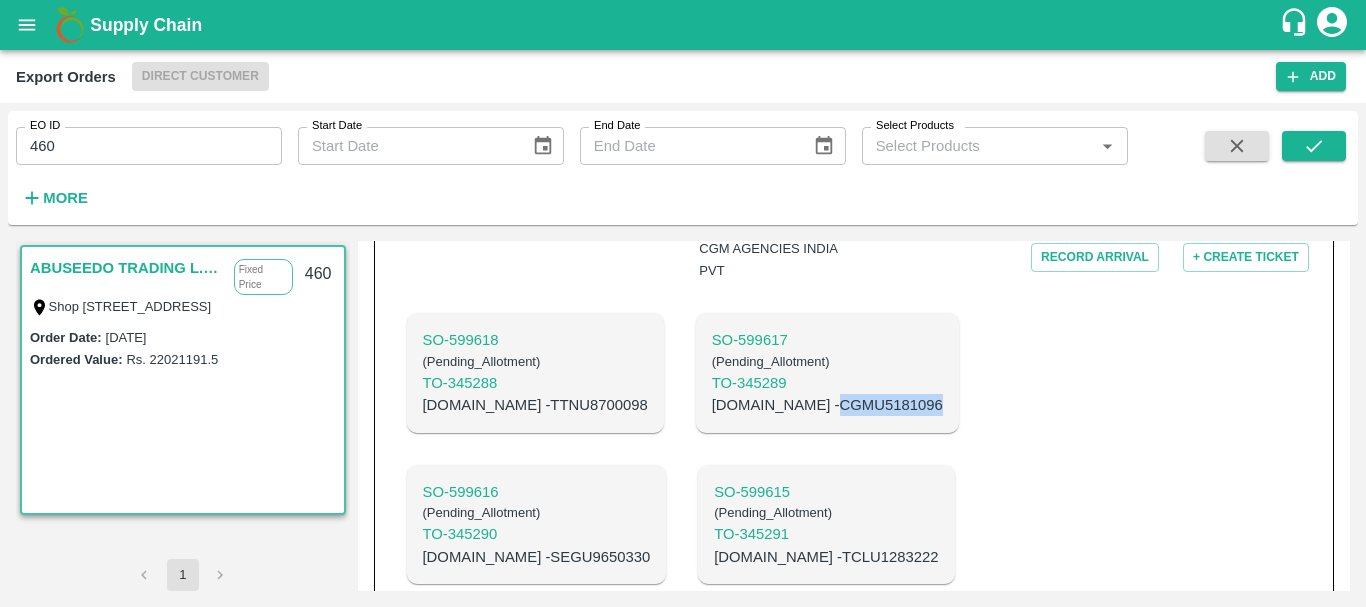 click on "[DOMAIN_NAME] - CGMU5181096" at bounding box center (827, 405) 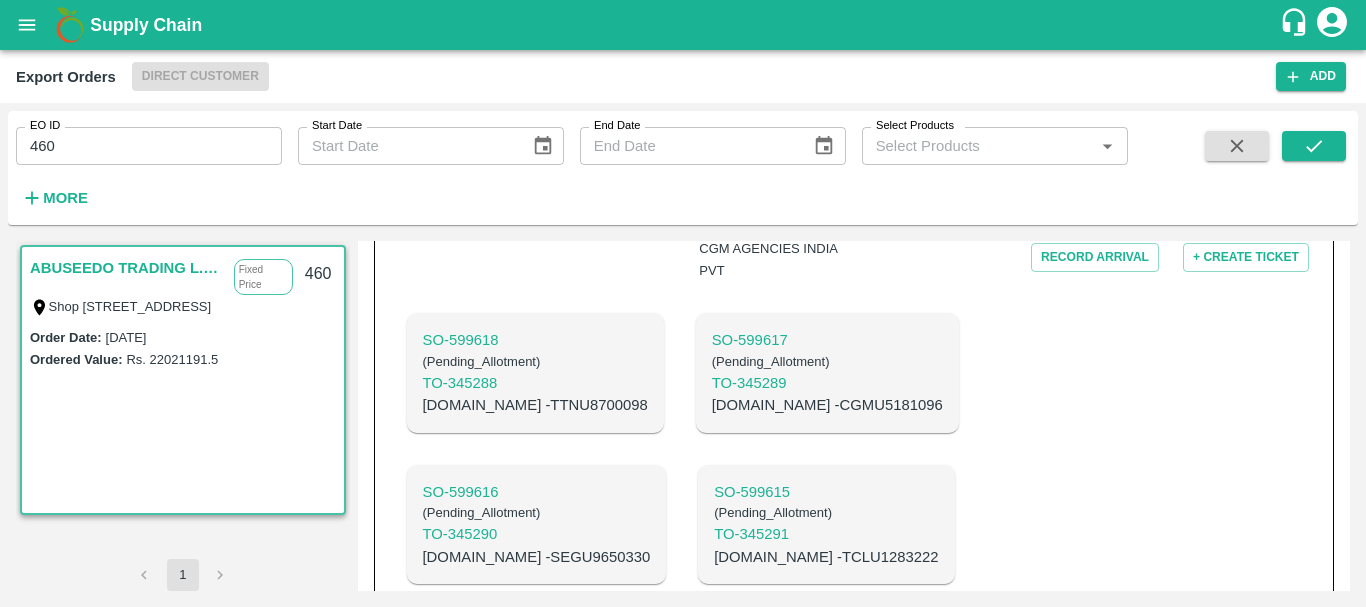 click on "[DOMAIN_NAME] - TTNU8700098" at bounding box center (535, 405) 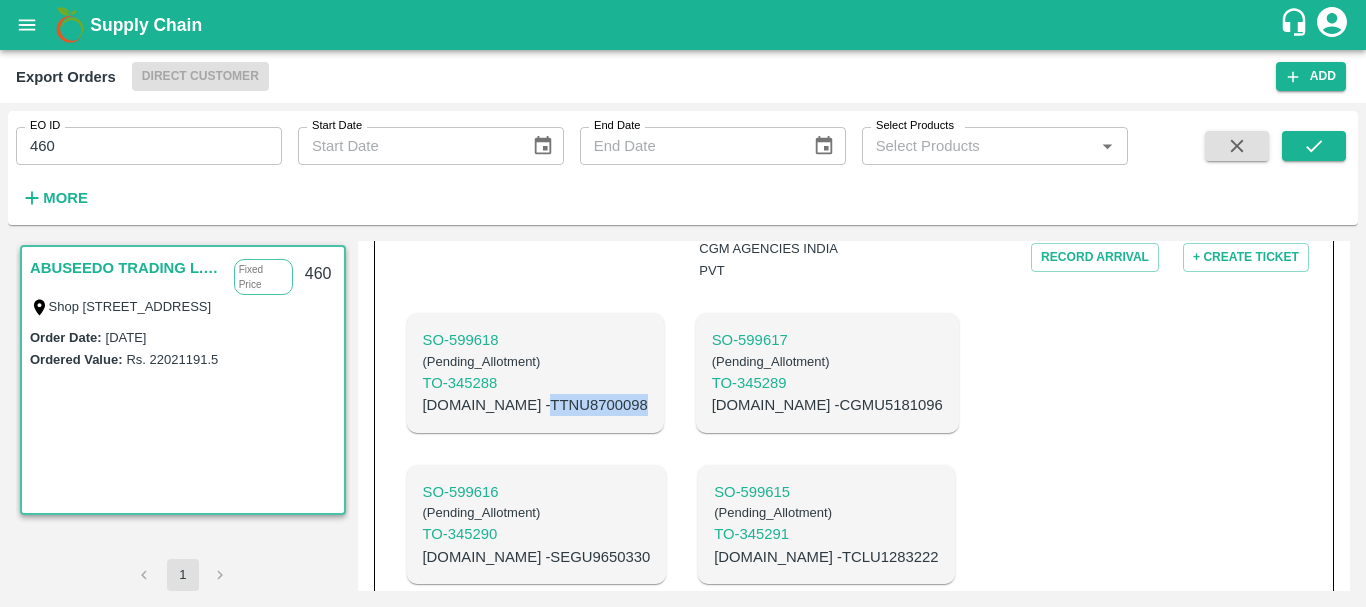 click on "[DOMAIN_NAME] - TTNU8700098" at bounding box center [535, 405] 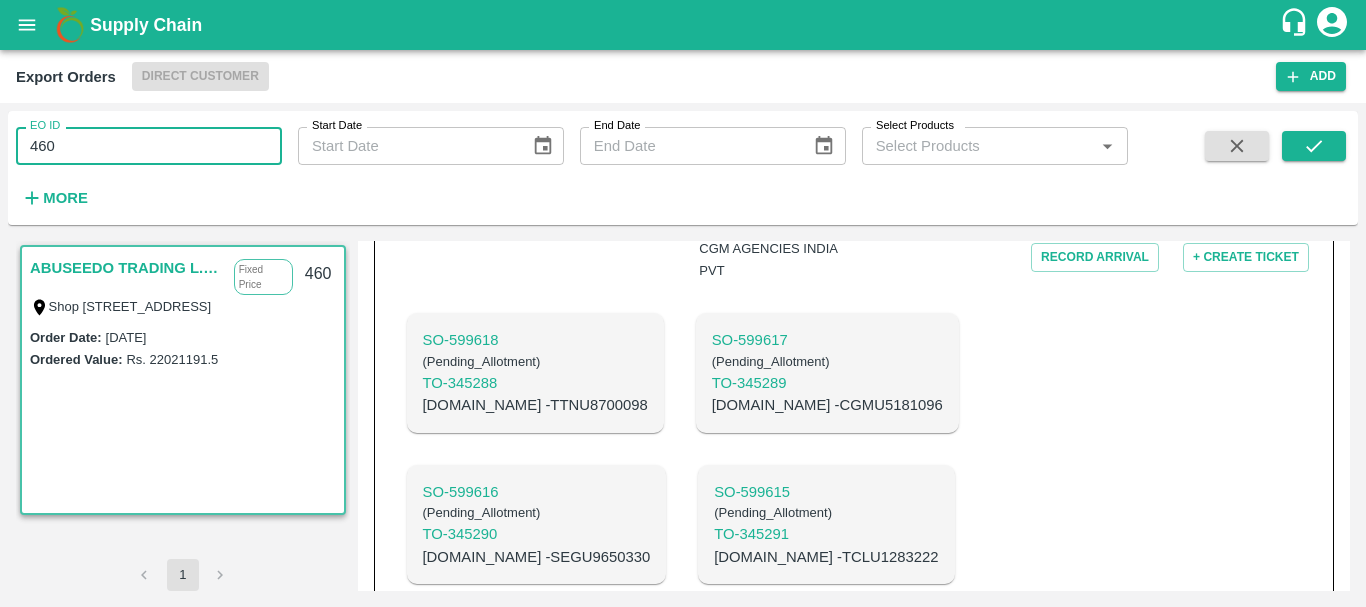 click on "460" at bounding box center [149, 146] 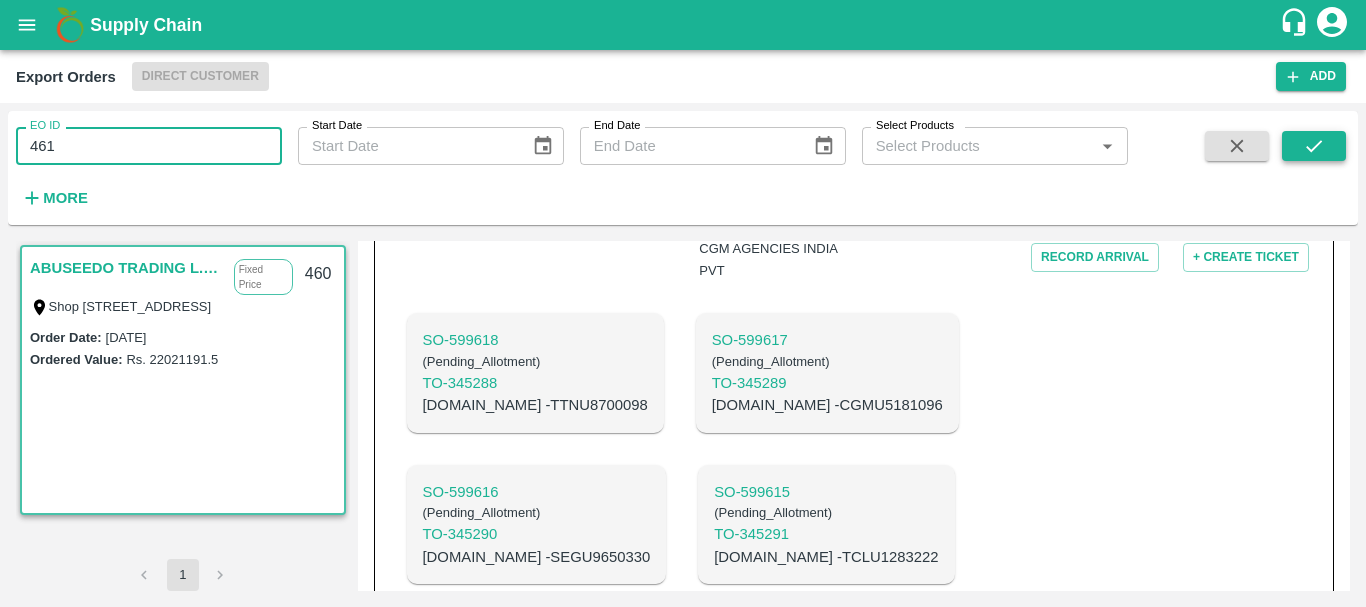 type on "461" 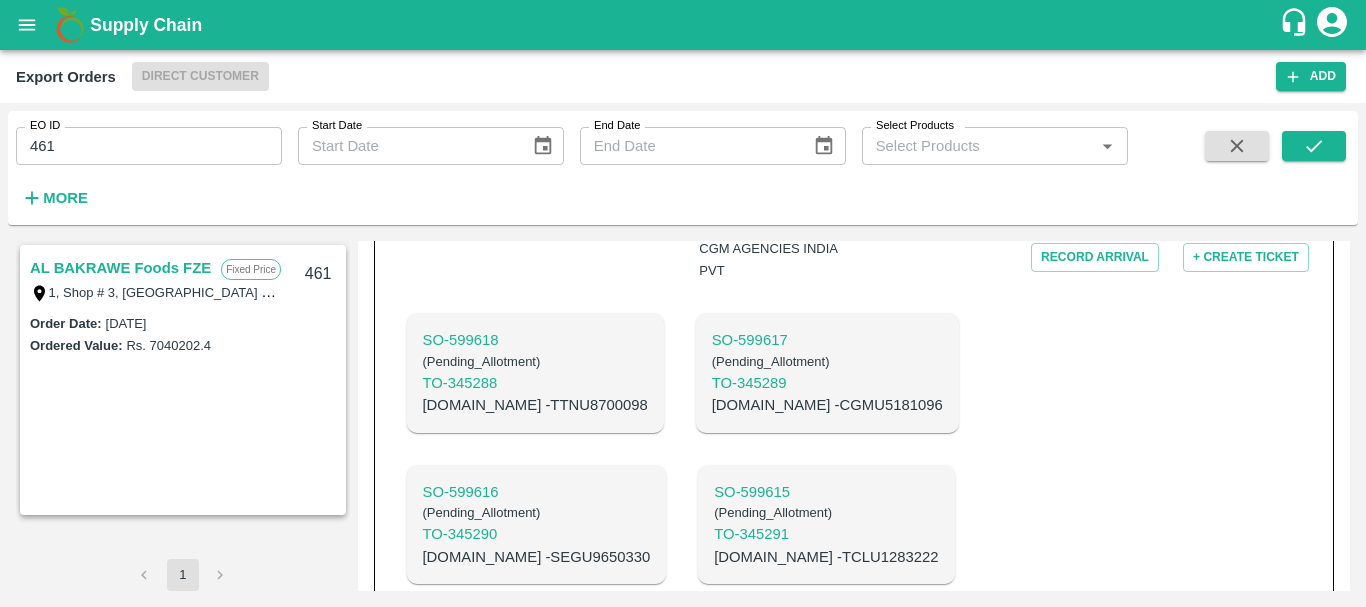click on "AL BAKRAWE Foods FZE" at bounding box center (120, 268) 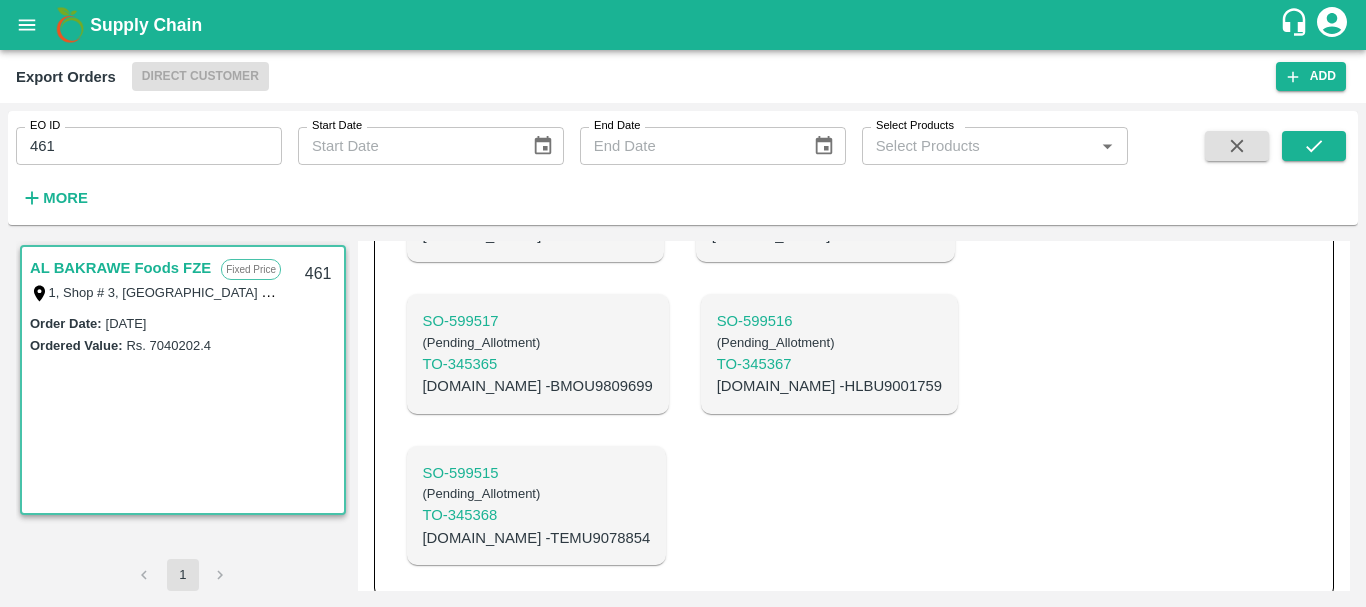 scroll, scrollTop: 964, scrollLeft: 0, axis: vertical 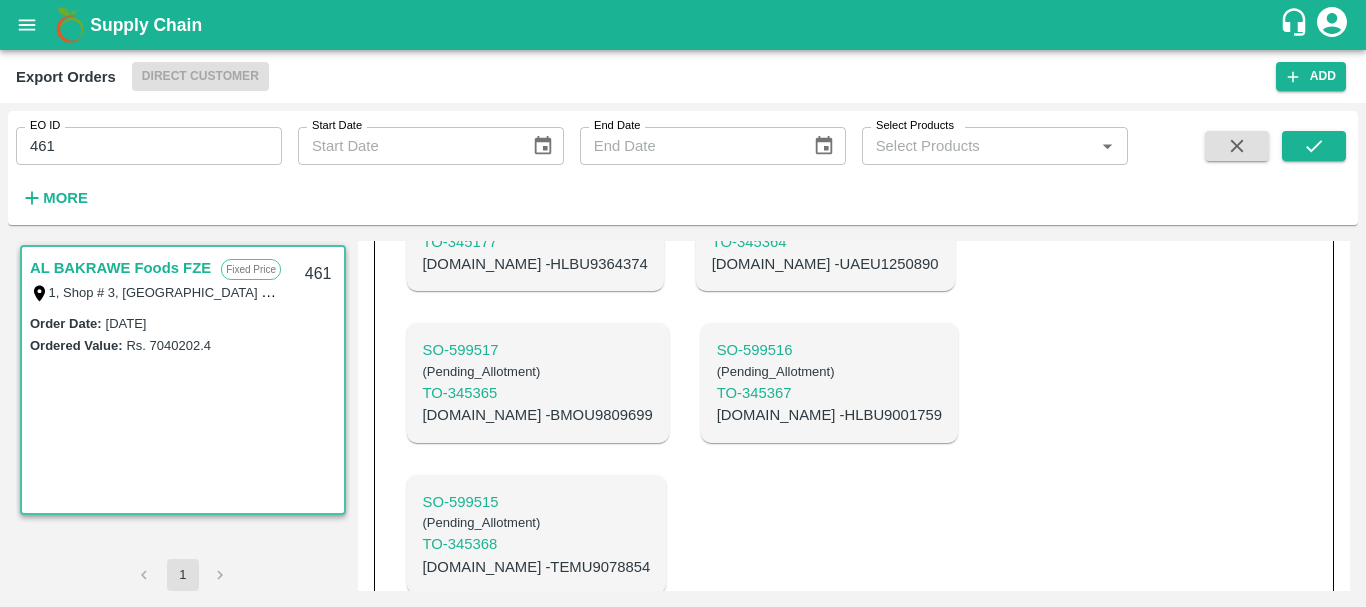 click on "[DOMAIN_NAME] - BMOU9809699" at bounding box center (538, 415) 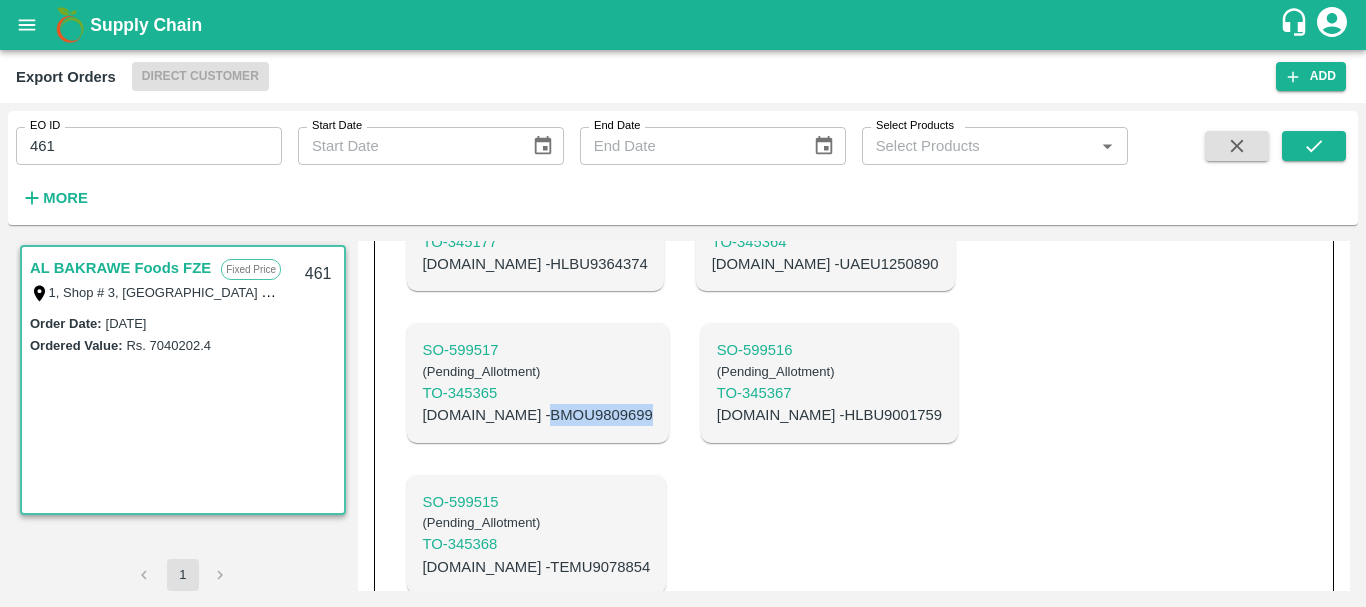 click on "[DOMAIN_NAME] - BMOU9809699" at bounding box center (538, 415) 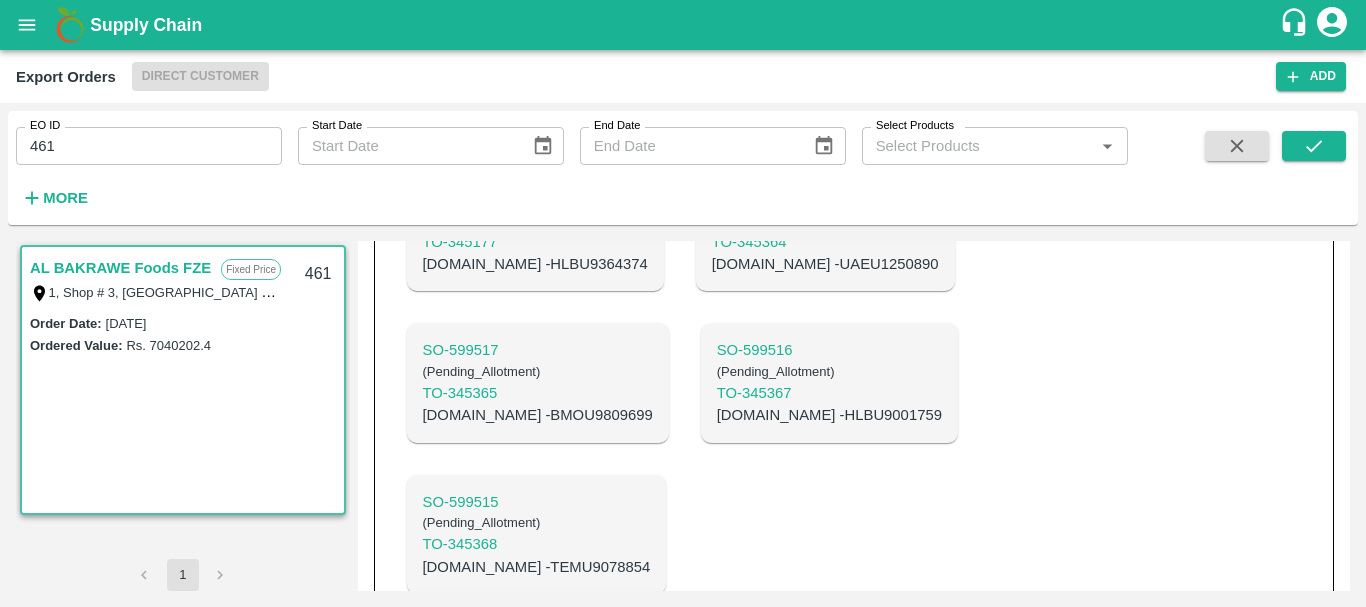 click on "[DOMAIN_NAME] - TEMU9078854" at bounding box center (537, 567) 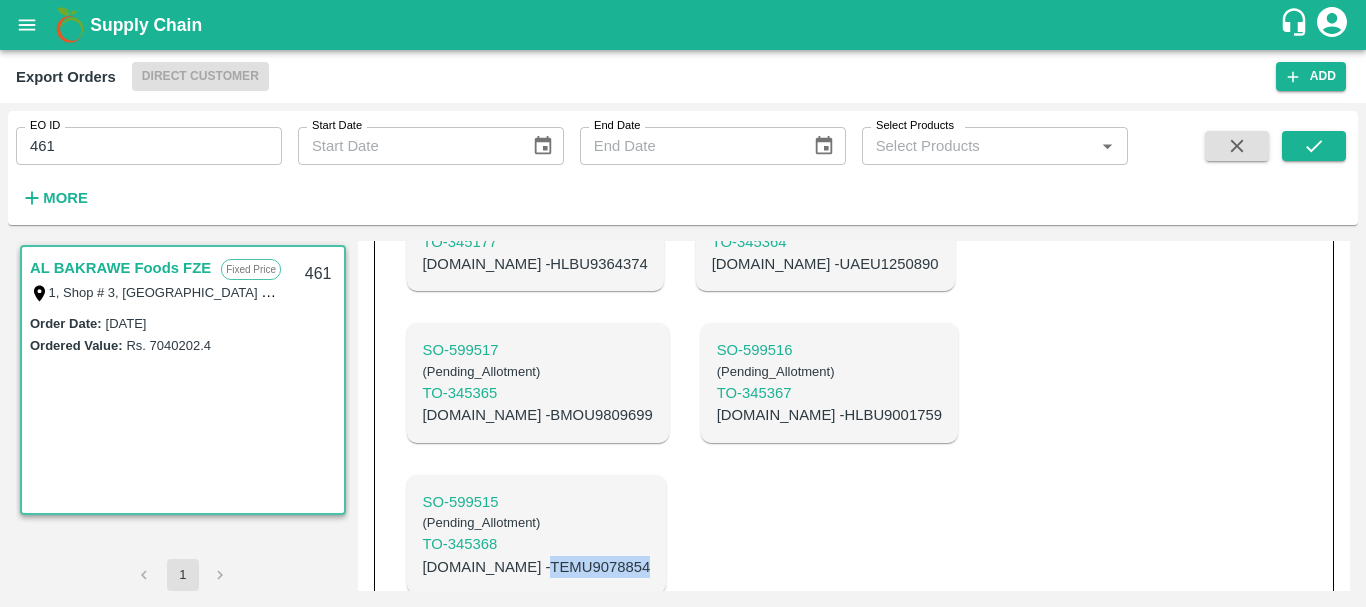 click on "[DOMAIN_NAME] - TEMU9078854" at bounding box center (537, 567) 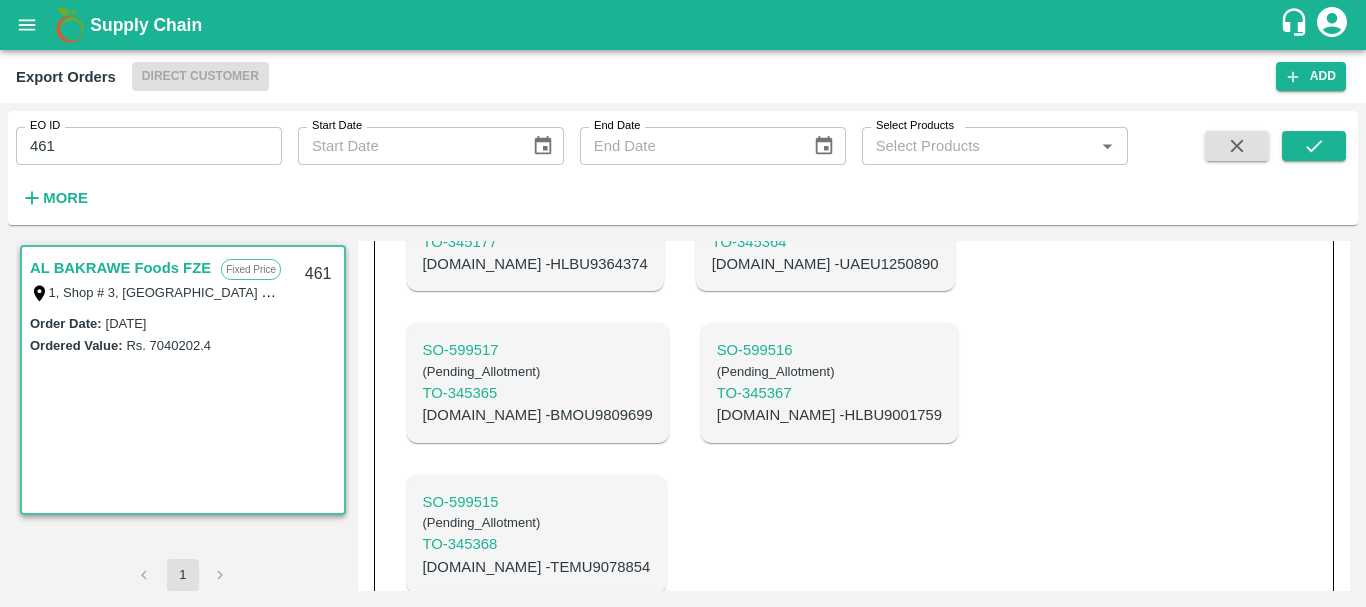 click on "[DOMAIN_NAME] - HLBU9001759" at bounding box center (829, 415) 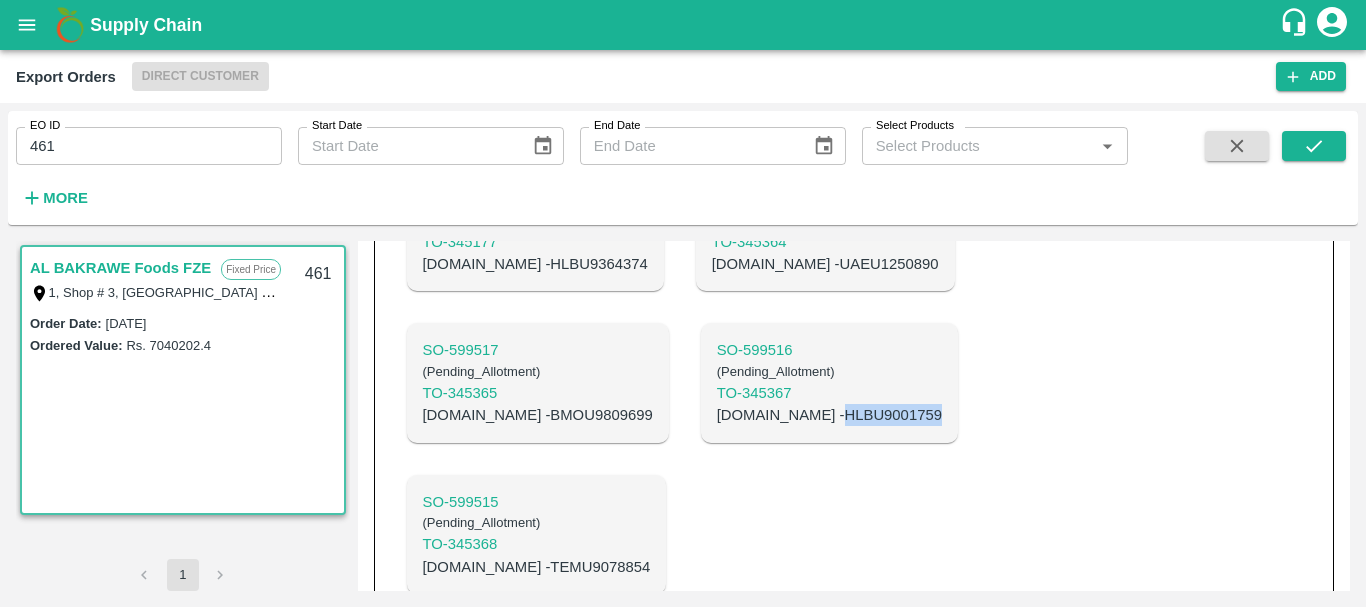 click on "[DOMAIN_NAME] - HLBU9001759" at bounding box center (829, 415) 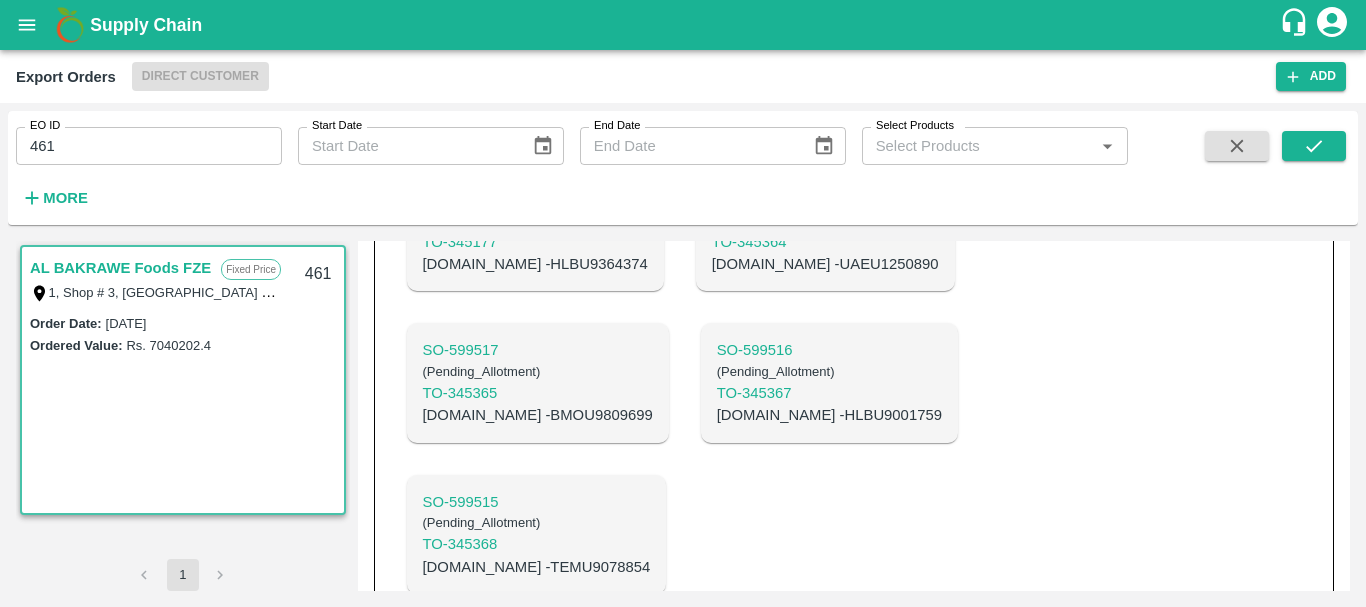 click on "[DOMAIN_NAME] - BMOU9809699" at bounding box center (538, 415) 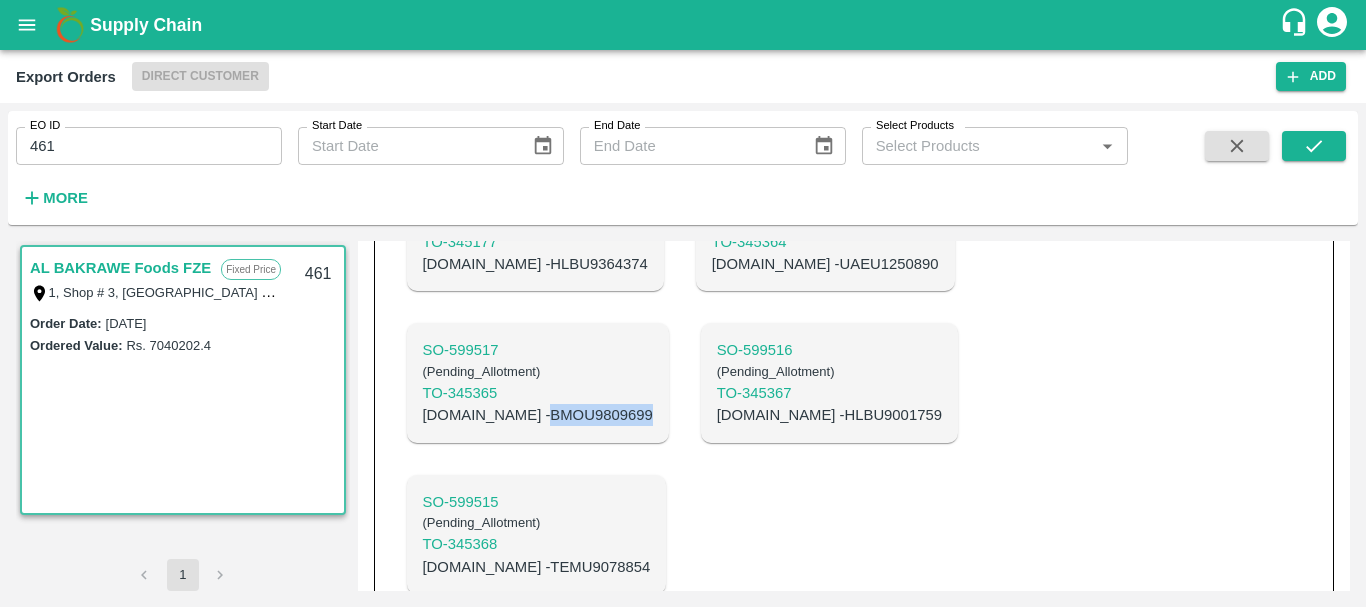 click on "[DOMAIN_NAME] - BMOU9809699" at bounding box center (538, 415) 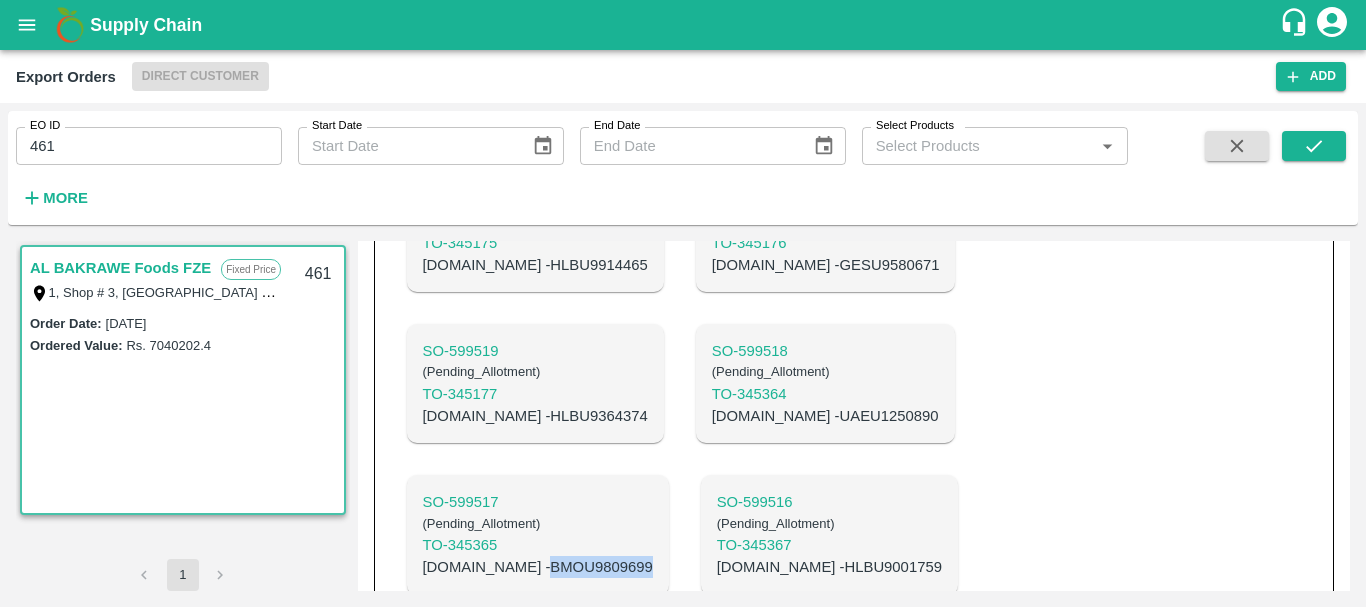 scroll, scrollTop: 811, scrollLeft: 0, axis: vertical 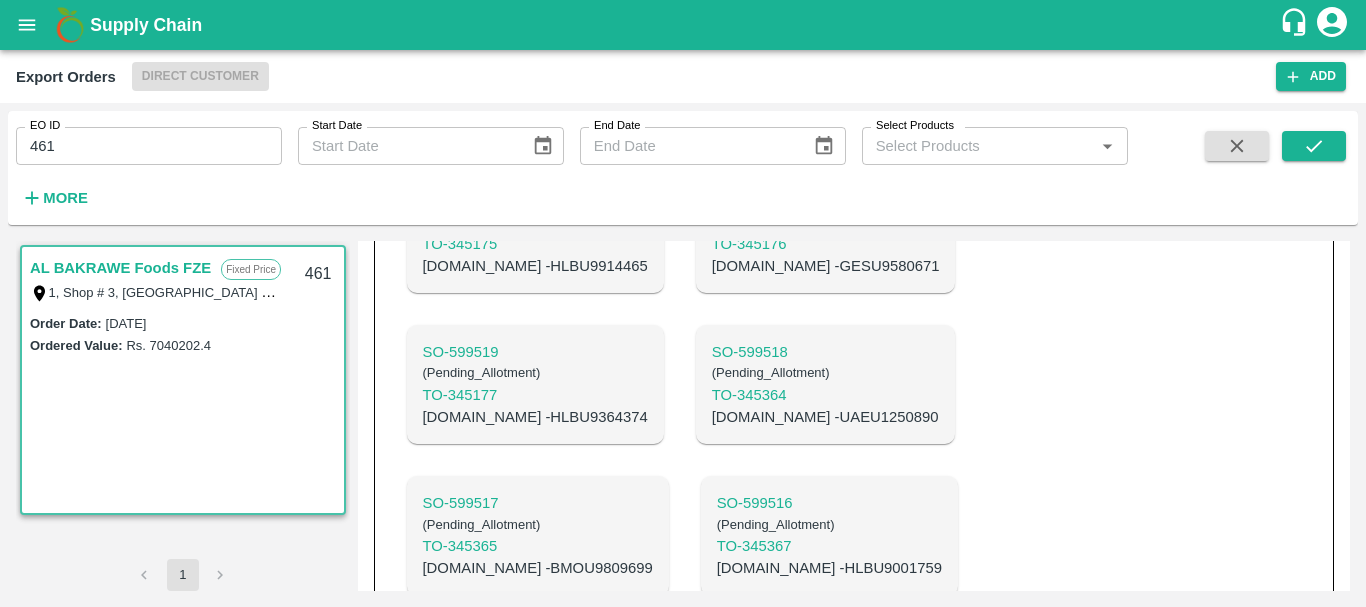 click on "[DOMAIN_NAME] - UAEU1250890" at bounding box center [825, 417] 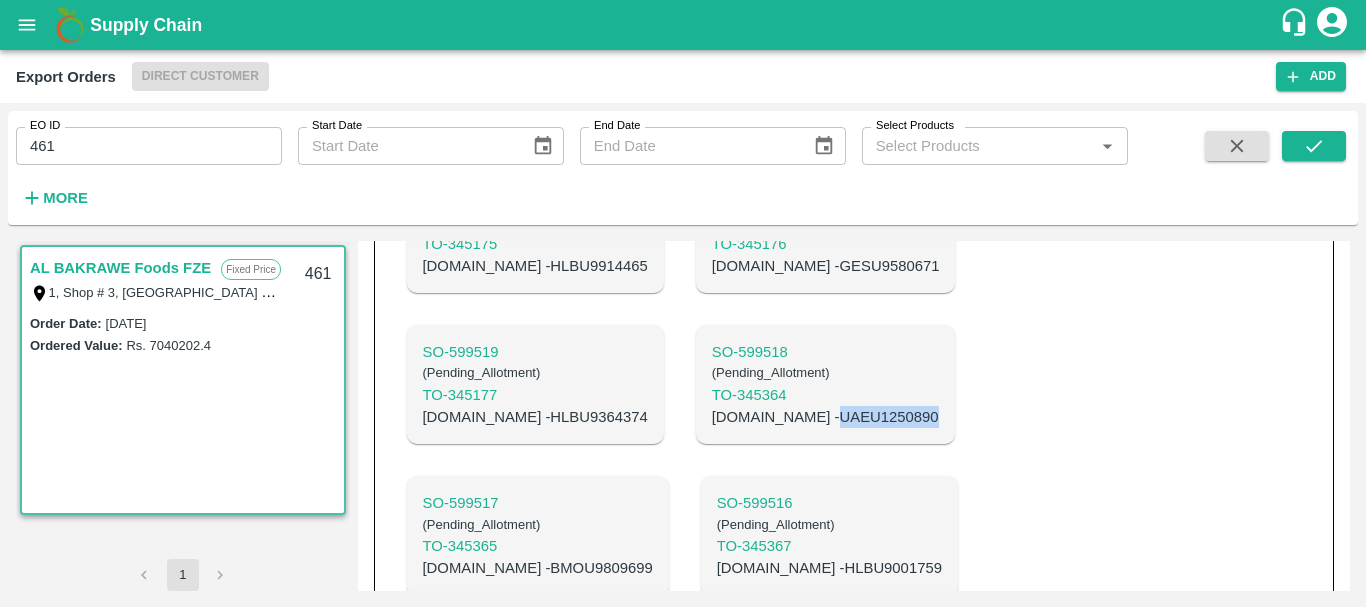 click on "[DOMAIN_NAME] - UAEU1250890" at bounding box center (825, 417) 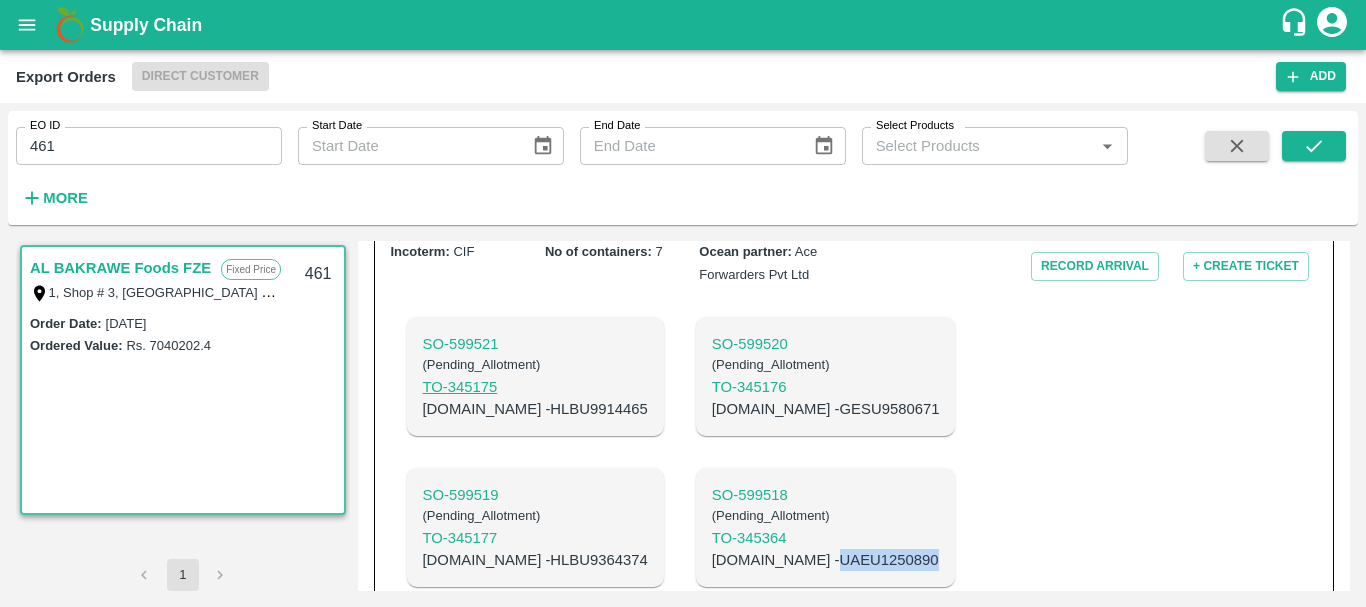 scroll, scrollTop: 651, scrollLeft: 0, axis: vertical 